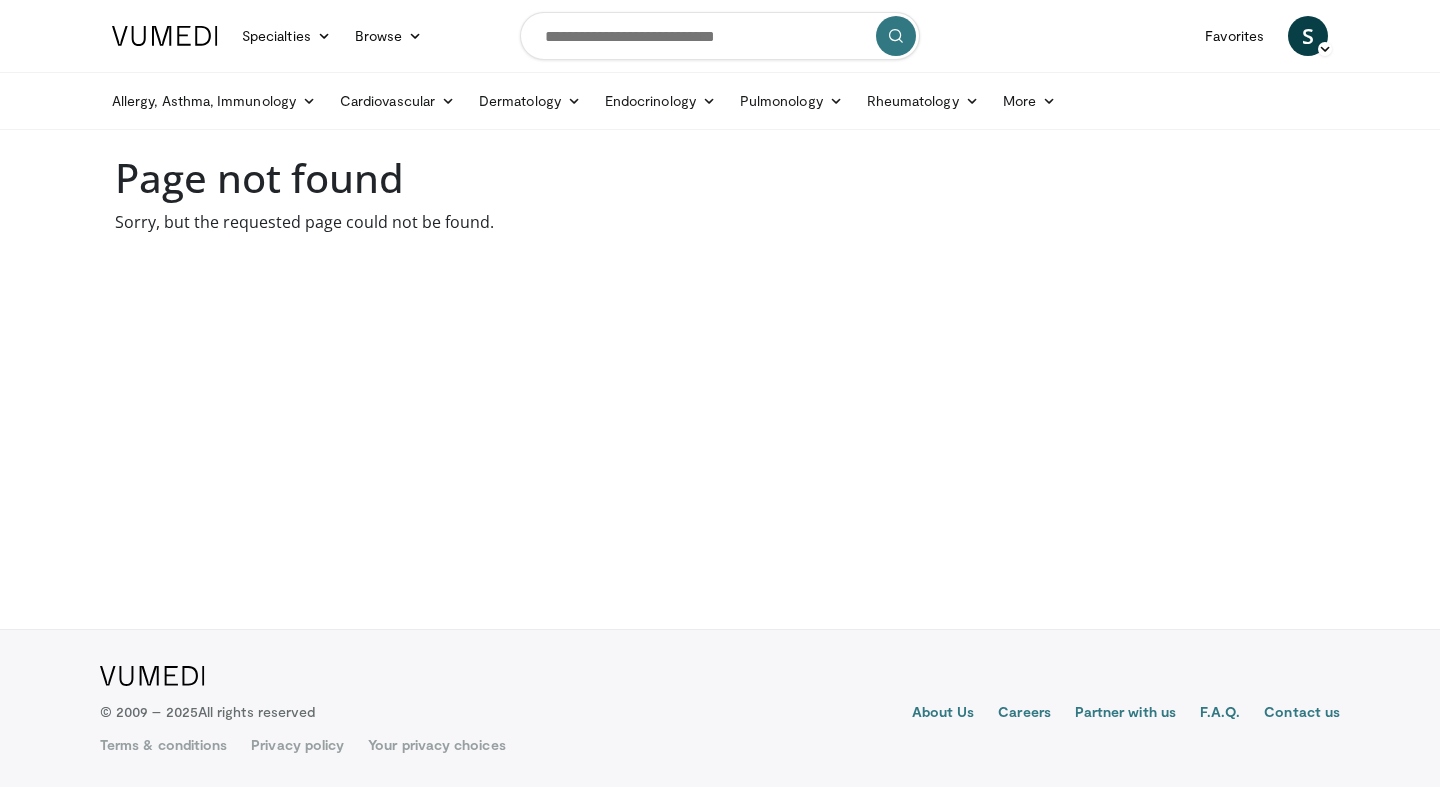 scroll, scrollTop: 0, scrollLeft: 0, axis: both 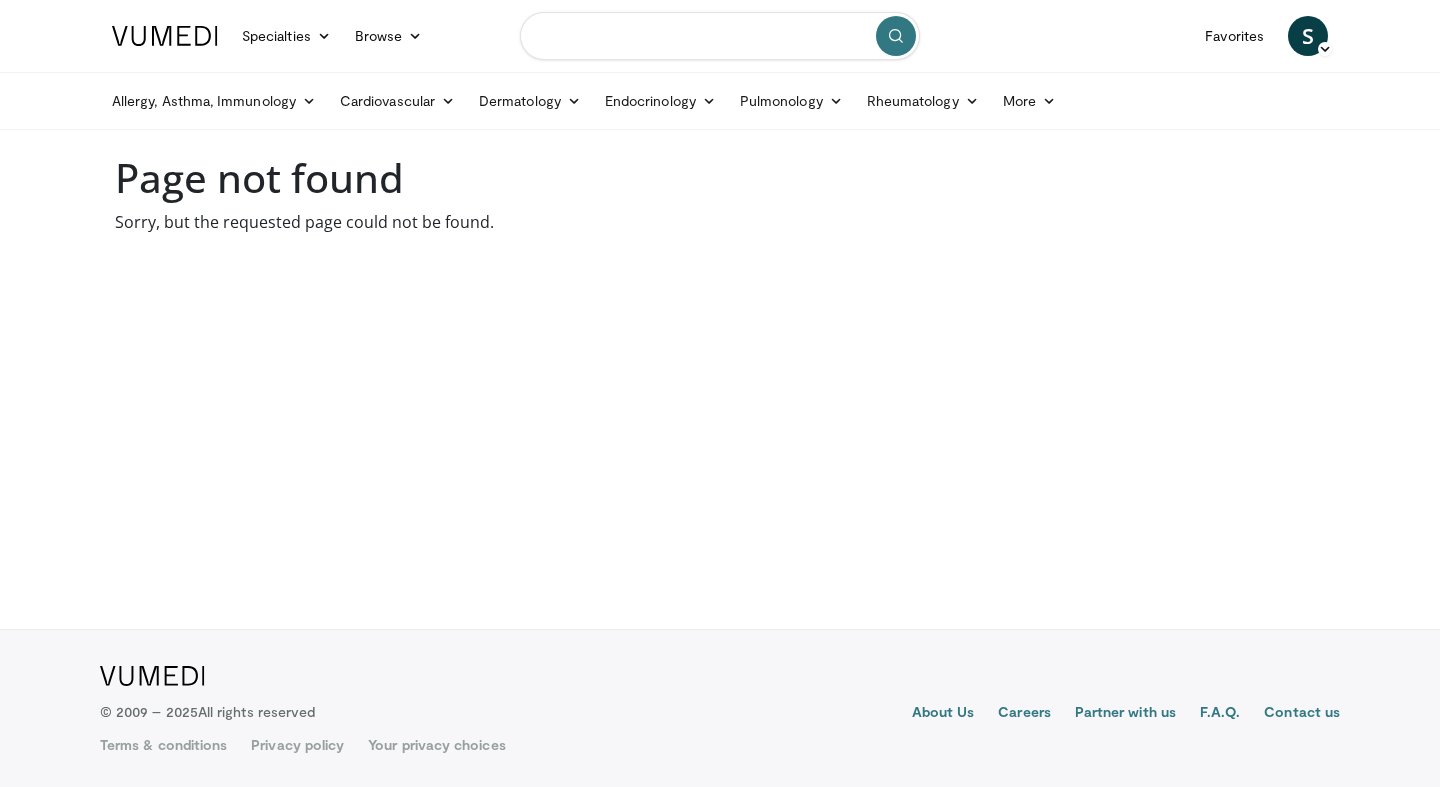 click at bounding box center [720, 36] 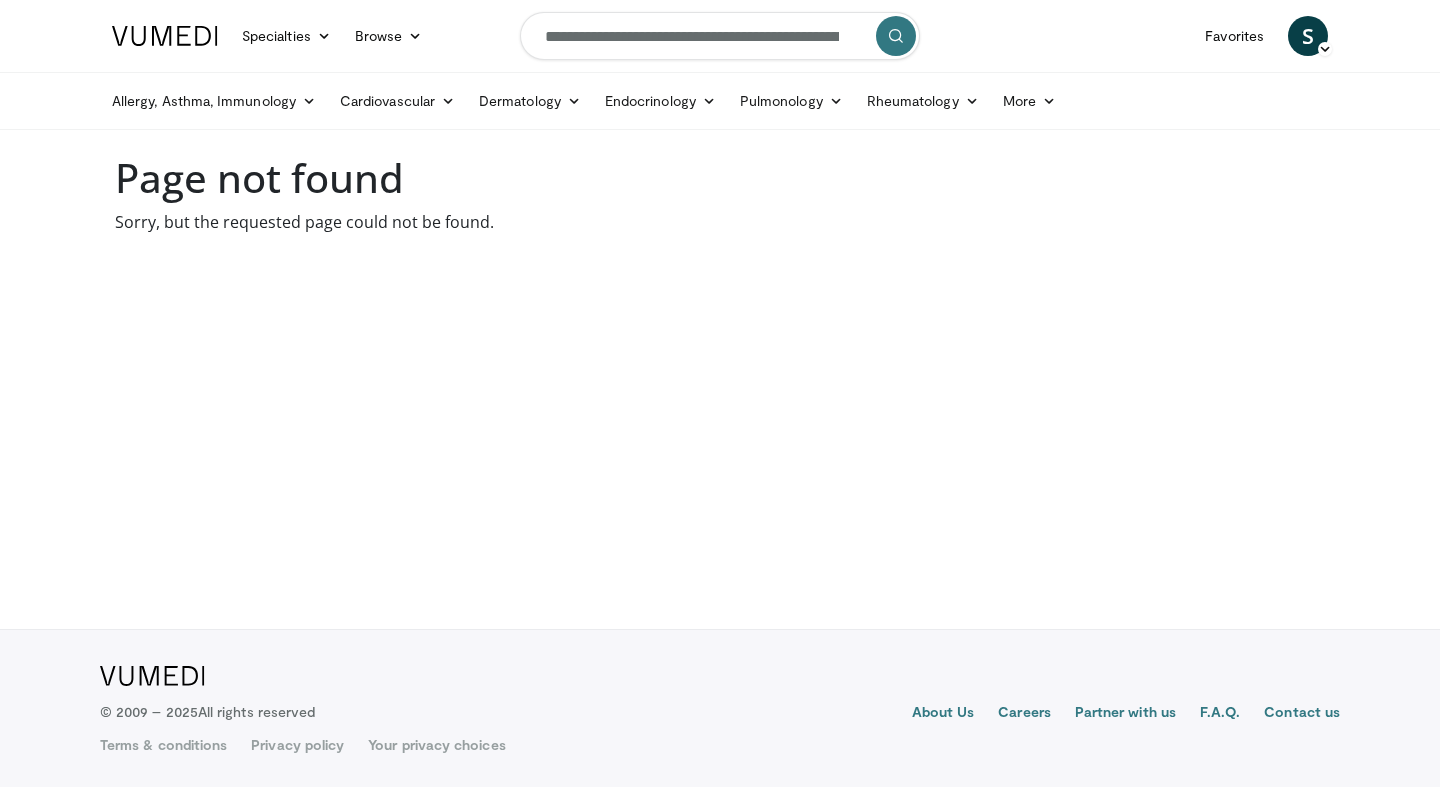 scroll, scrollTop: 0, scrollLeft: 136, axis: horizontal 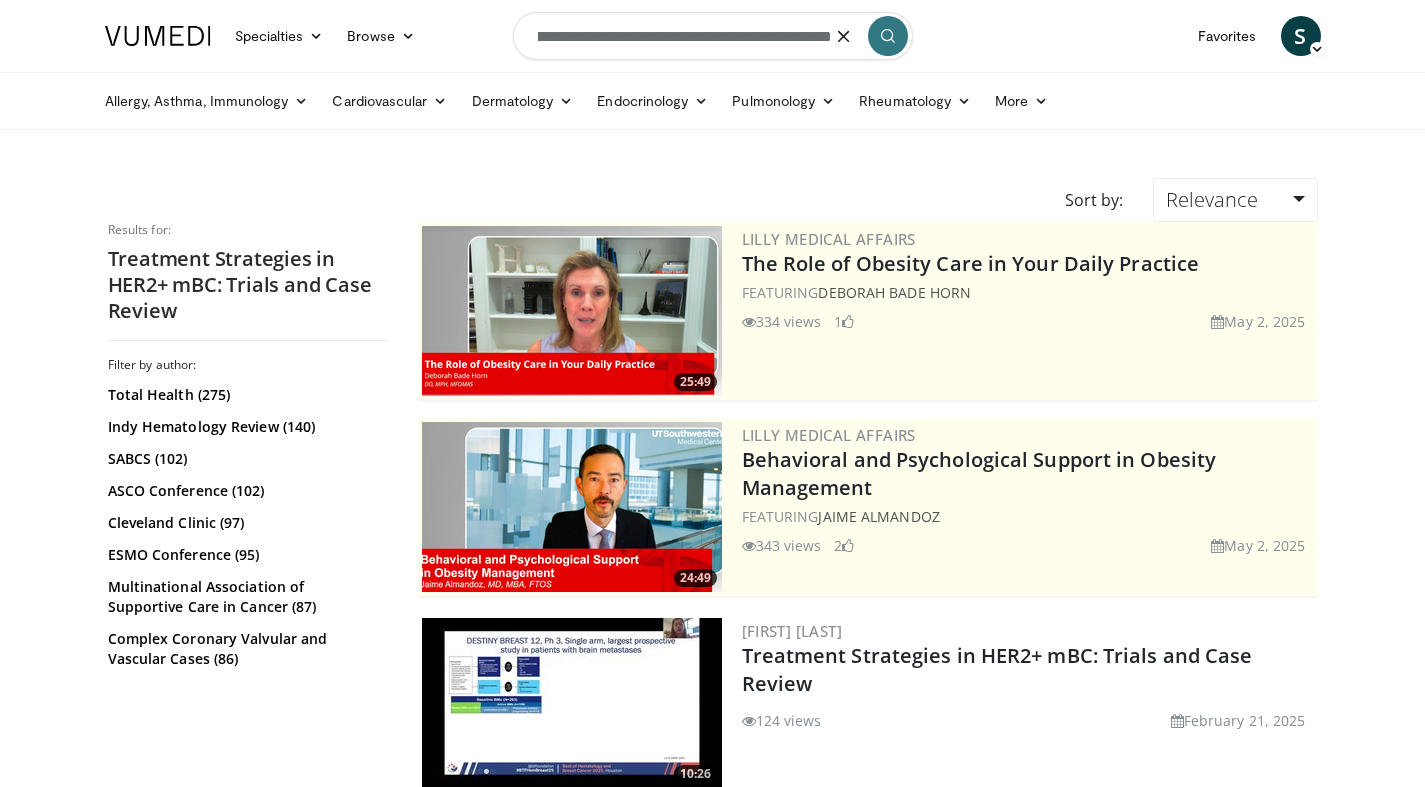 drag, startPoint x: 538, startPoint y: 33, endPoint x: 926, endPoint y: 48, distance: 388.28983 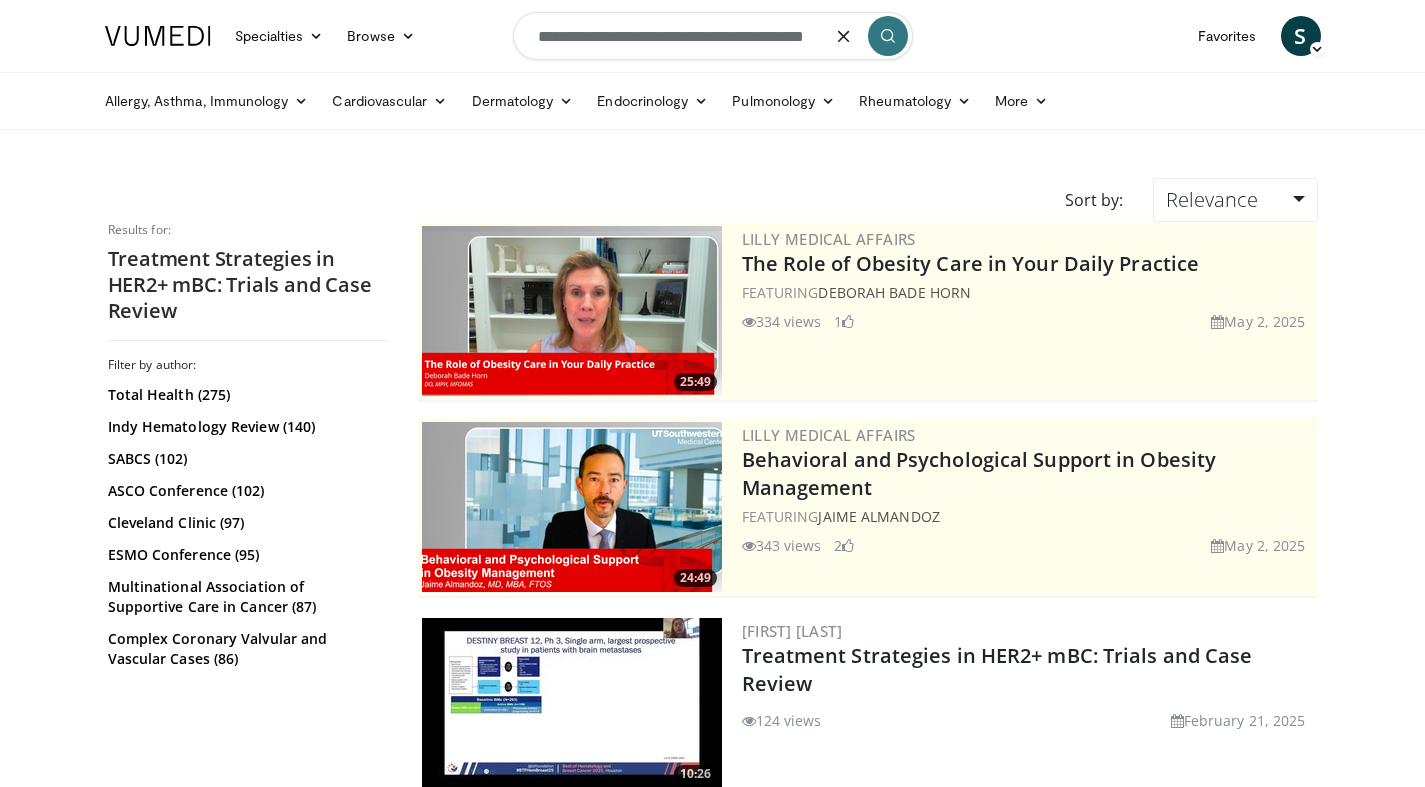 scroll, scrollTop: 0, scrollLeft: 49, axis: horizontal 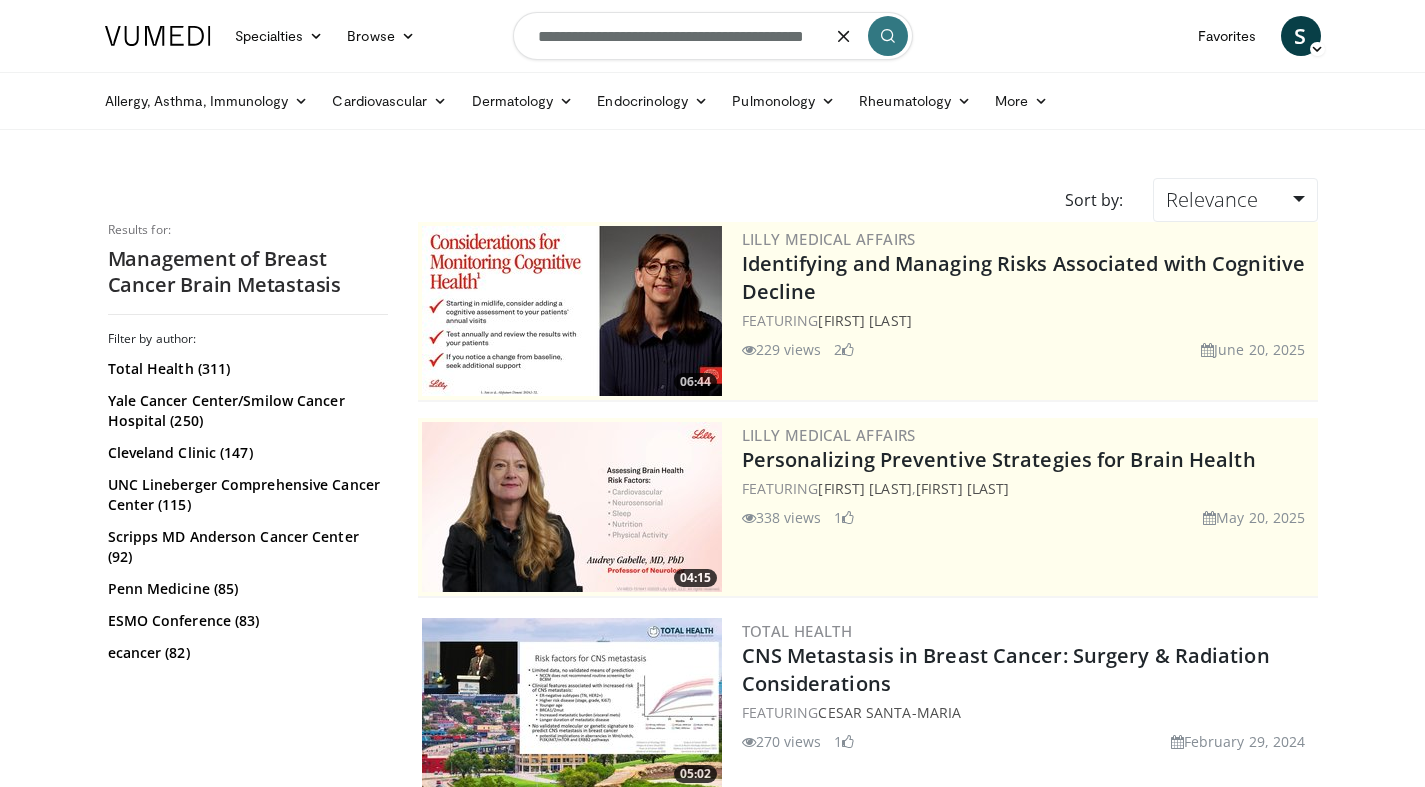 drag, startPoint x: 543, startPoint y: 40, endPoint x: 937, endPoint y: 61, distance: 394.55923 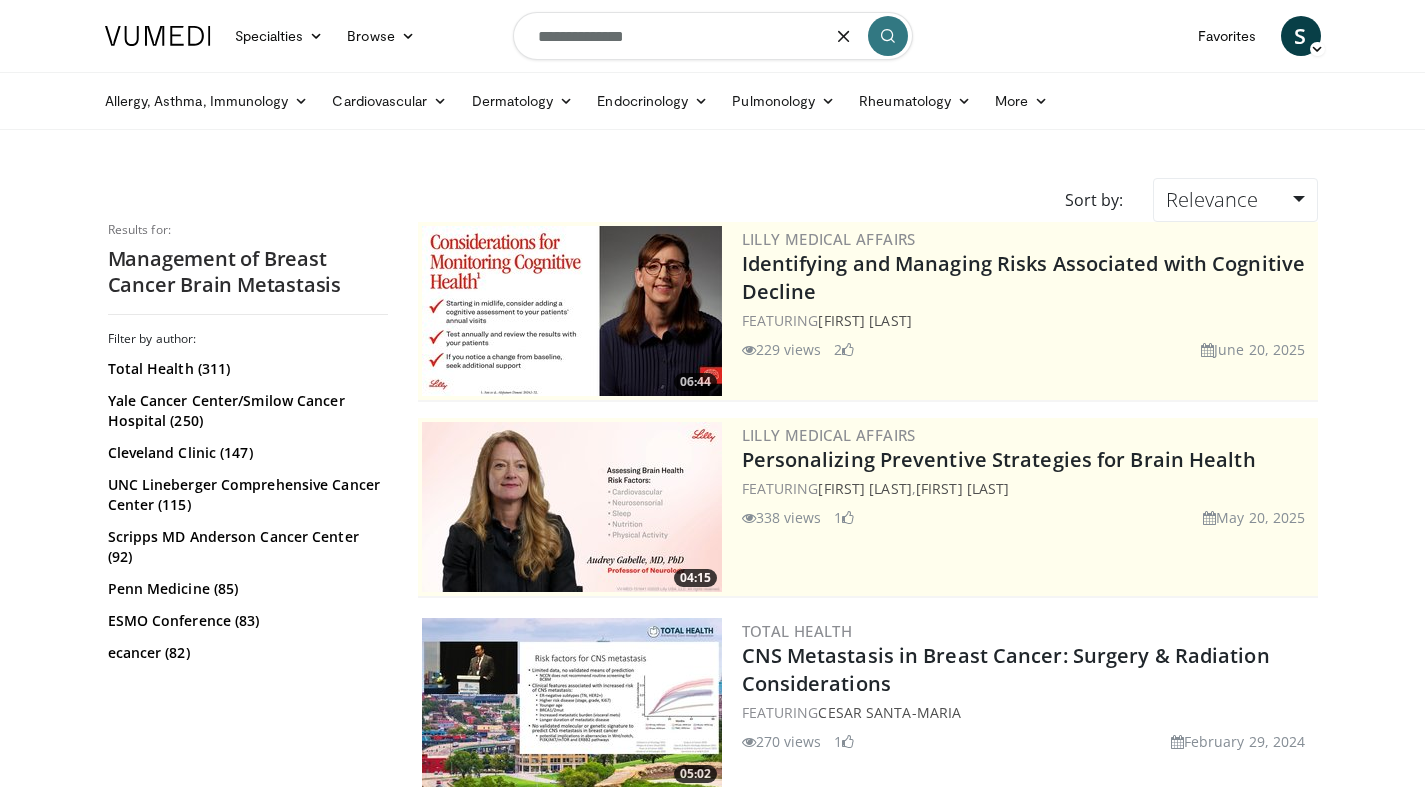 scroll, scrollTop: 0, scrollLeft: 0, axis: both 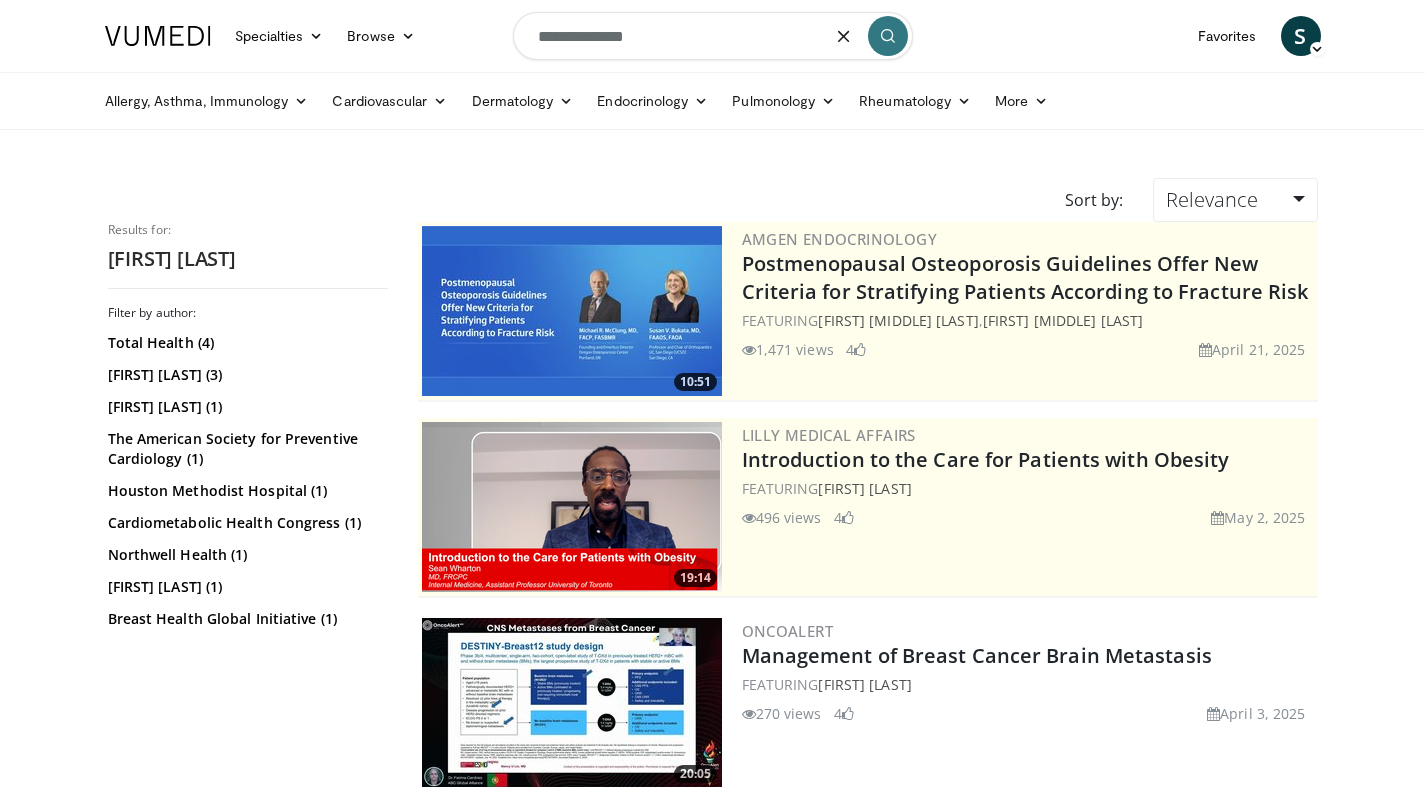 drag, startPoint x: 654, startPoint y: 37, endPoint x: 404, endPoint y: 6, distance: 251.91467 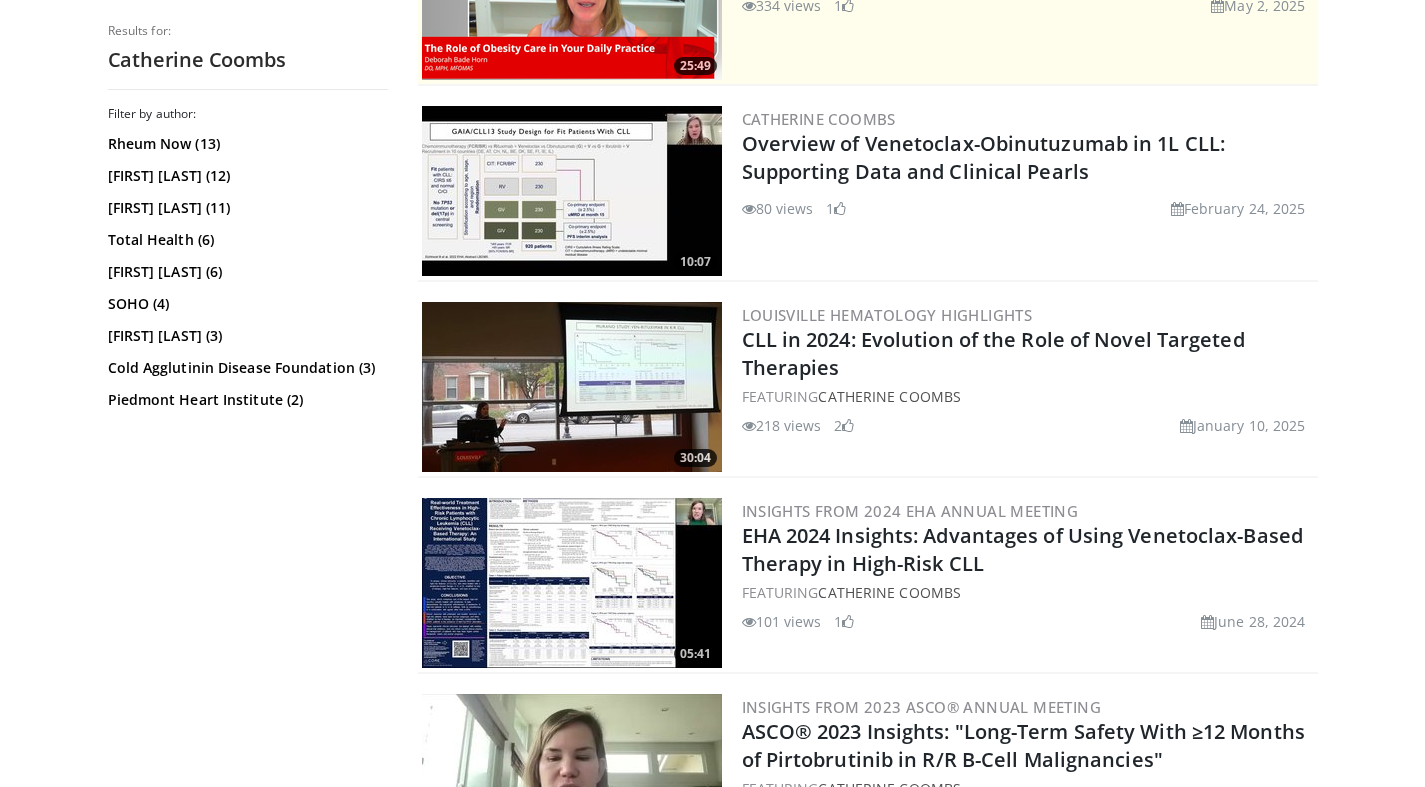 scroll, scrollTop: 520, scrollLeft: 0, axis: vertical 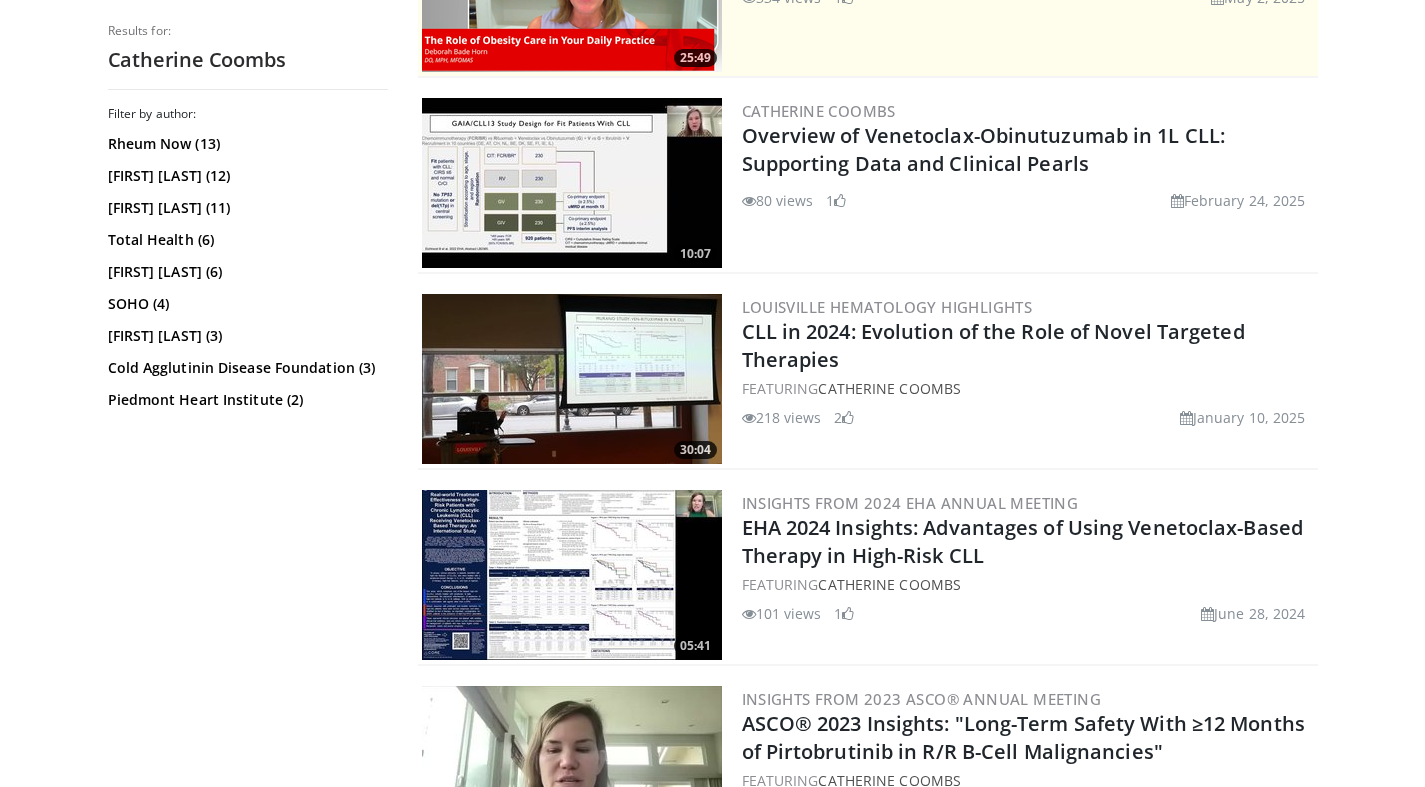 drag, startPoint x: 1068, startPoint y: 305, endPoint x: 759, endPoint y: 294, distance: 309.19574 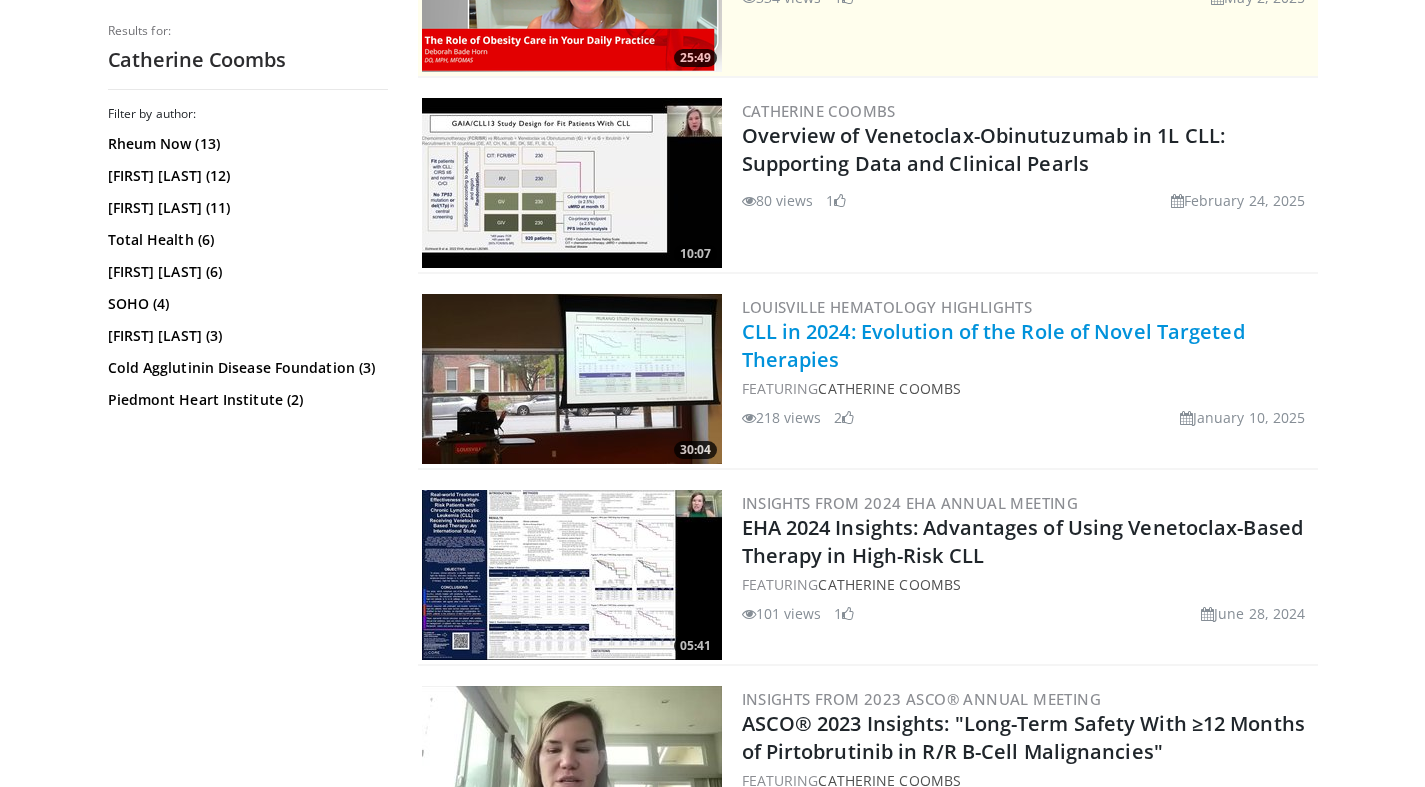 copy on "Louisville Hematology Highlights" 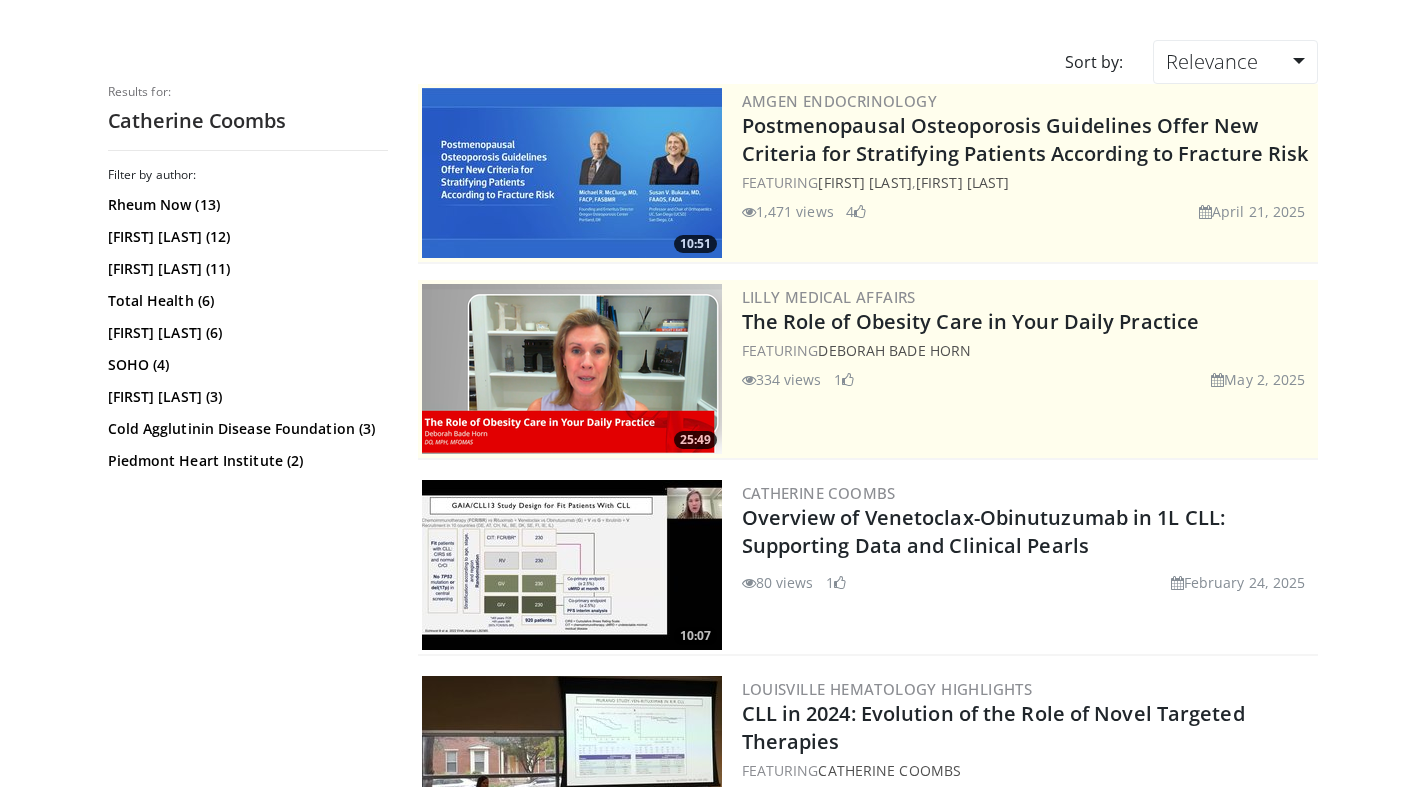scroll, scrollTop: 0, scrollLeft: 0, axis: both 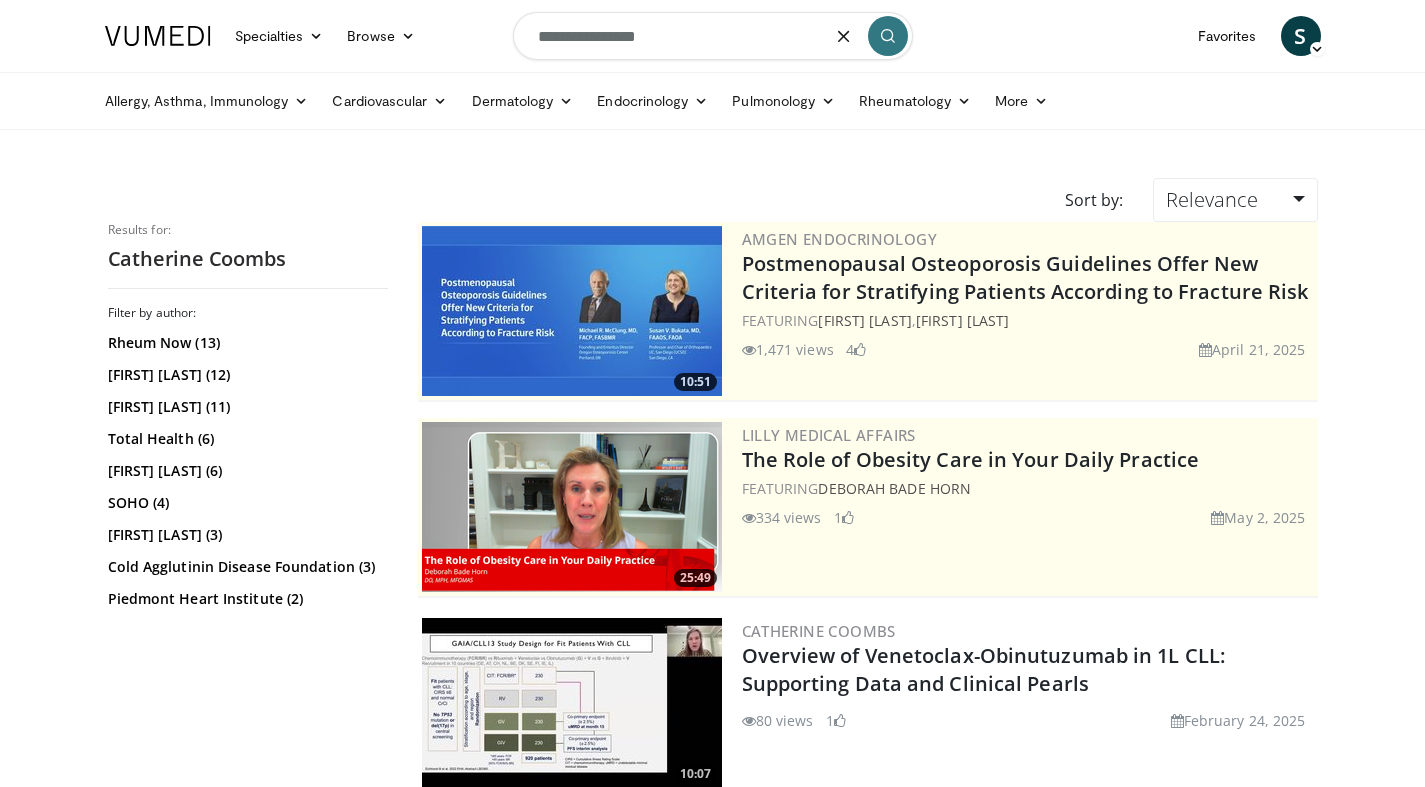 drag, startPoint x: 648, startPoint y: 36, endPoint x: 473, endPoint y: 20, distance: 175.7299 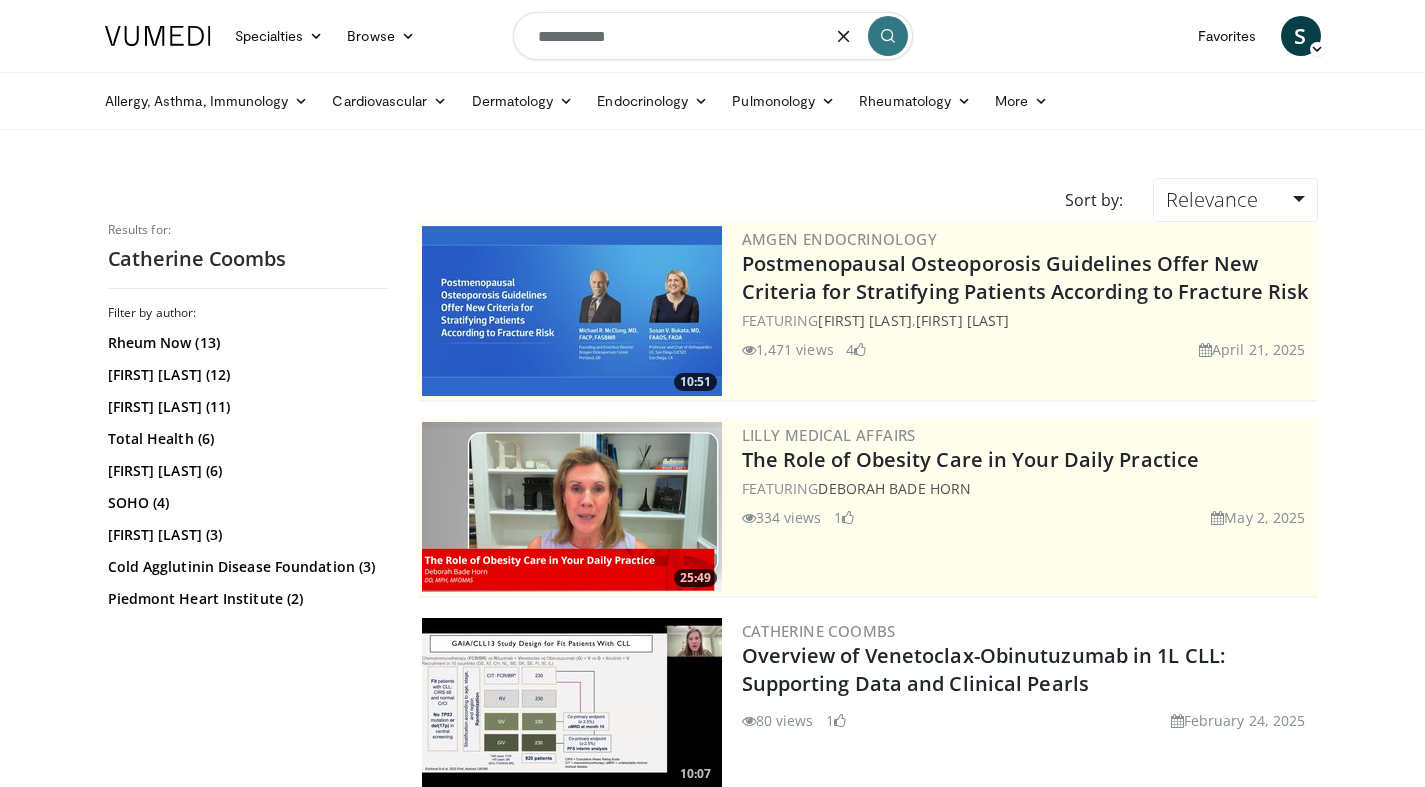 type on "**********" 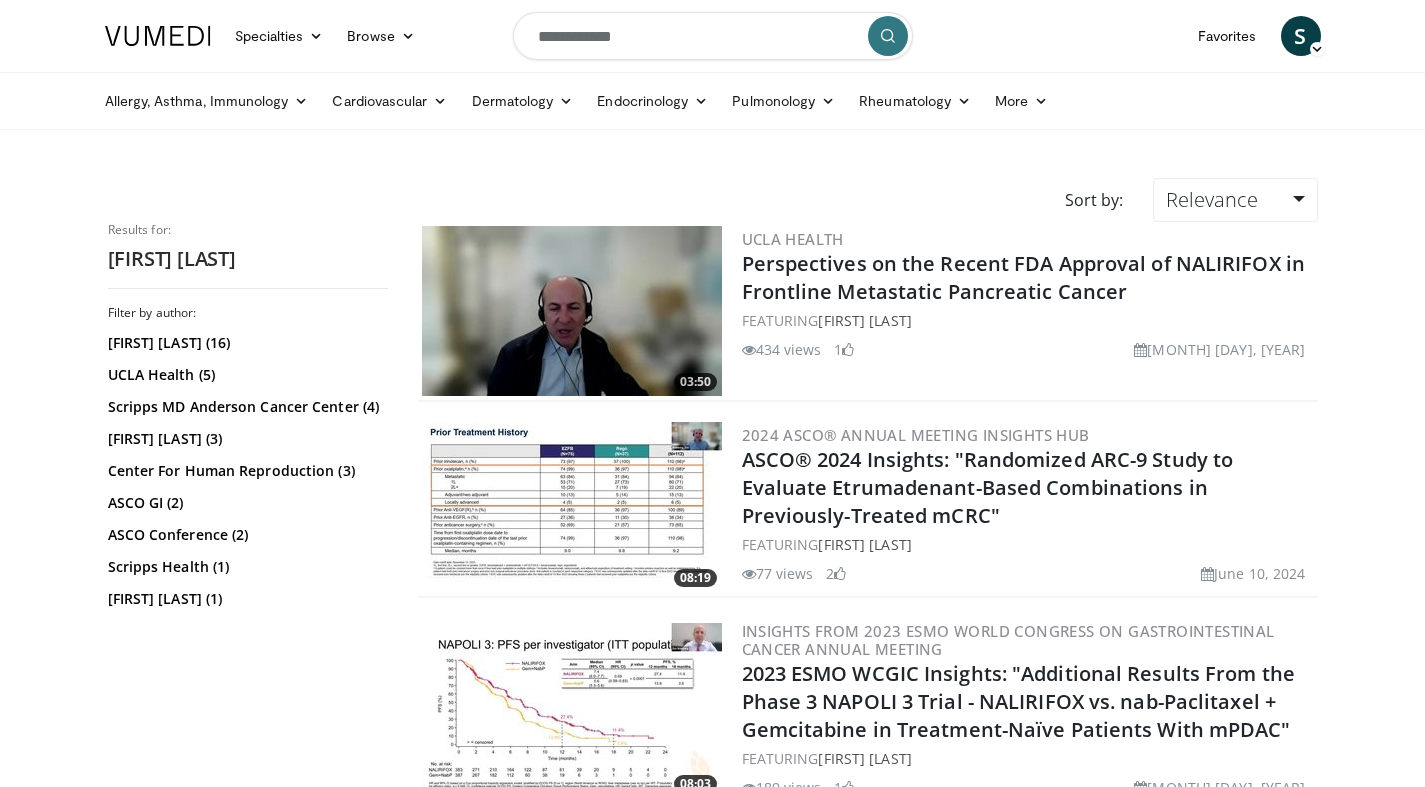 scroll, scrollTop: 0, scrollLeft: 0, axis: both 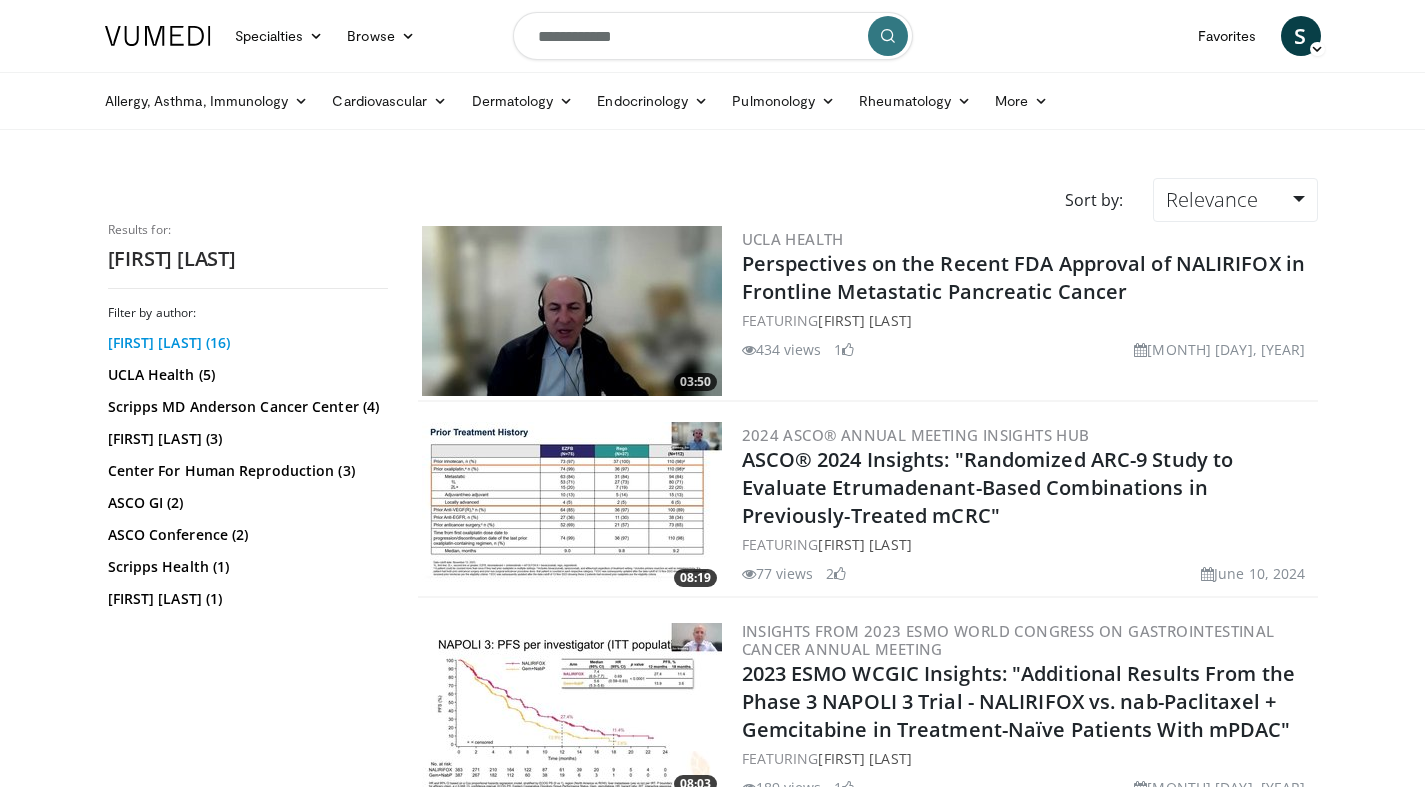 click on "Zev A. Wainberg (16)" at bounding box center [245, 343] 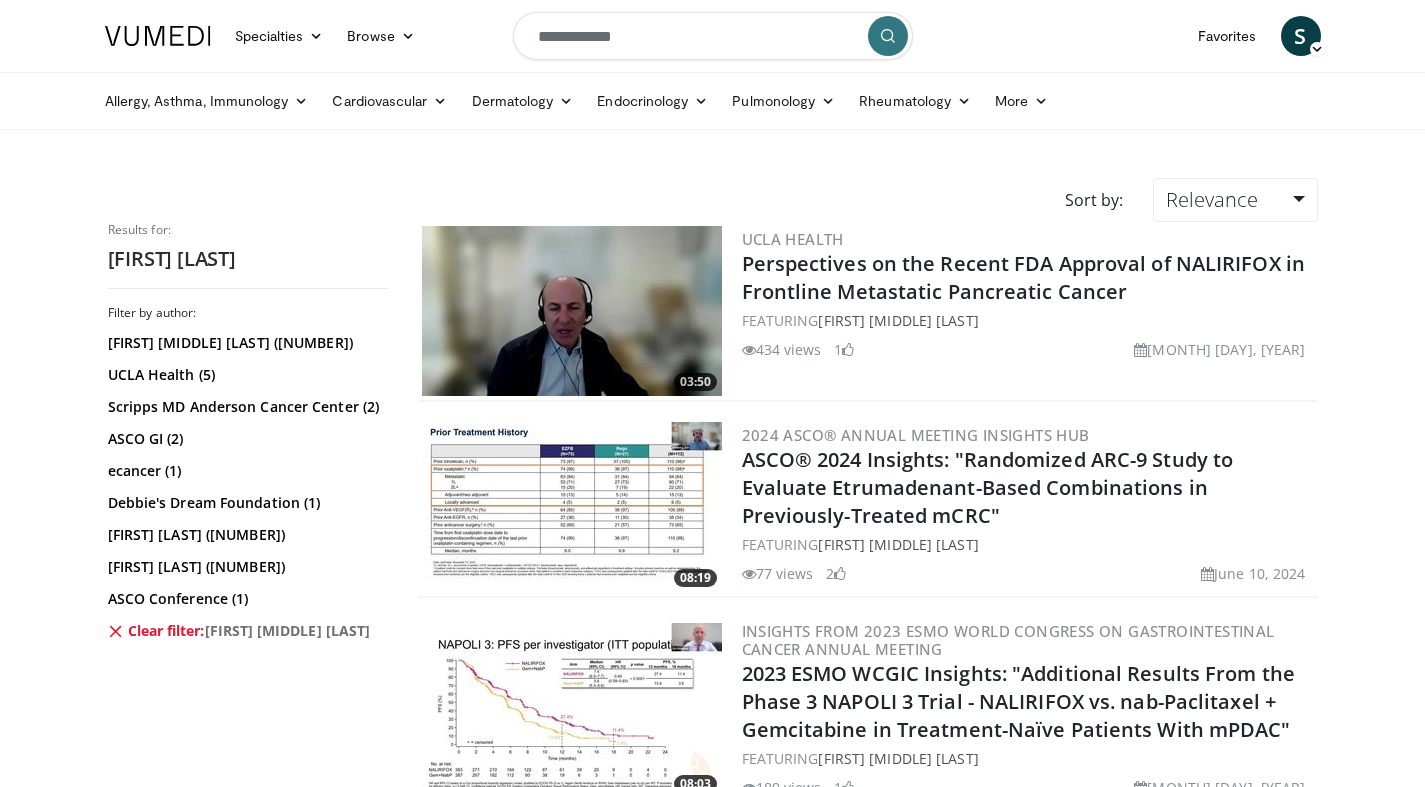 scroll, scrollTop: 0, scrollLeft: 0, axis: both 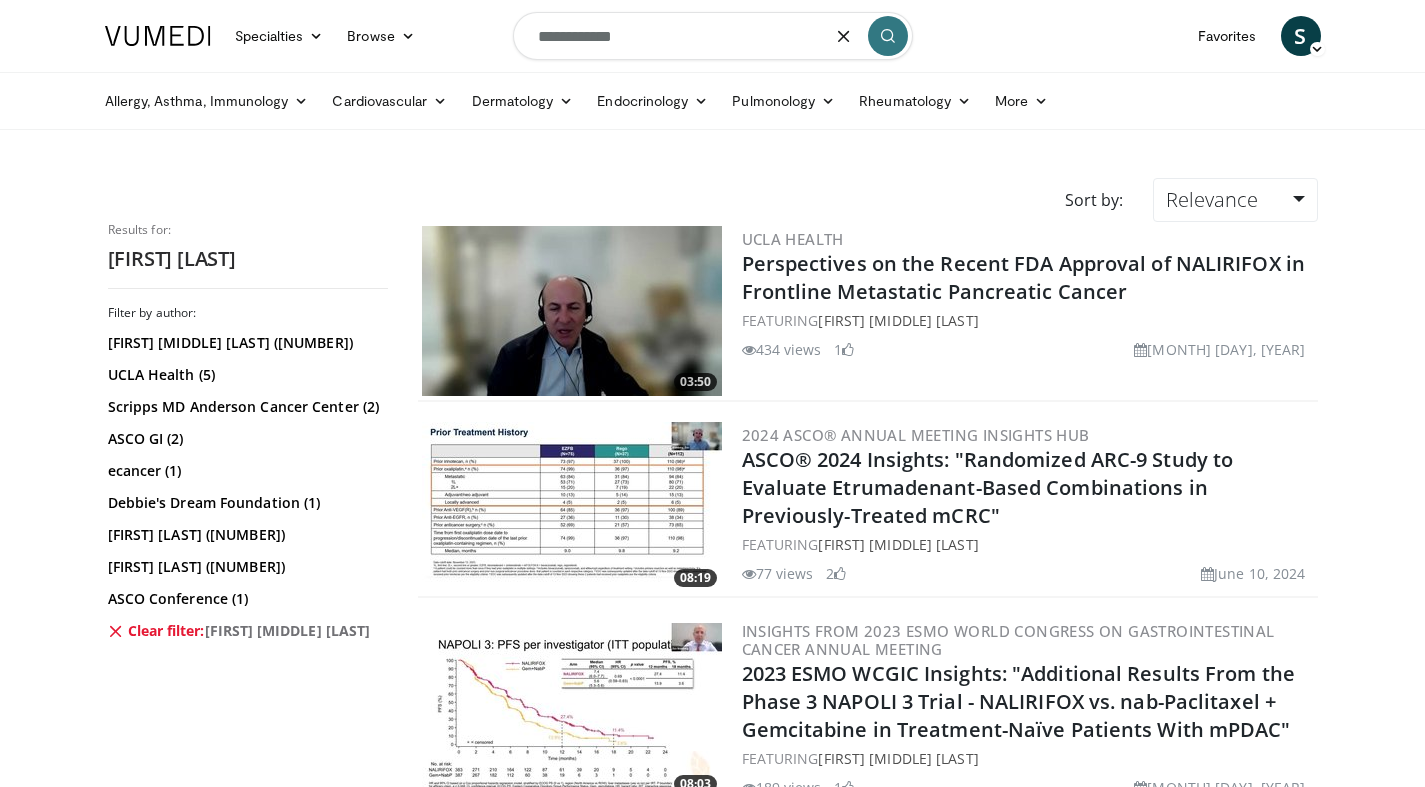 paste 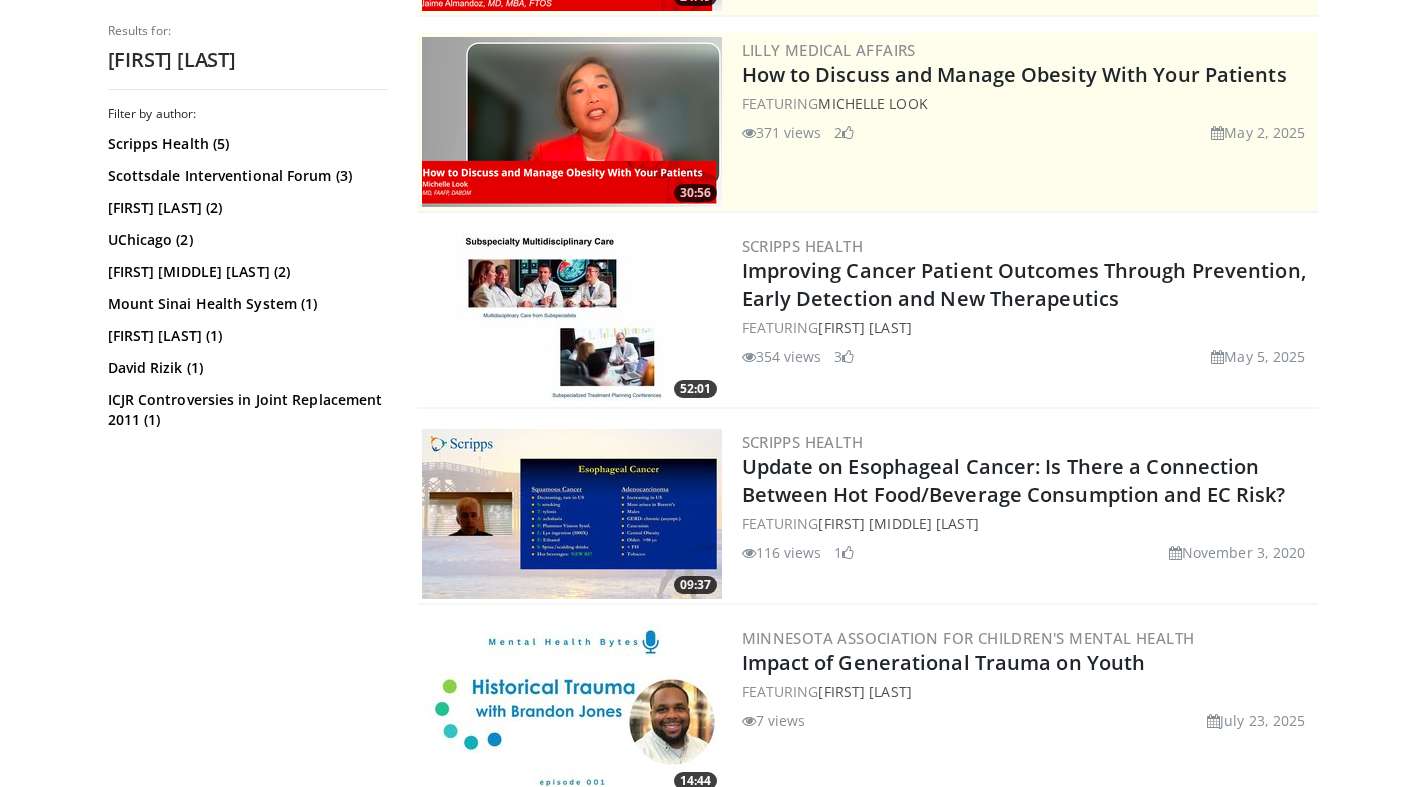 scroll, scrollTop: 387, scrollLeft: 0, axis: vertical 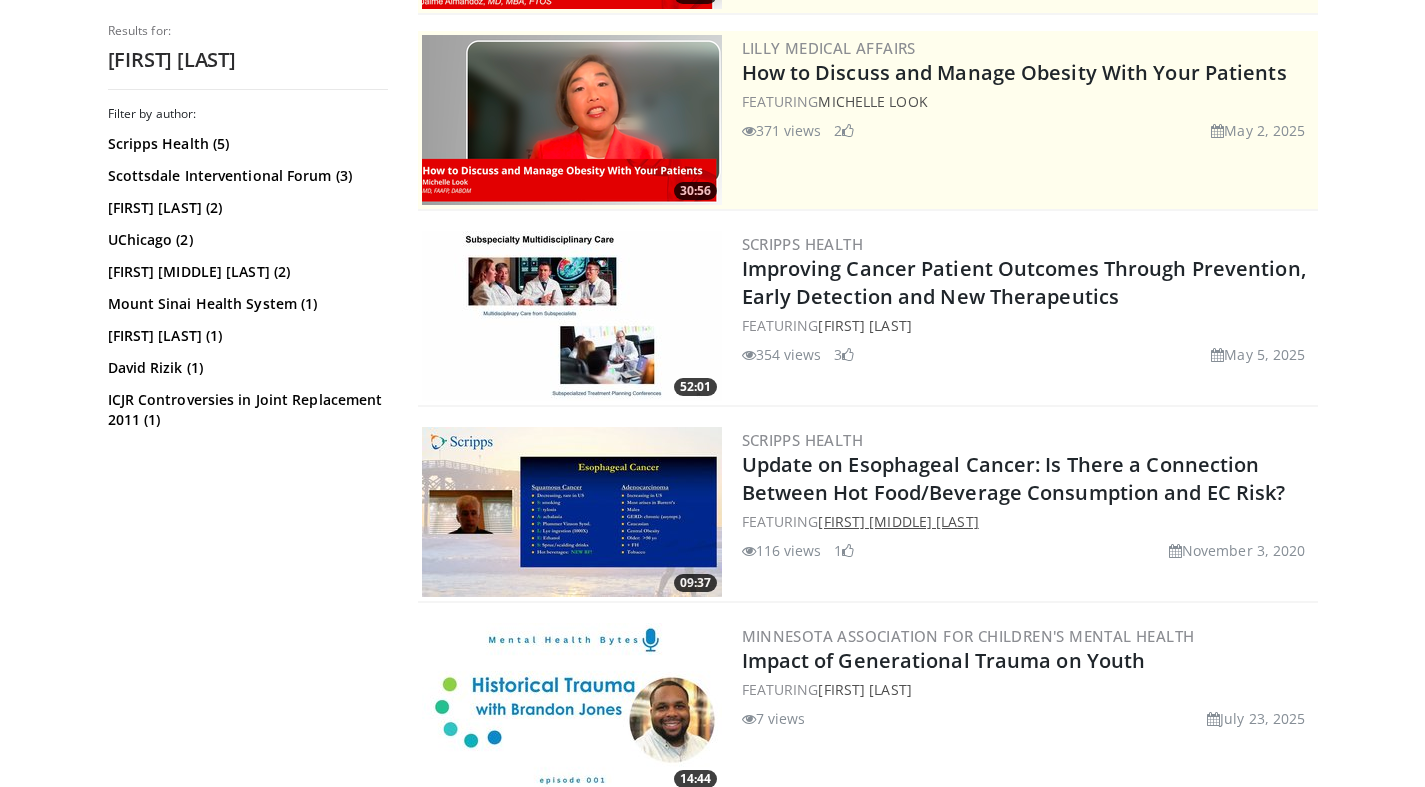 click on "[FIRST] [LAST]" at bounding box center (898, 521) 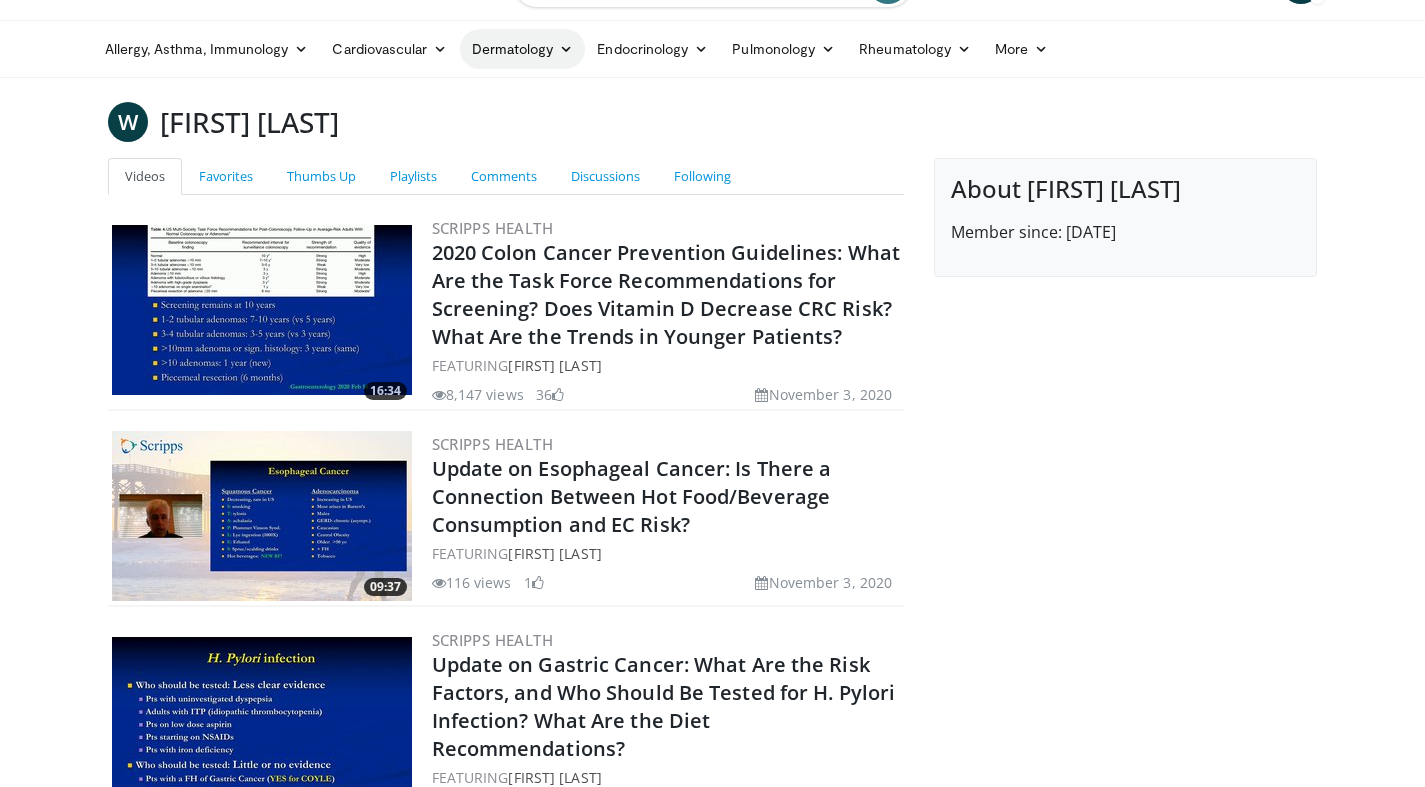 scroll, scrollTop: 0, scrollLeft: 0, axis: both 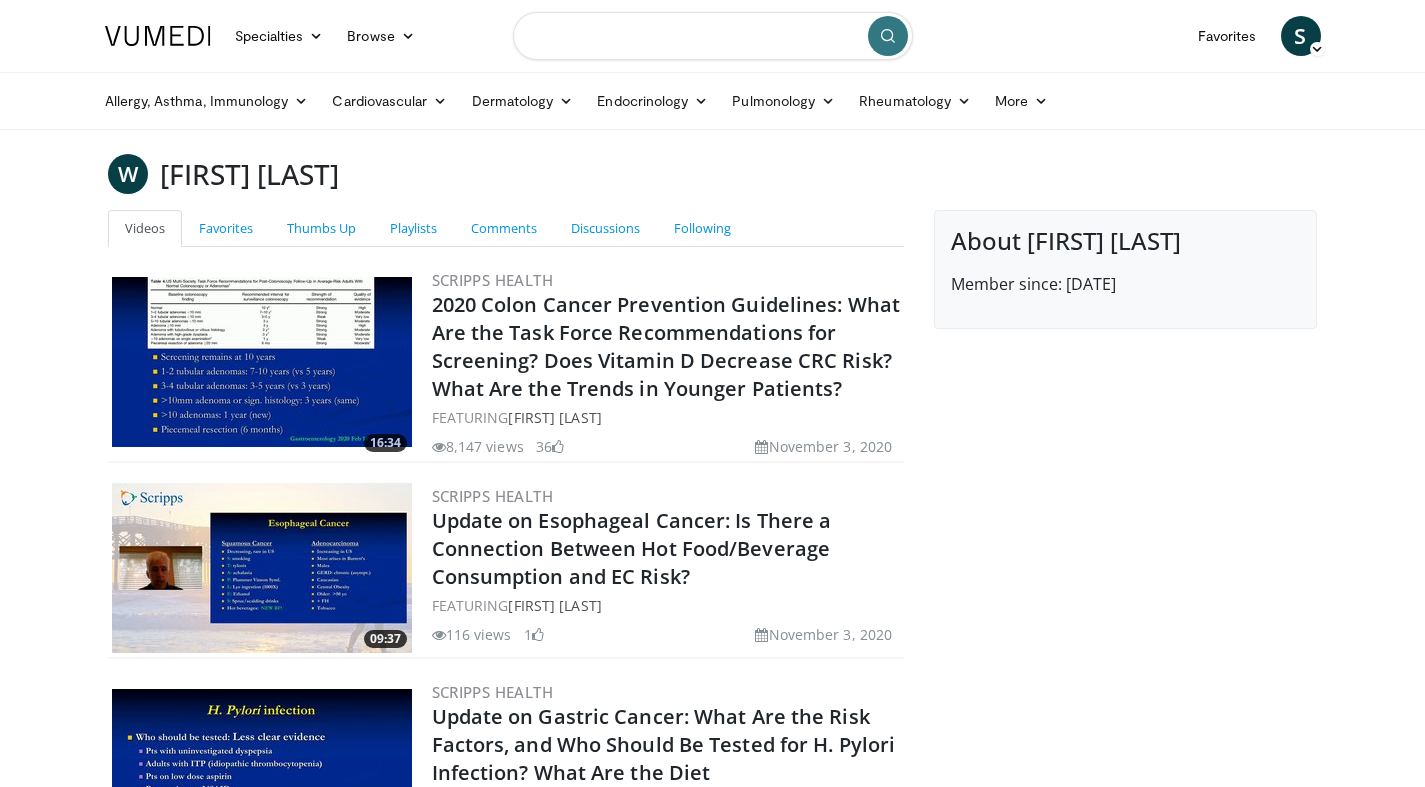 click at bounding box center [713, 36] 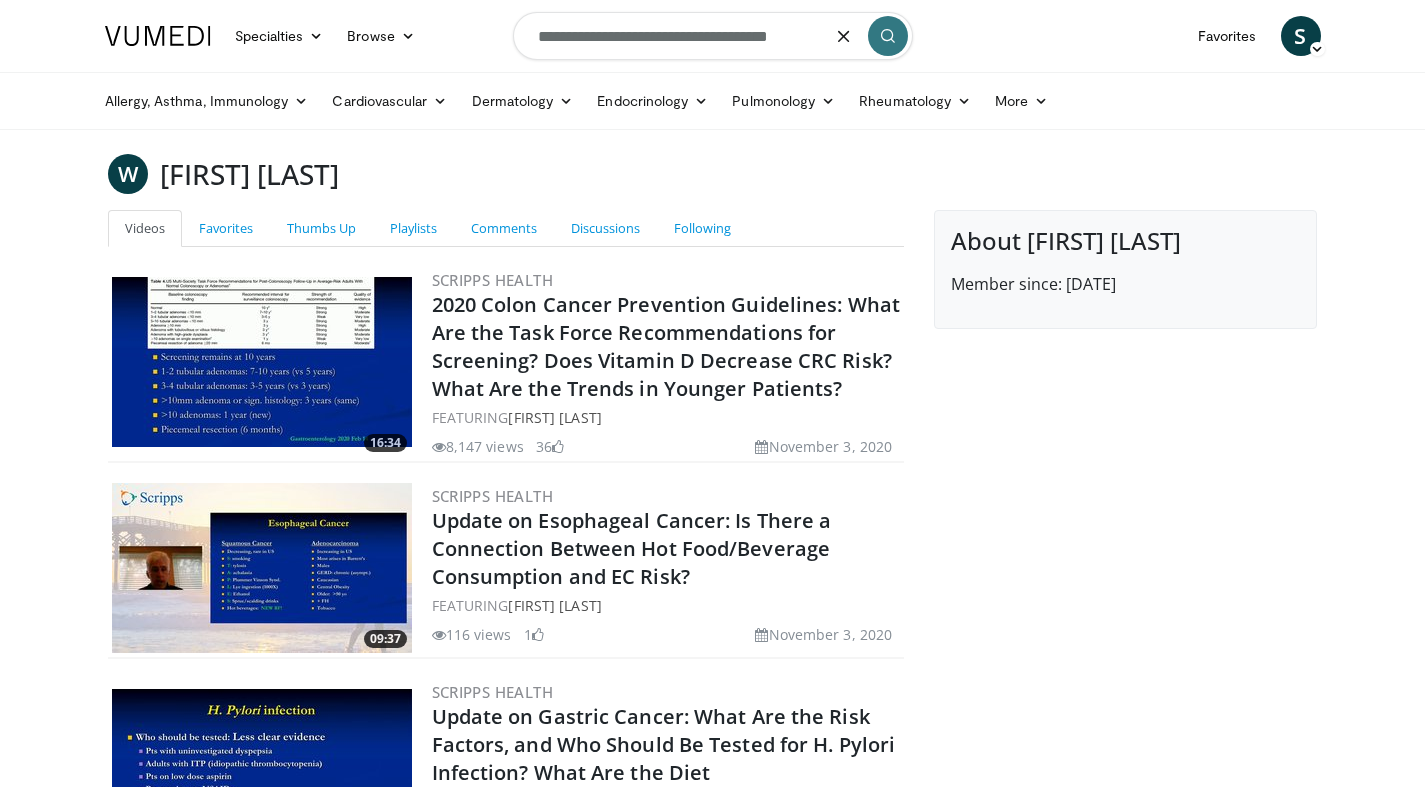 drag, startPoint x: 637, startPoint y: 40, endPoint x: 834, endPoint y: 40, distance: 197 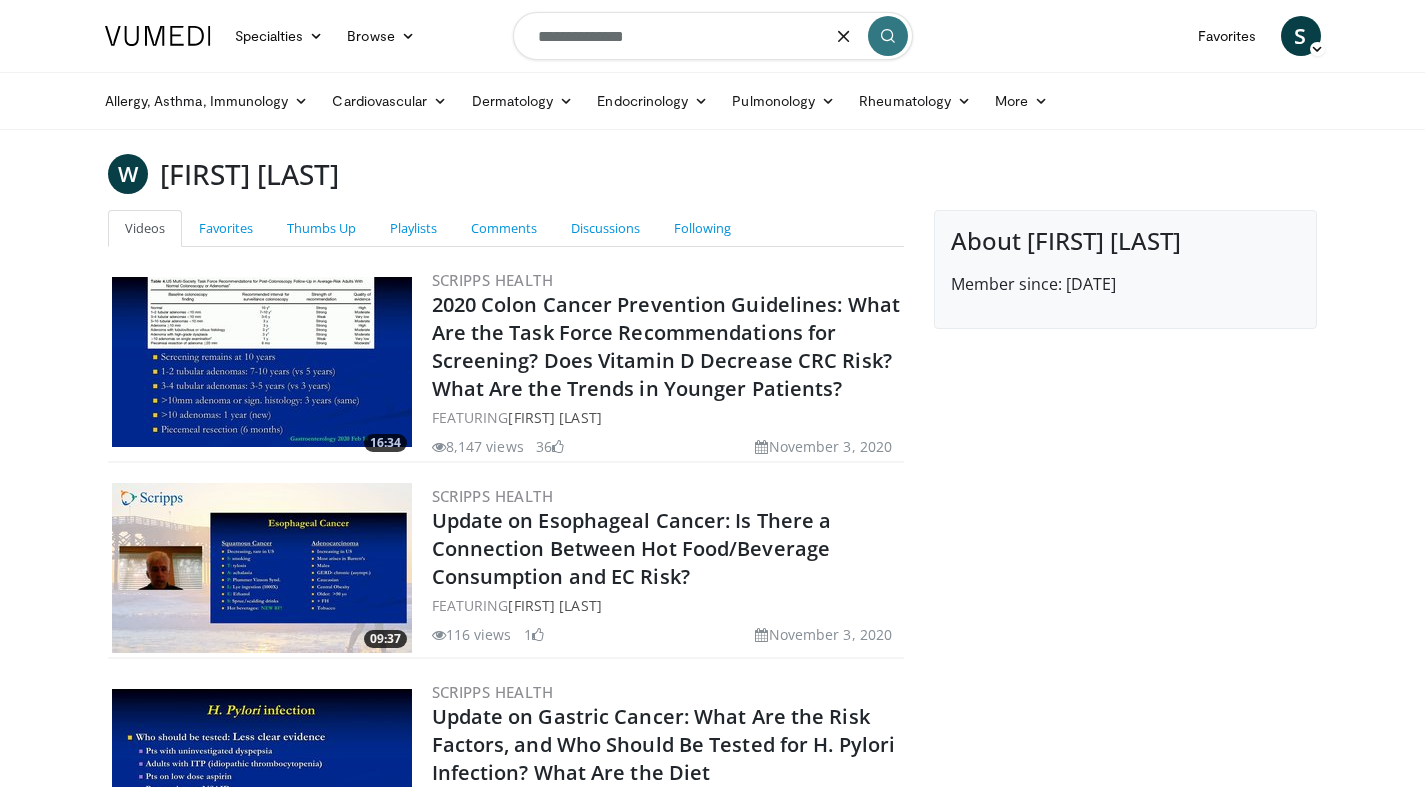 type on "**********" 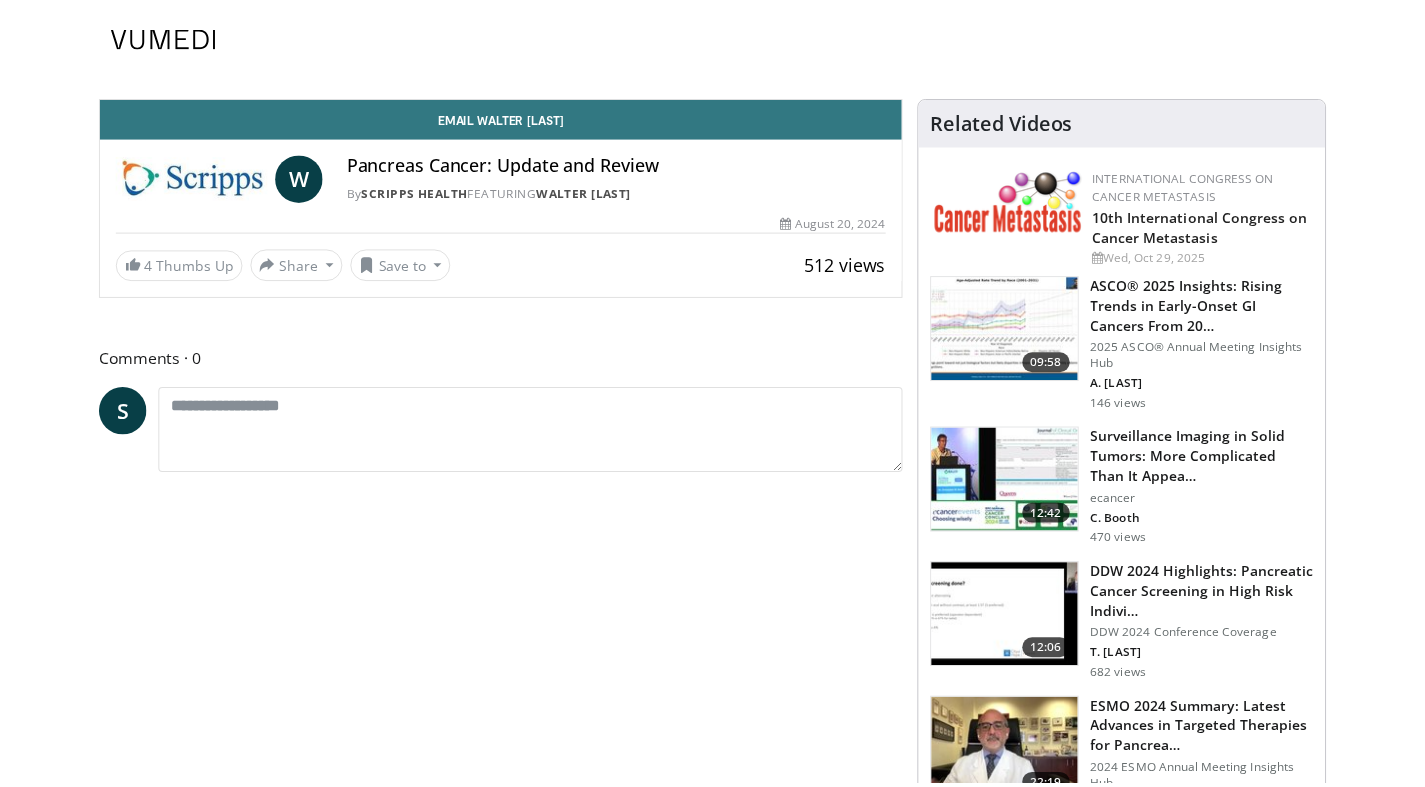 scroll, scrollTop: 0, scrollLeft: 0, axis: both 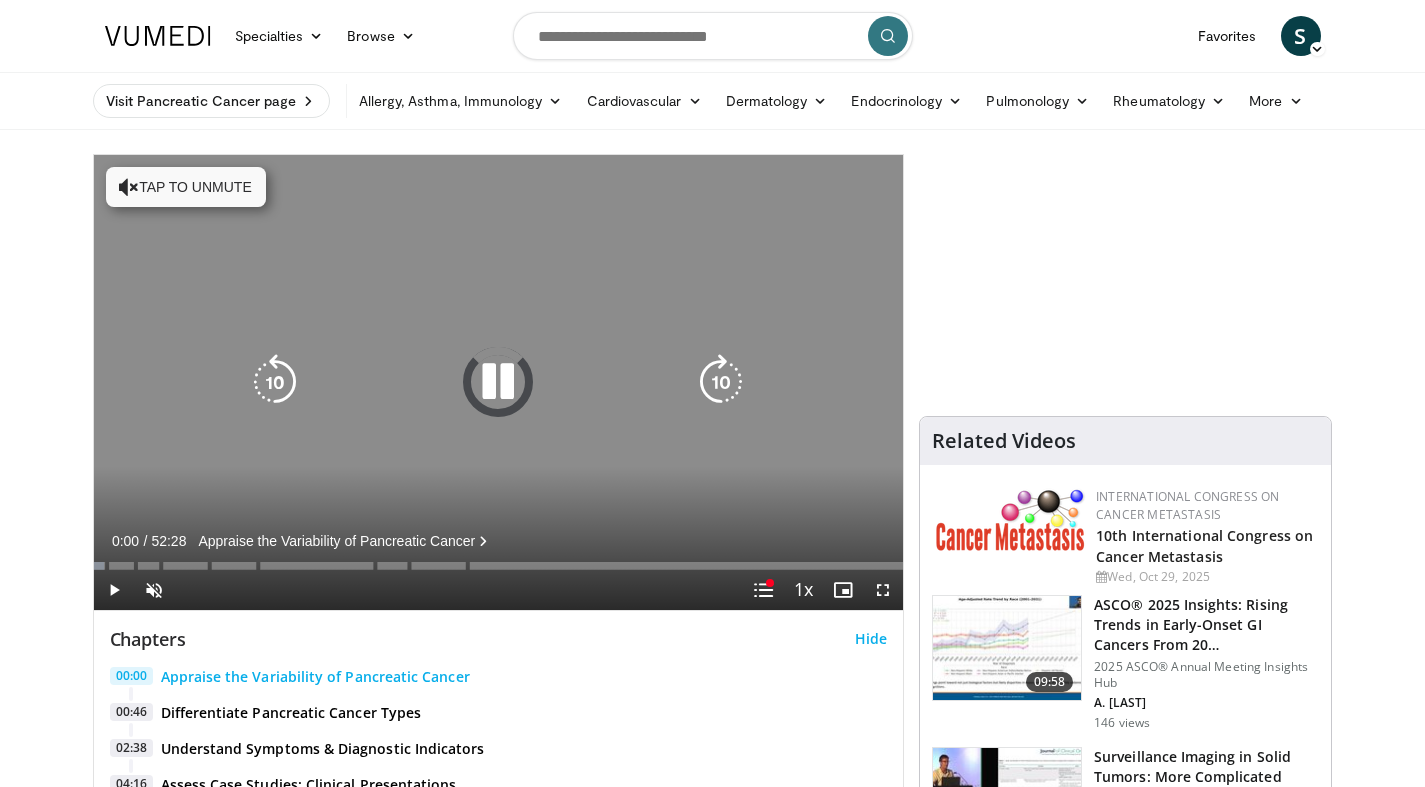 click at bounding box center (498, 382) 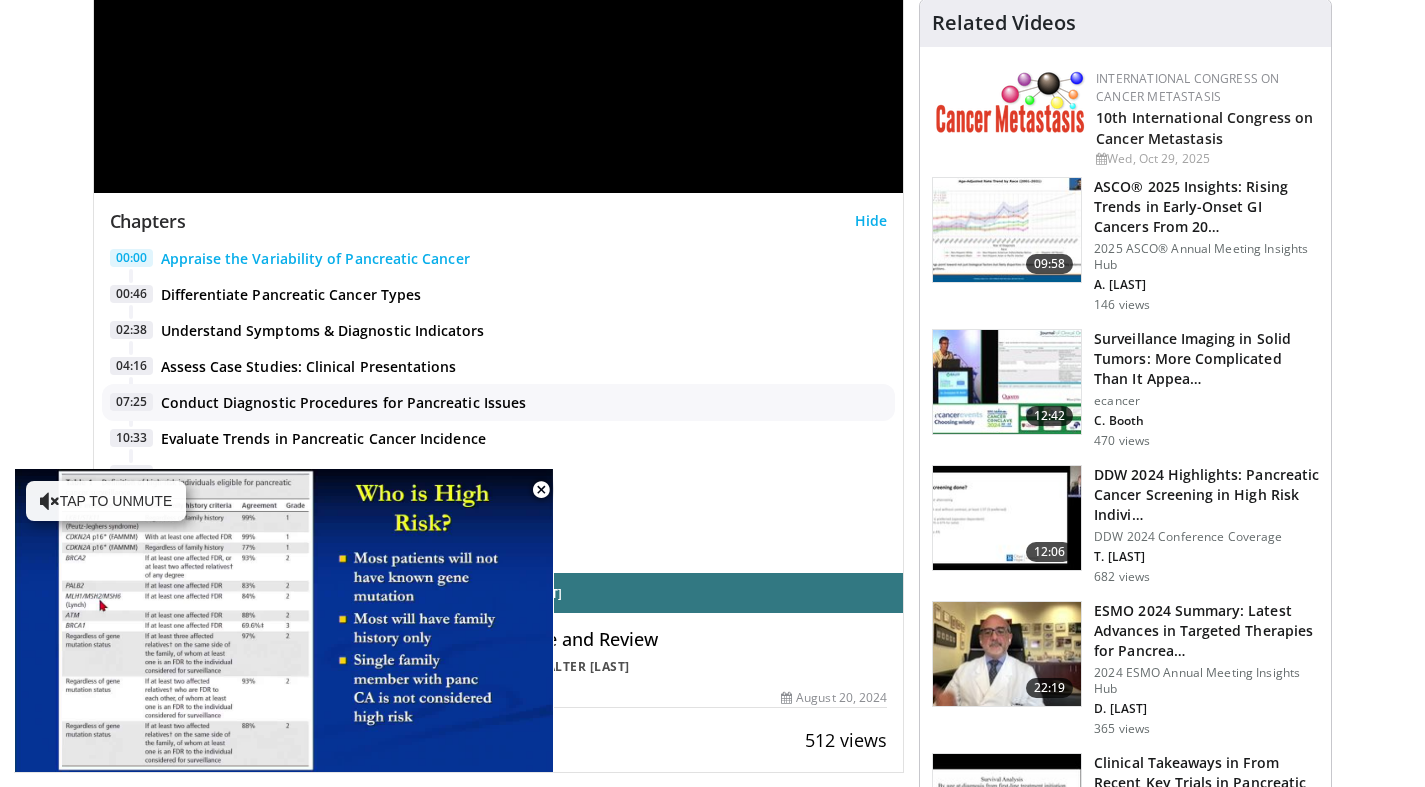 scroll, scrollTop: 419, scrollLeft: 0, axis: vertical 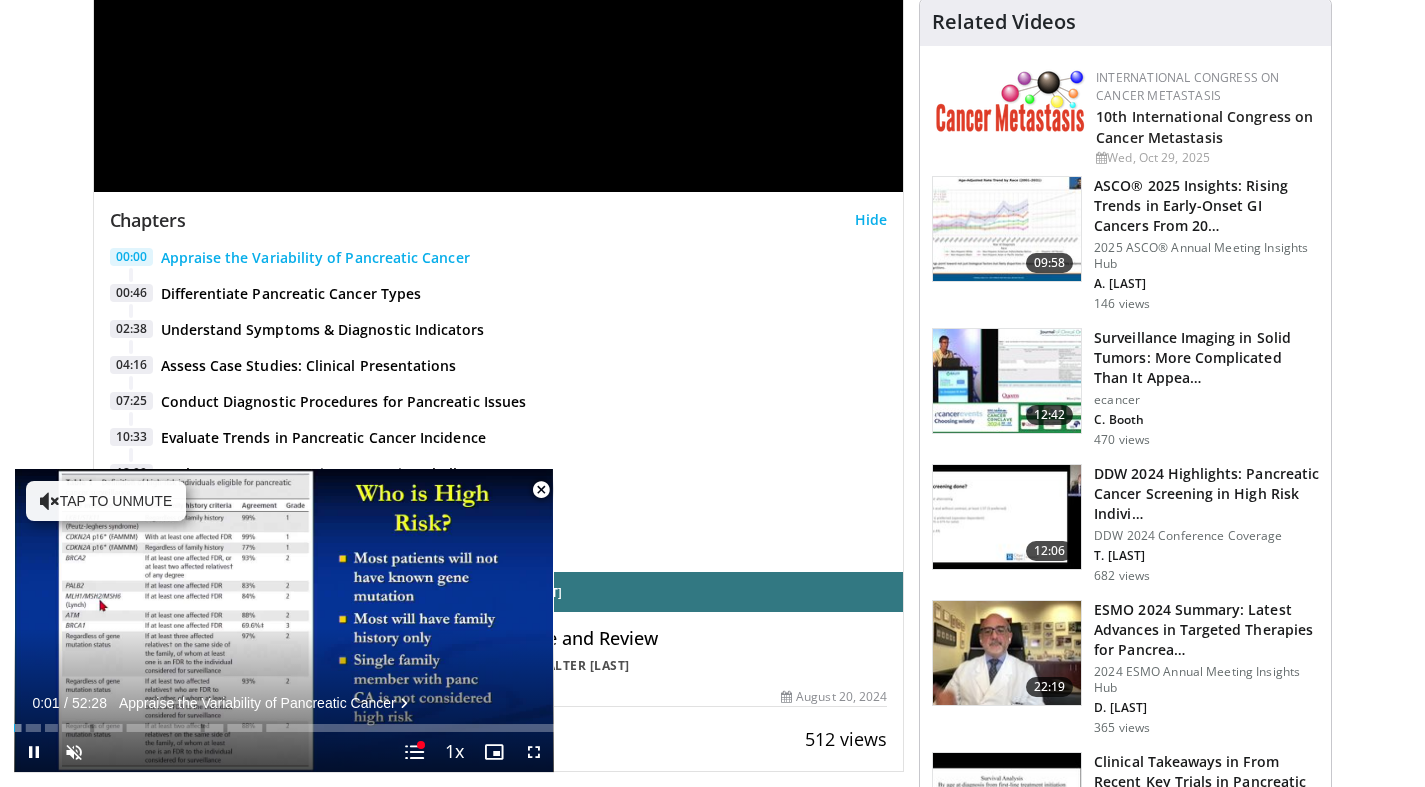 click at bounding box center (541, 490) 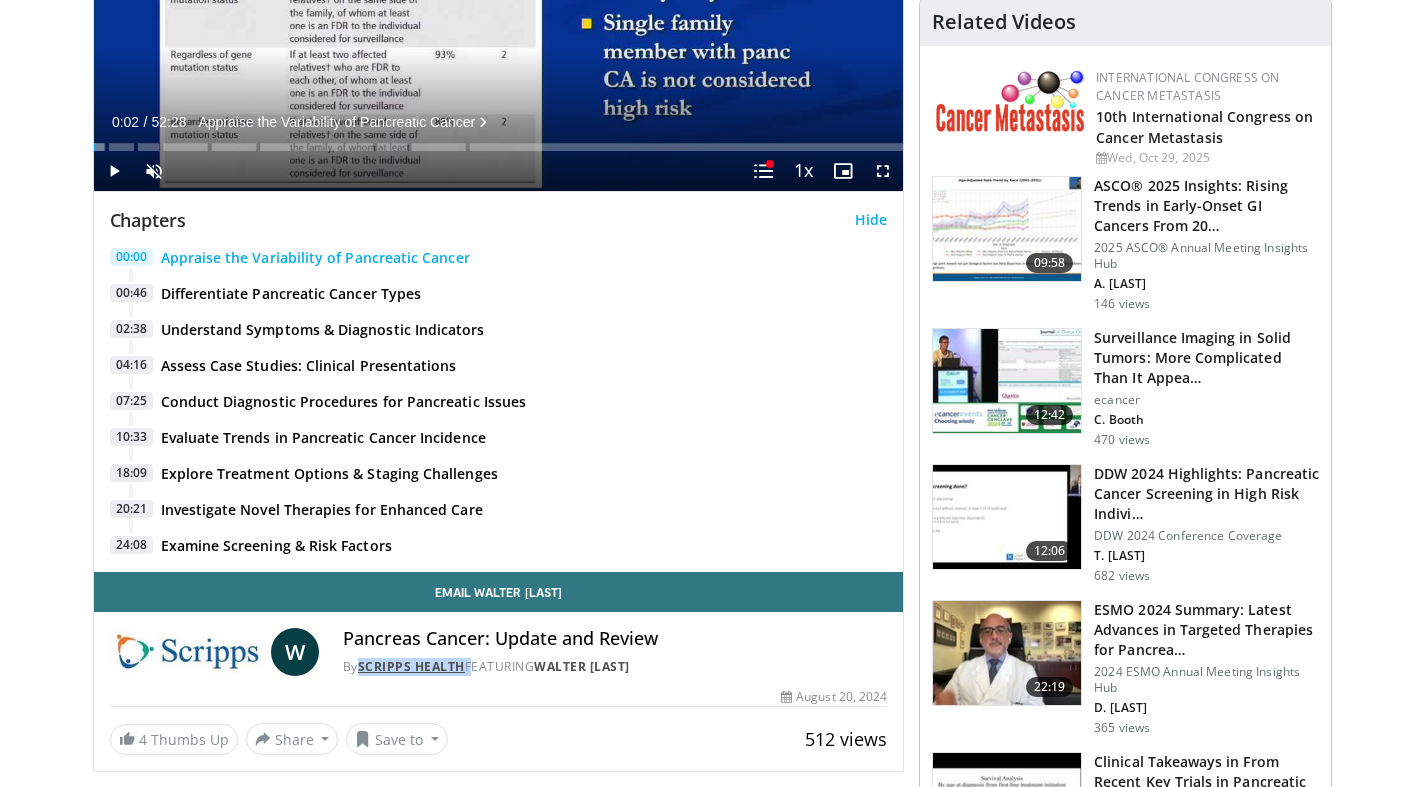 drag, startPoint x: 473, startPoint y: 665, endPoint x: 363, endPoint y: 661, distance: 110.0727 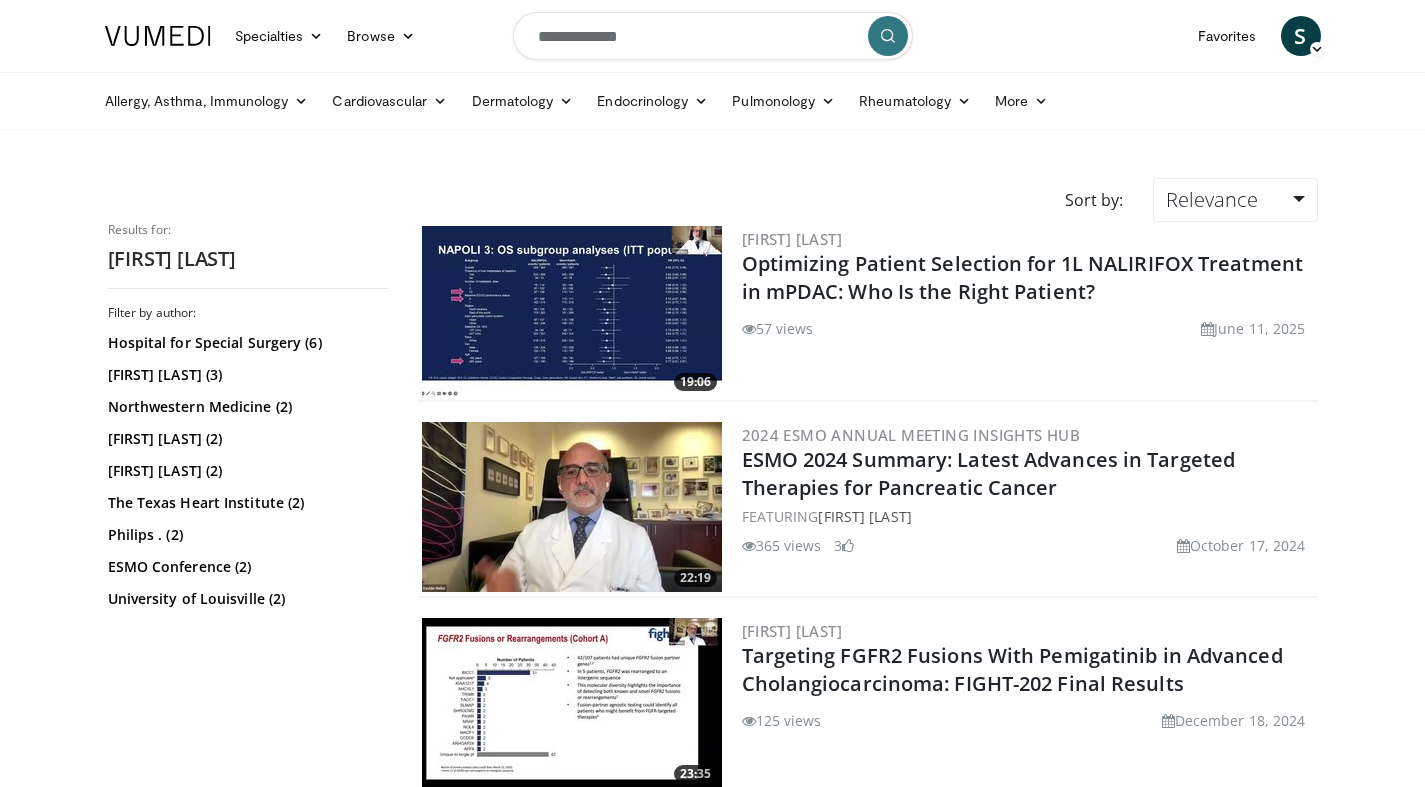 scroll, scrollTop: 0, scrollLeft: 0, axis: both 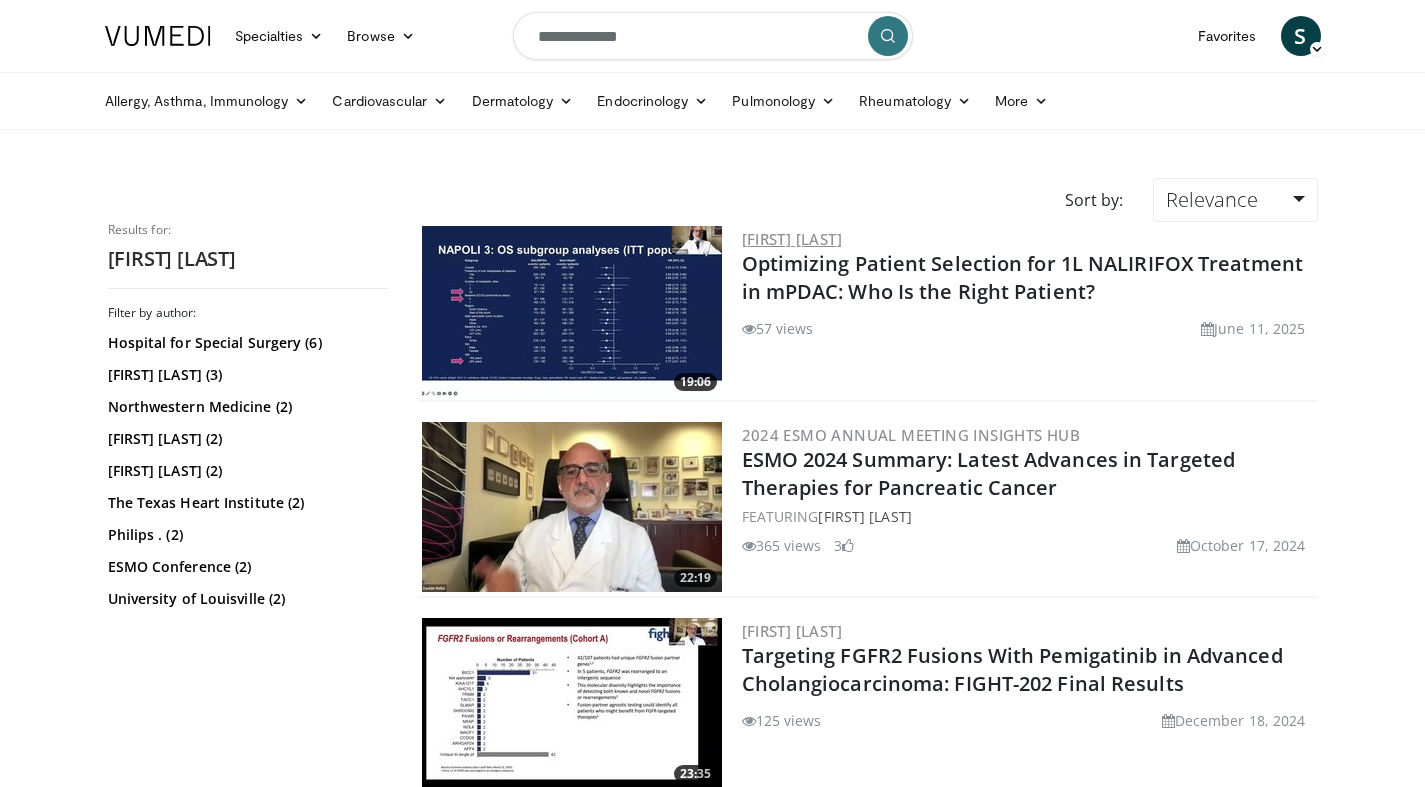 click on "[FIRST] [LAST]" at bounding box center (792, 239) 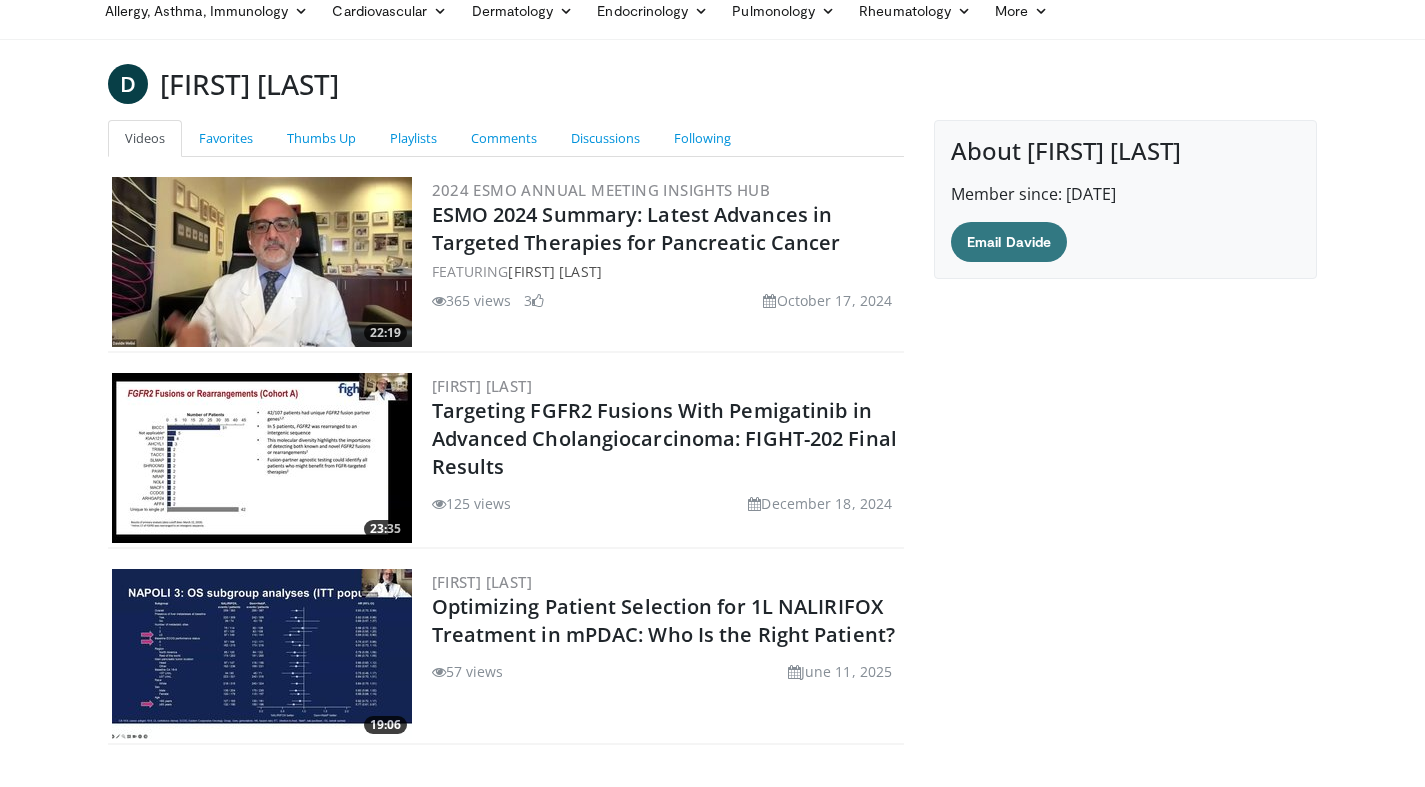 scroll, scrollTop: 88, scrollLeft: 0, axis: vertical 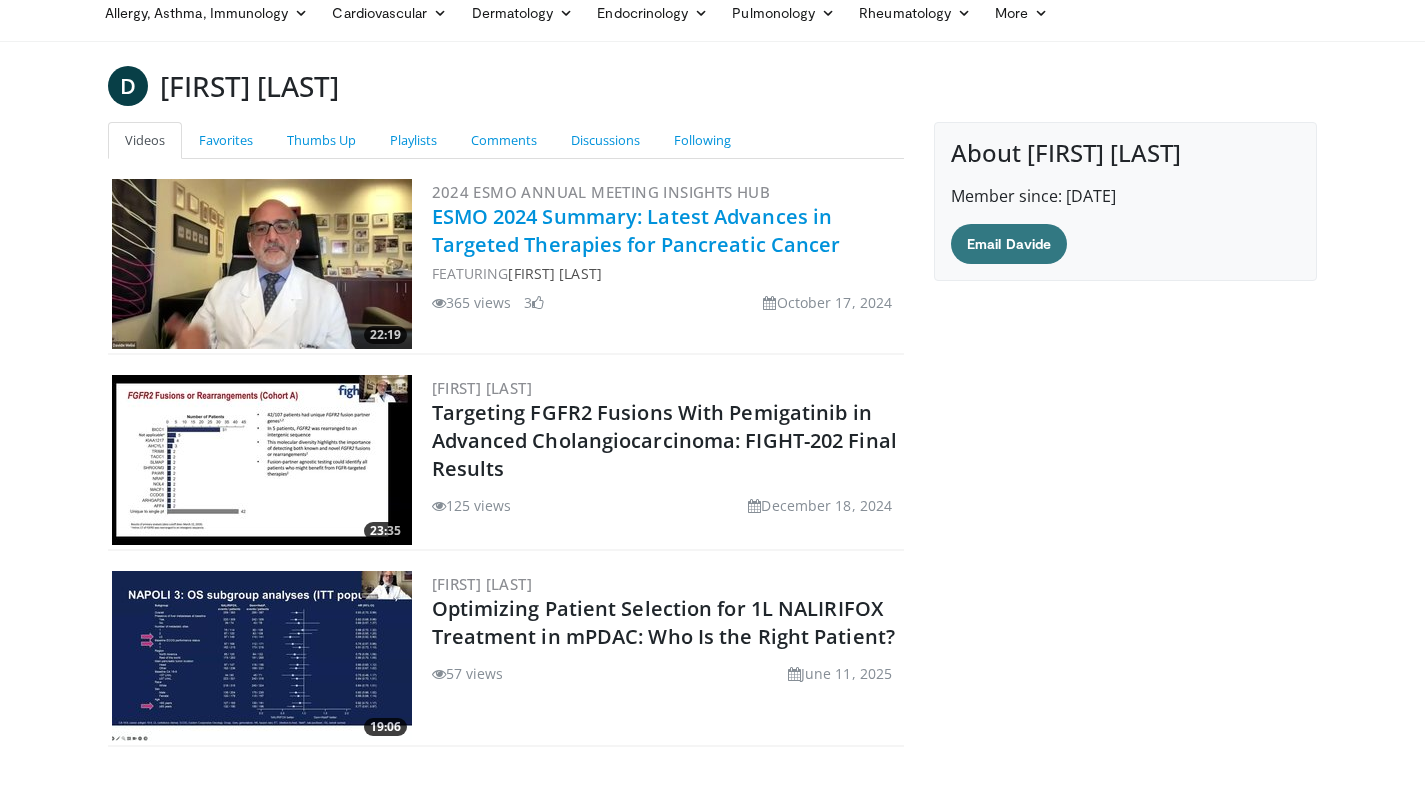 click on "ESMO 2024 Summary: Latest Advances in Targeted Therapies for Pancreatic Cancer" at bounding box center (636, 230) 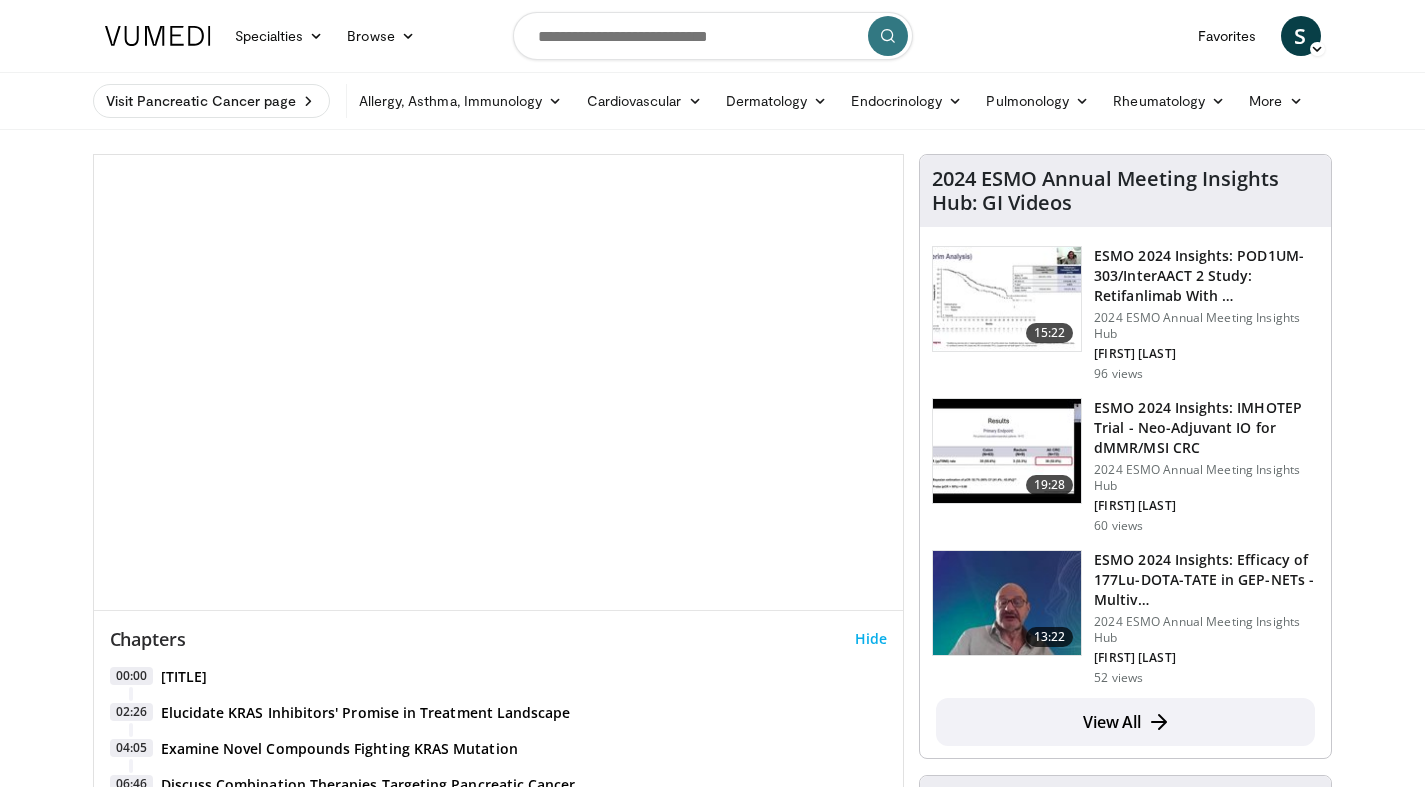 scroll, scrollTop: 0, scrollLeft: 0, axis: both 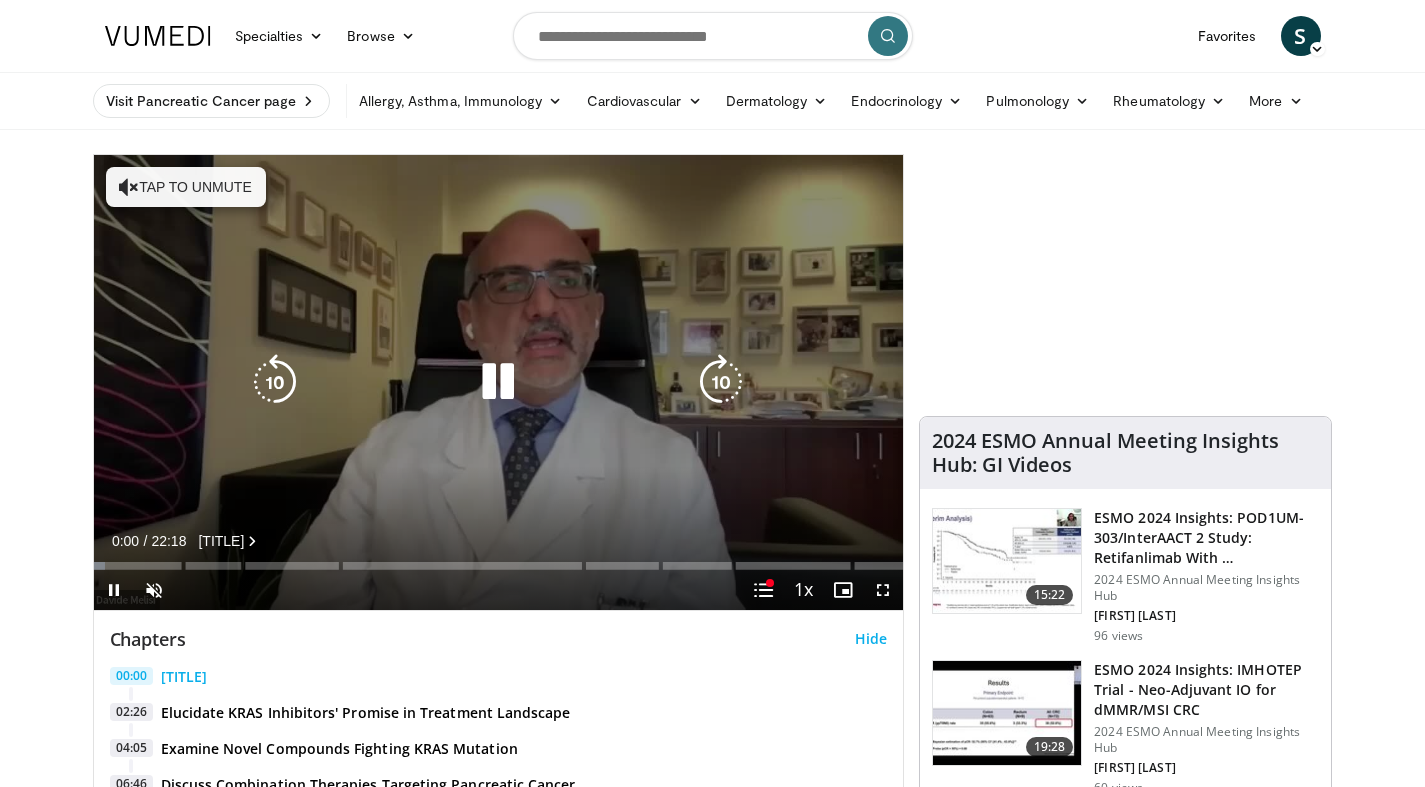 click at bounding box center [498, 382] 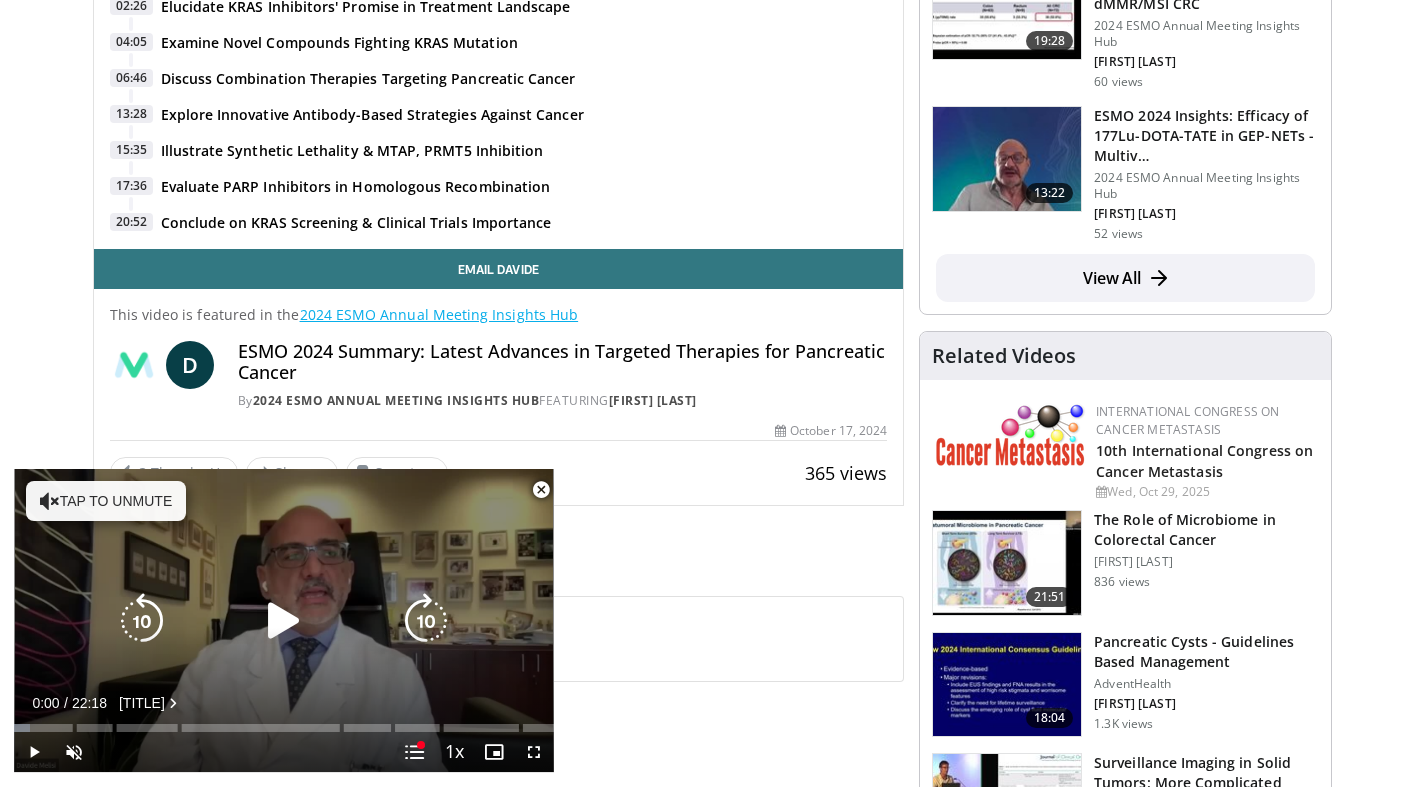scroll, scrollTop: 713, scrollLeft: 0, axis: vertical 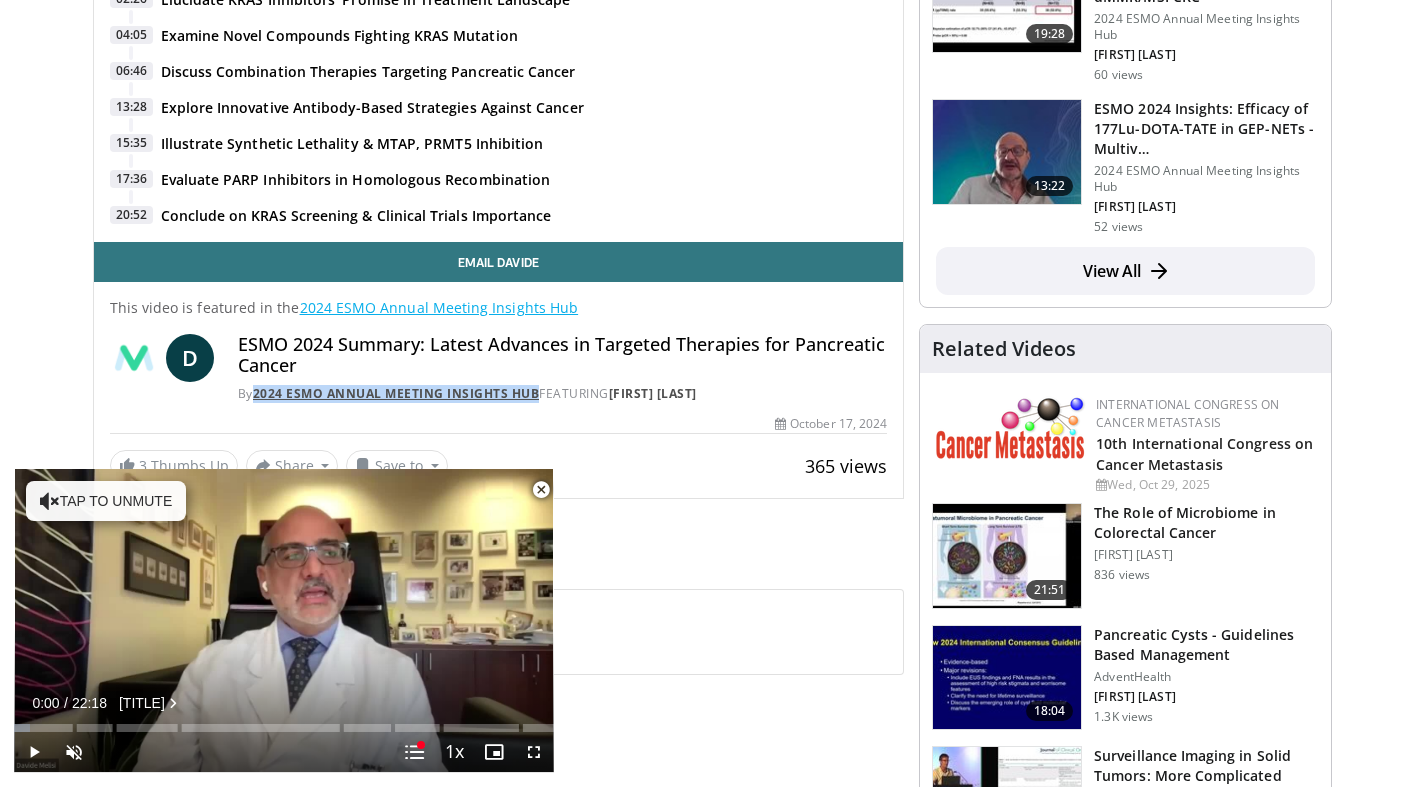 drag, startPoint x: 541, startPoint y: 387, endPoint x: 259, endPoint y: 395, distance: 282.11346 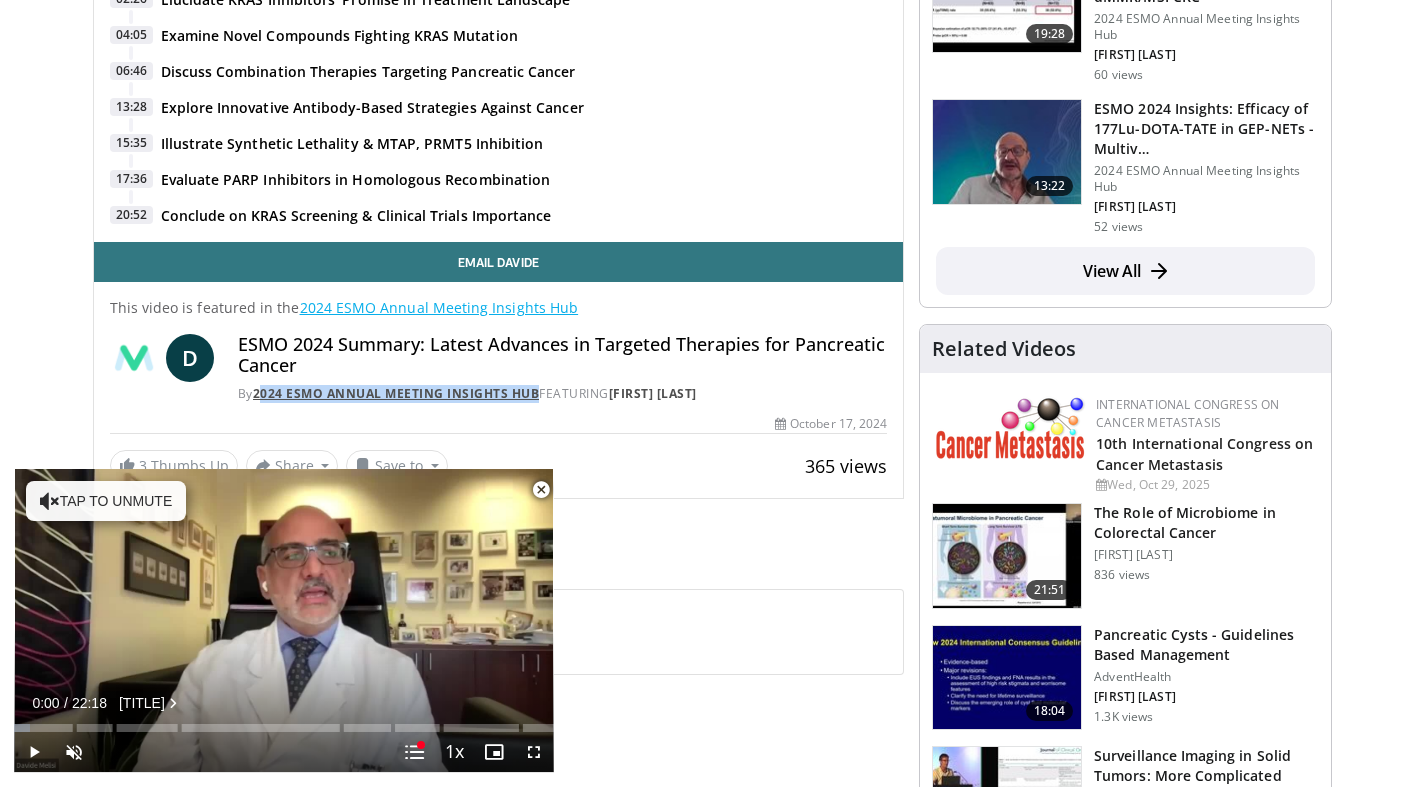copy on "024 ESMO Annual Meeting Insights Hub" 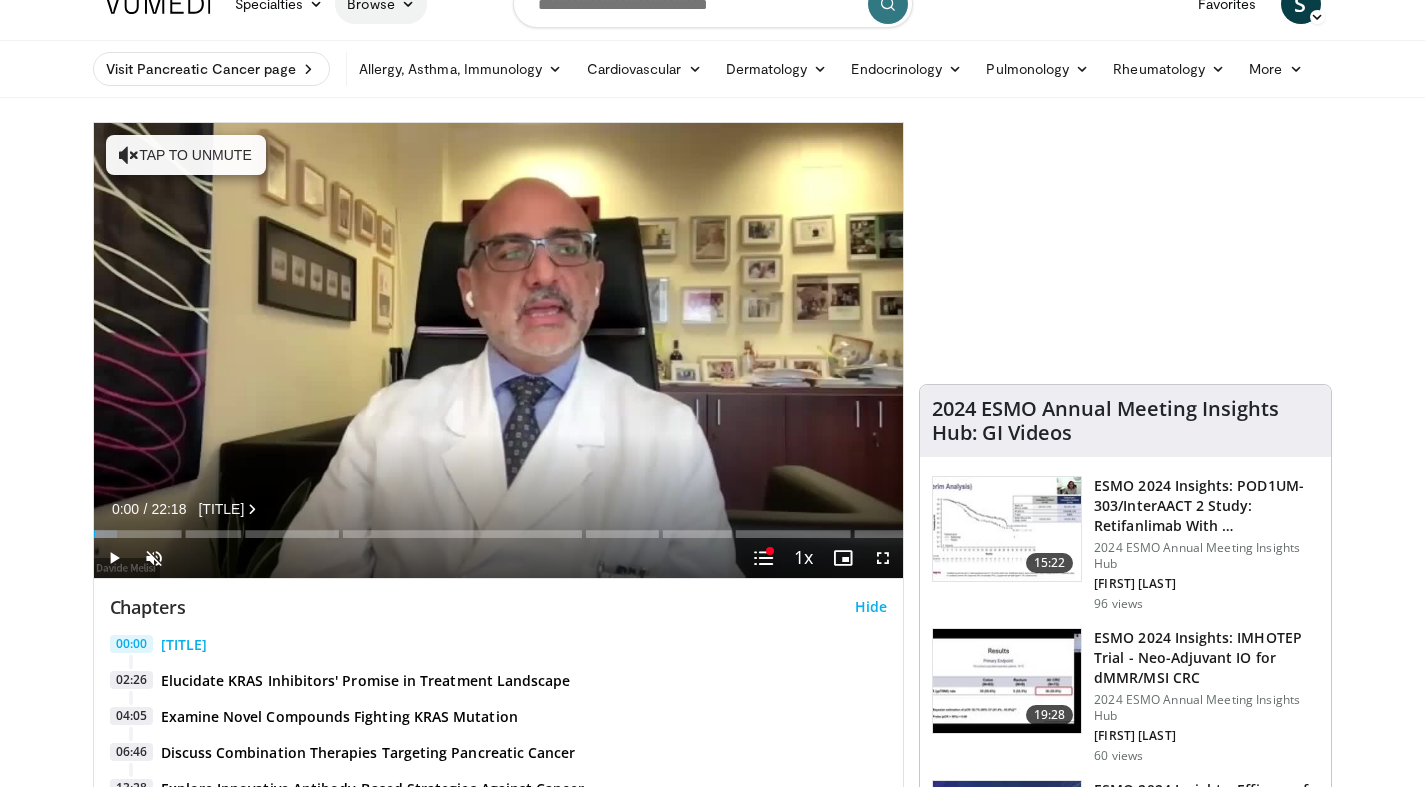 scroll, scrollTop: 0, scrollLeft: 0, axis: both 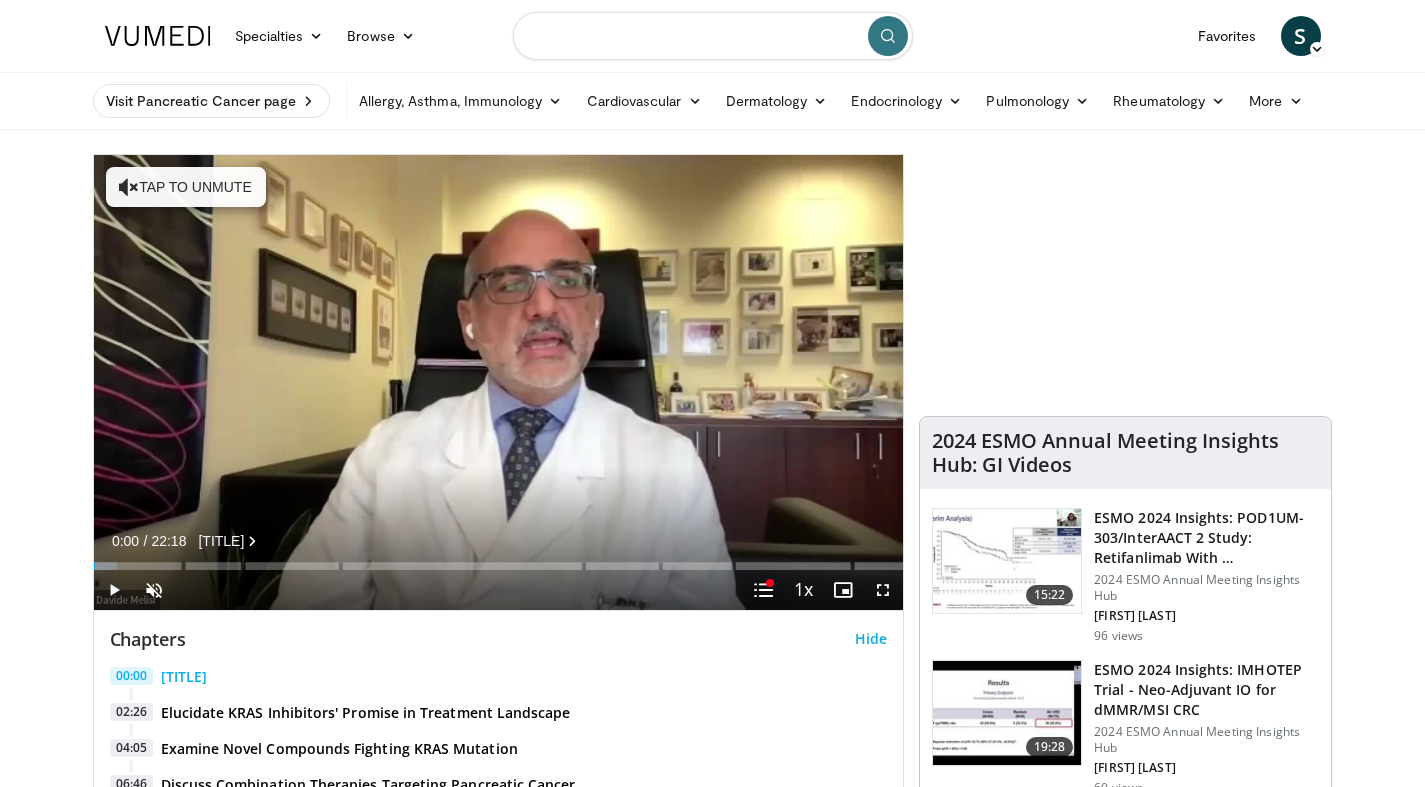 click at bounding box center (713, 36) 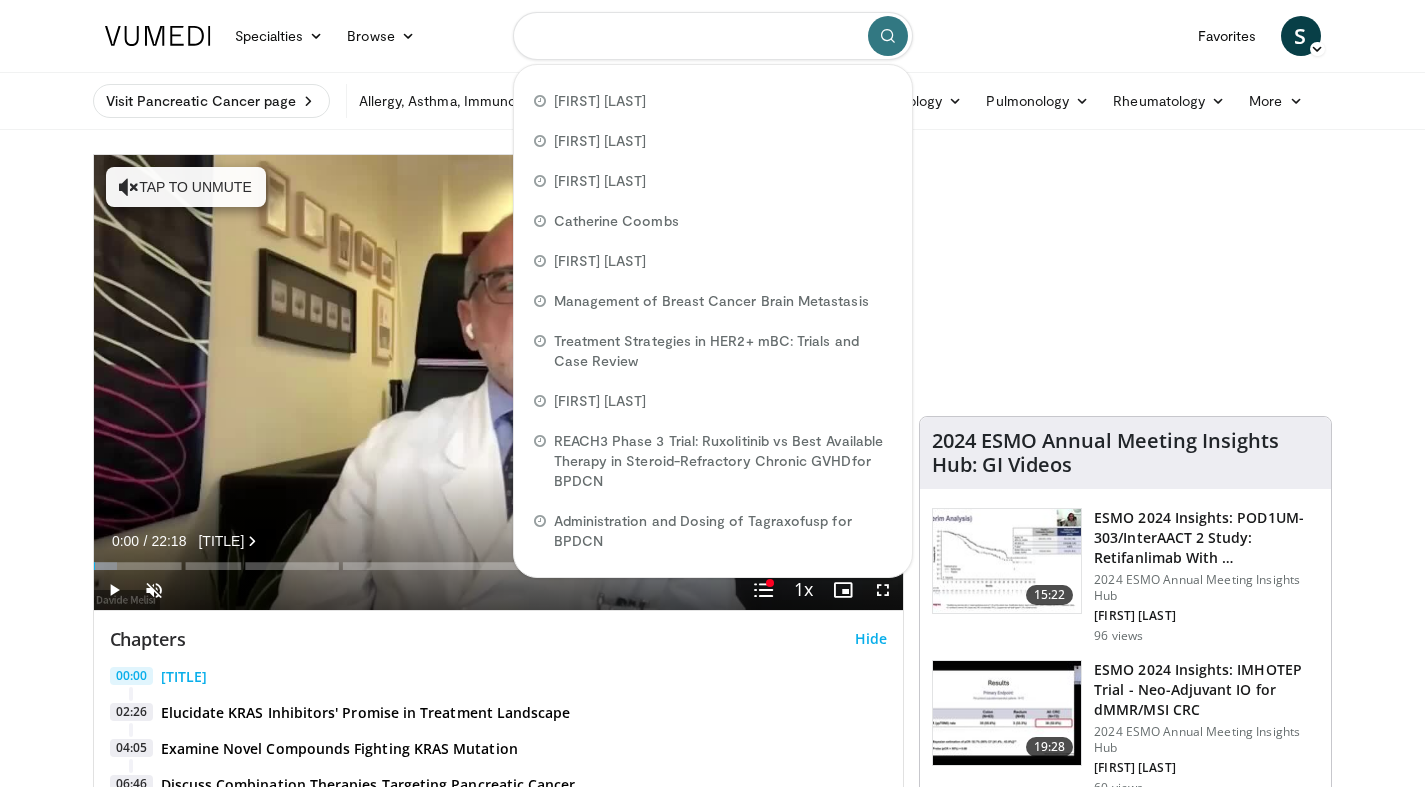 paste on "**********" 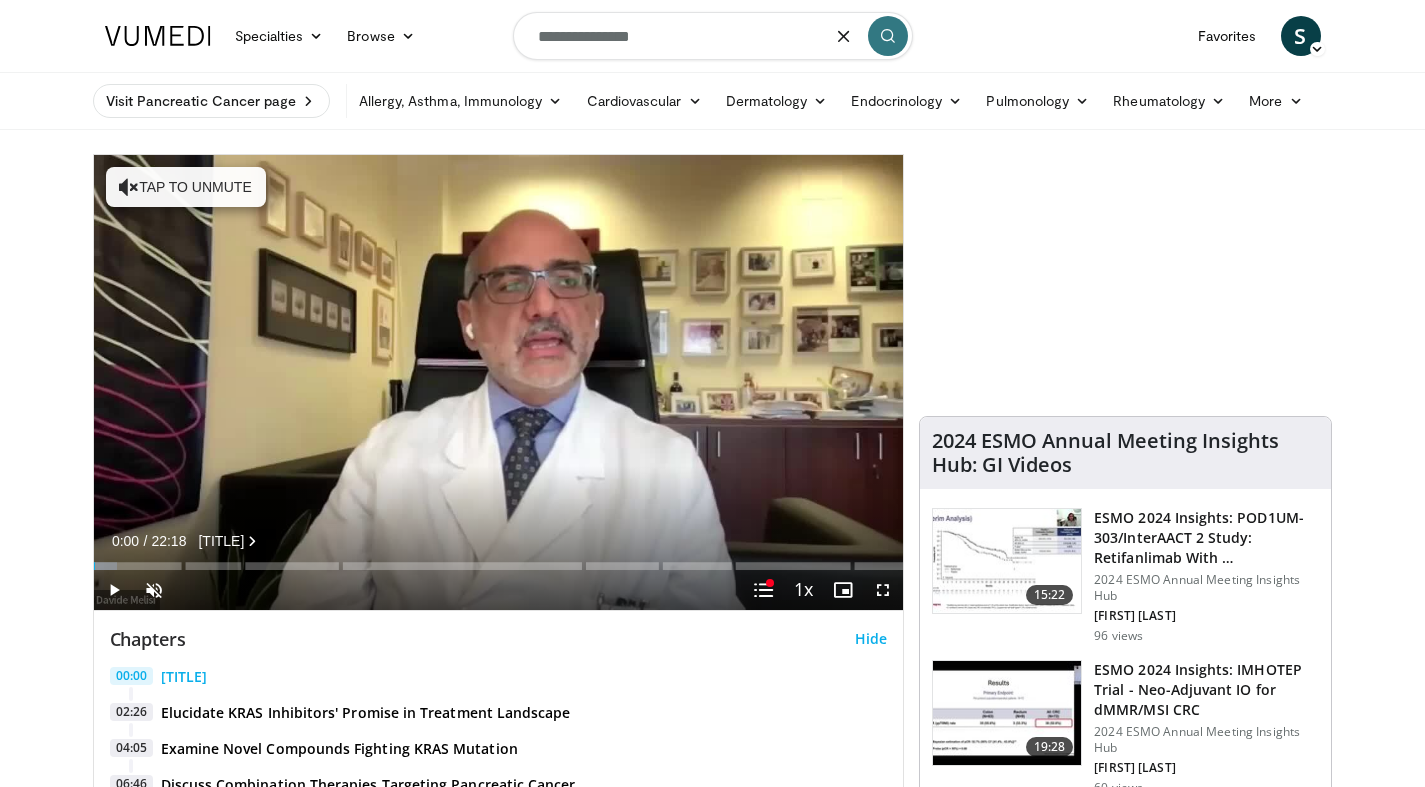 type on "**********" 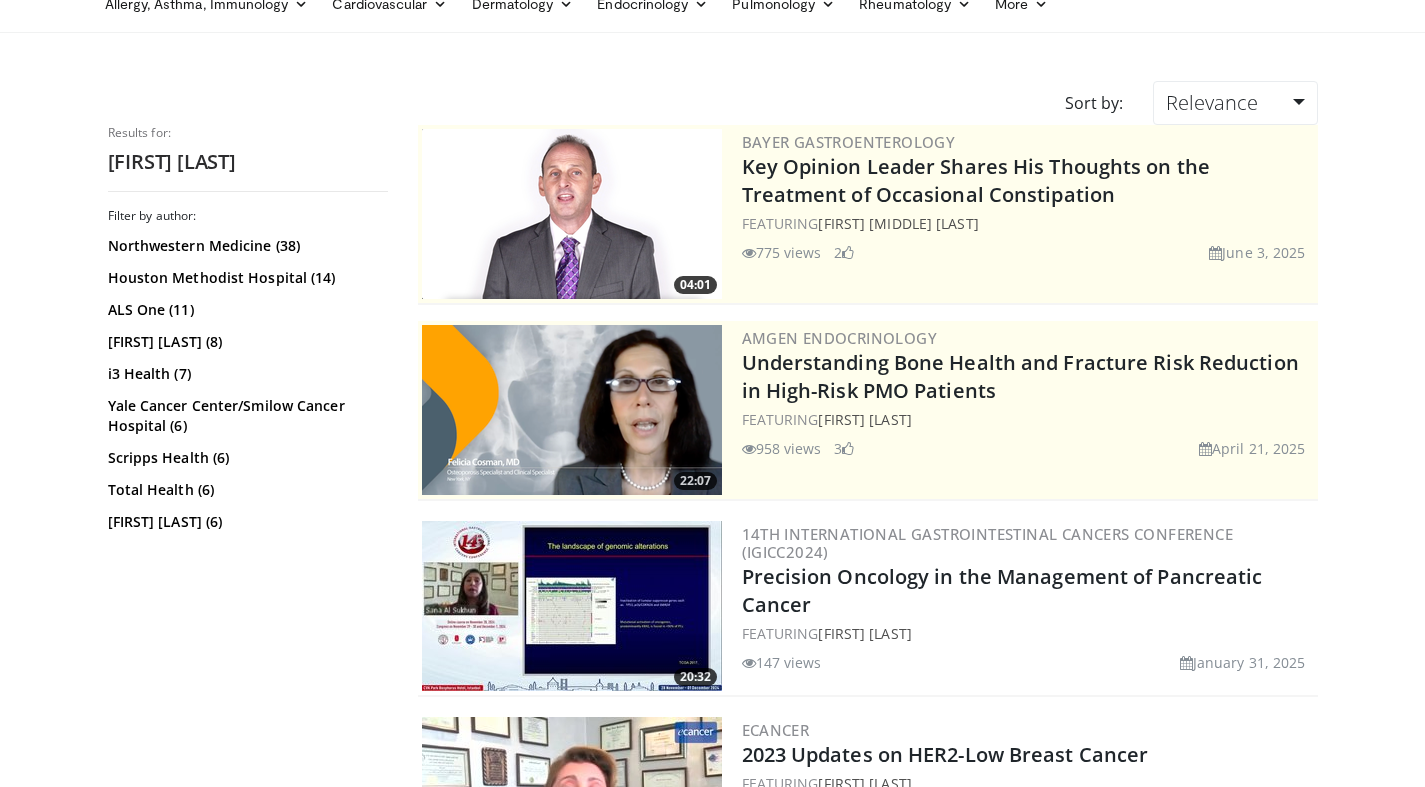 scroll, scrollTop: 144, scrollLeft: 0, axis: vertical 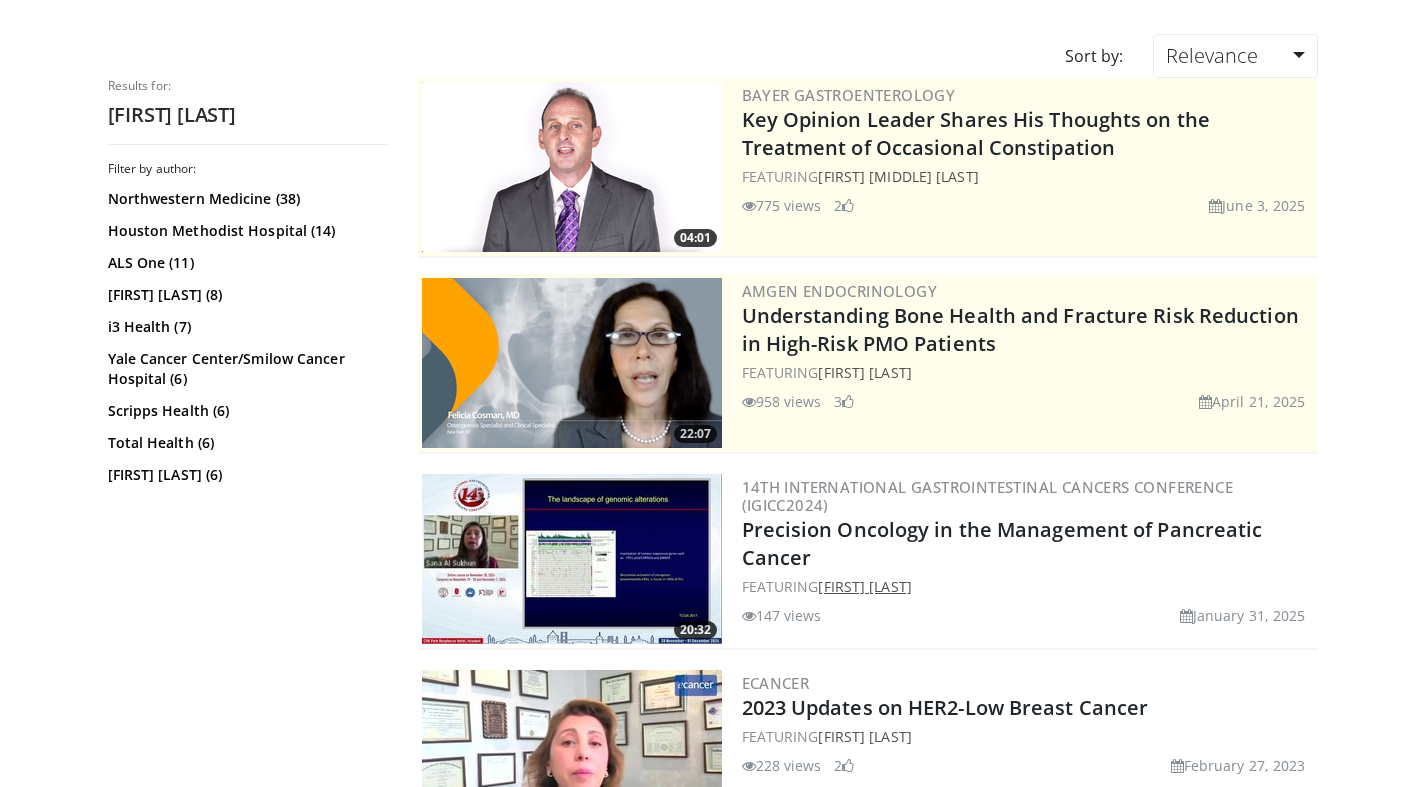 click on "[FIRST] [LAST]" at bounding box center (864, 586) 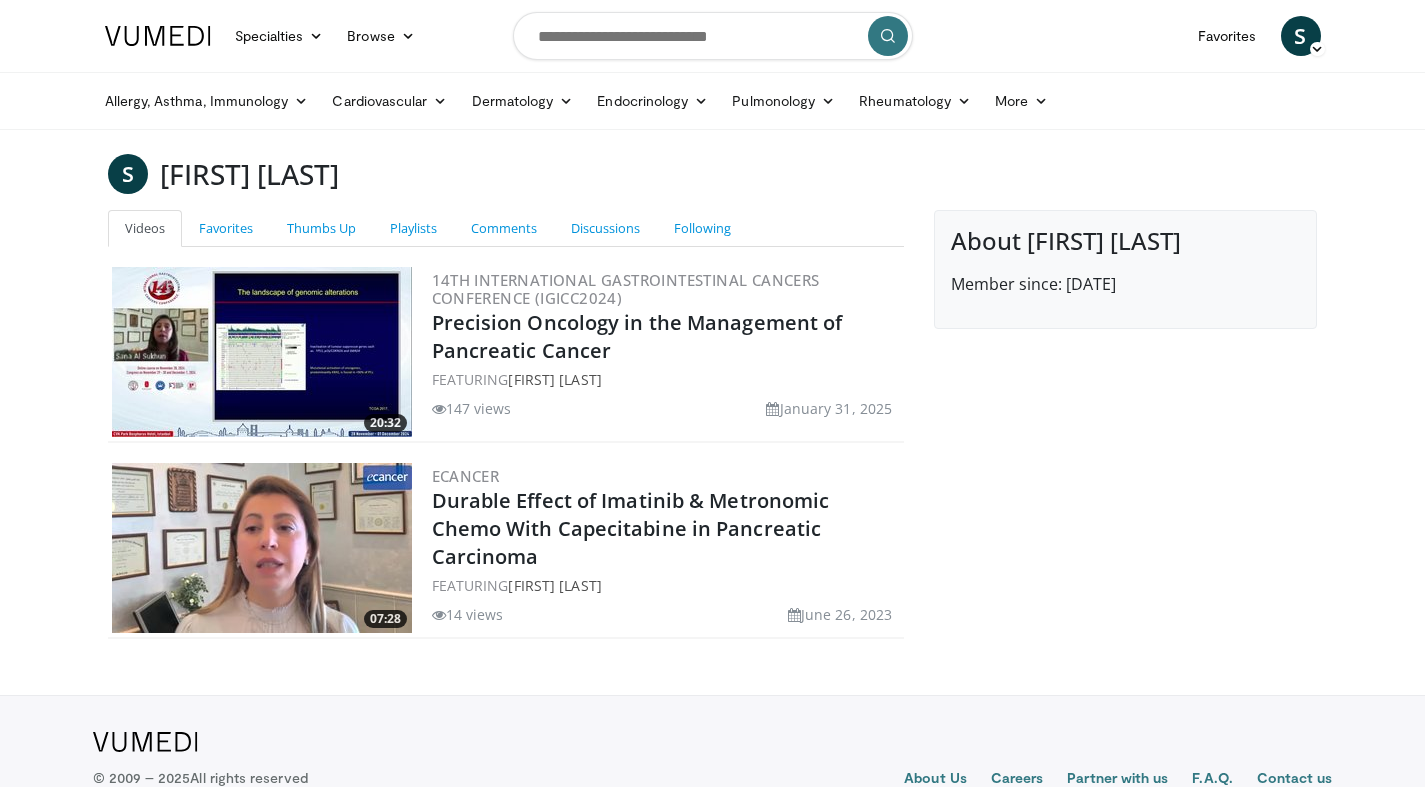 scroll, scrollTop: 0, scrollLeft: 0, axis: both 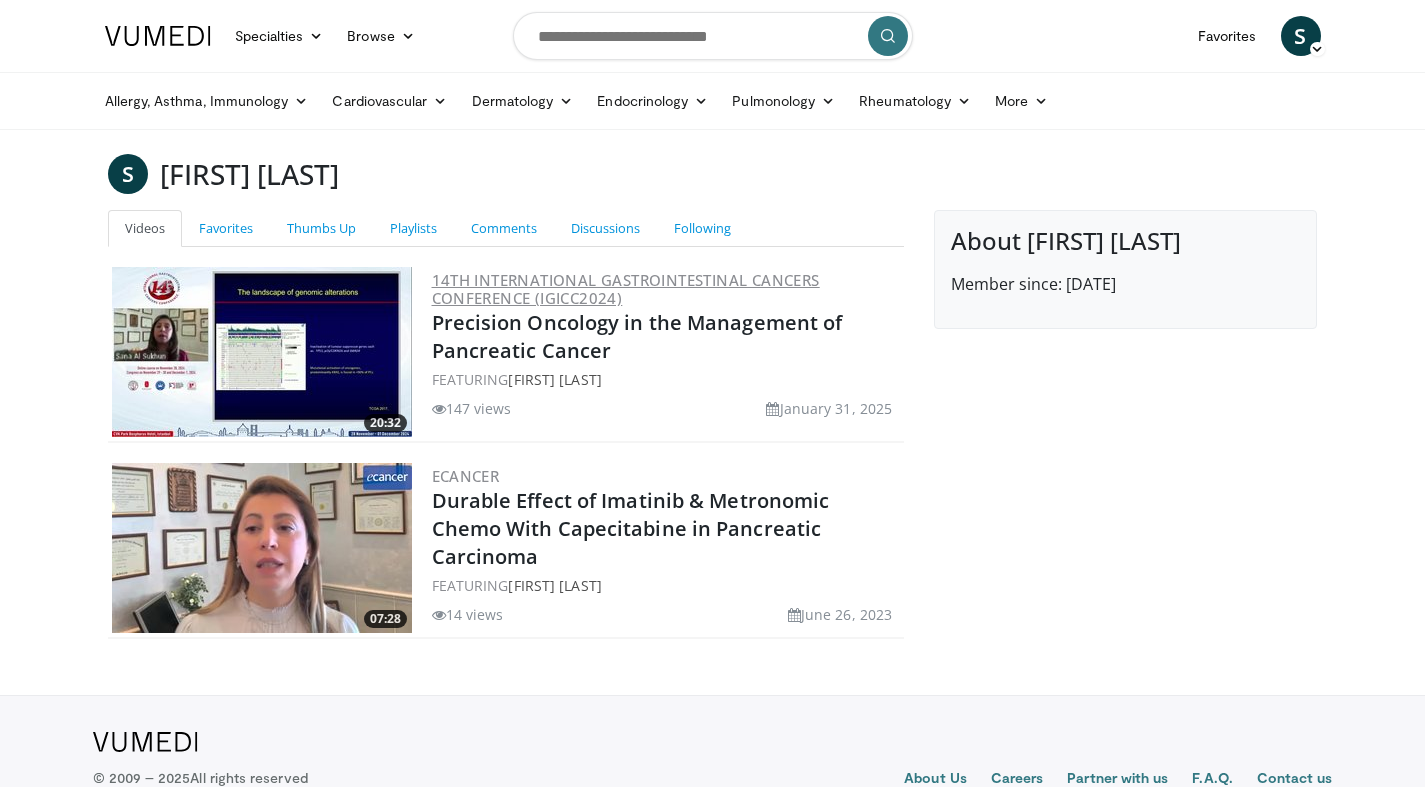 drag, startPoint x: 655, startPoint y: 297, endPoint x: 433, endPoint y: 276, distance: 222.99103 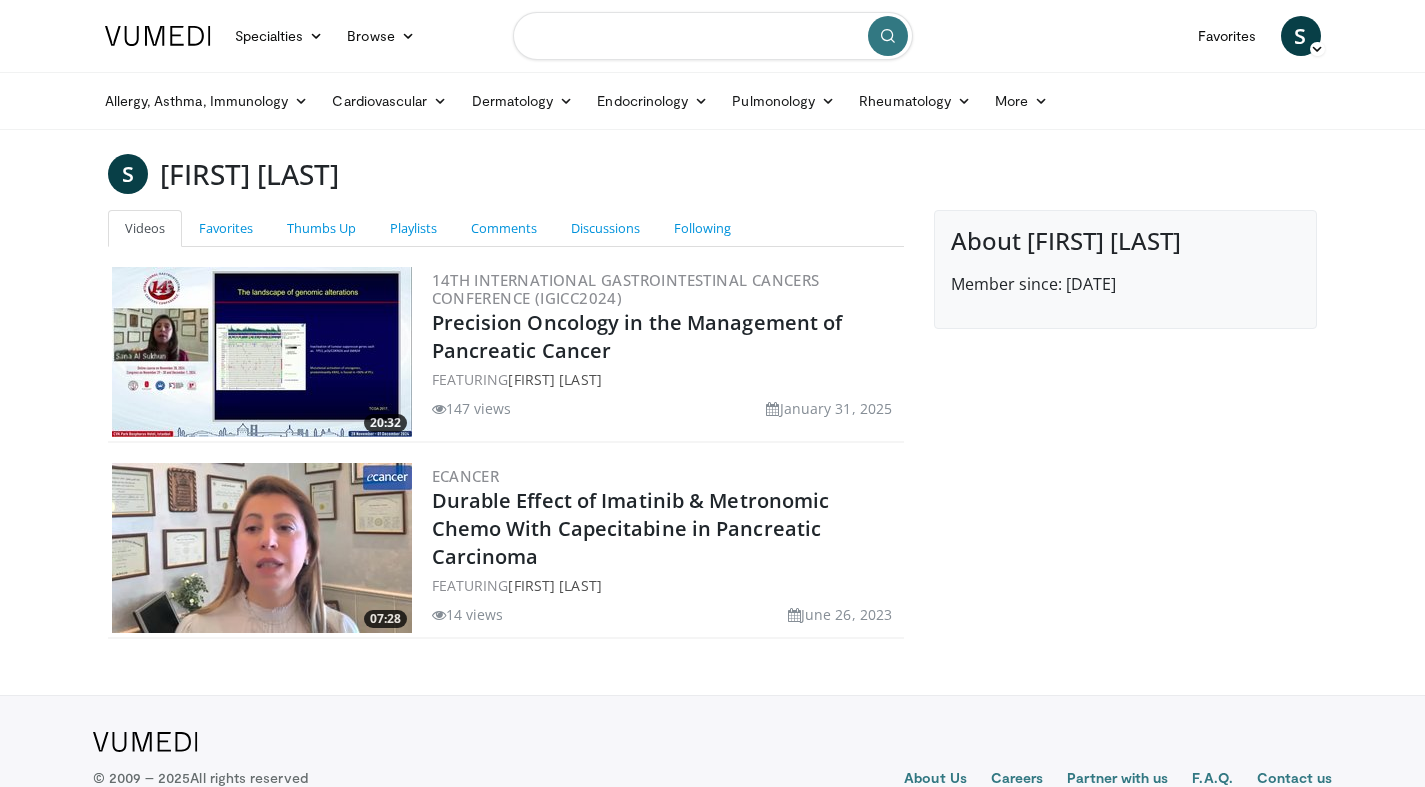 click at bounding box center (713, 36) 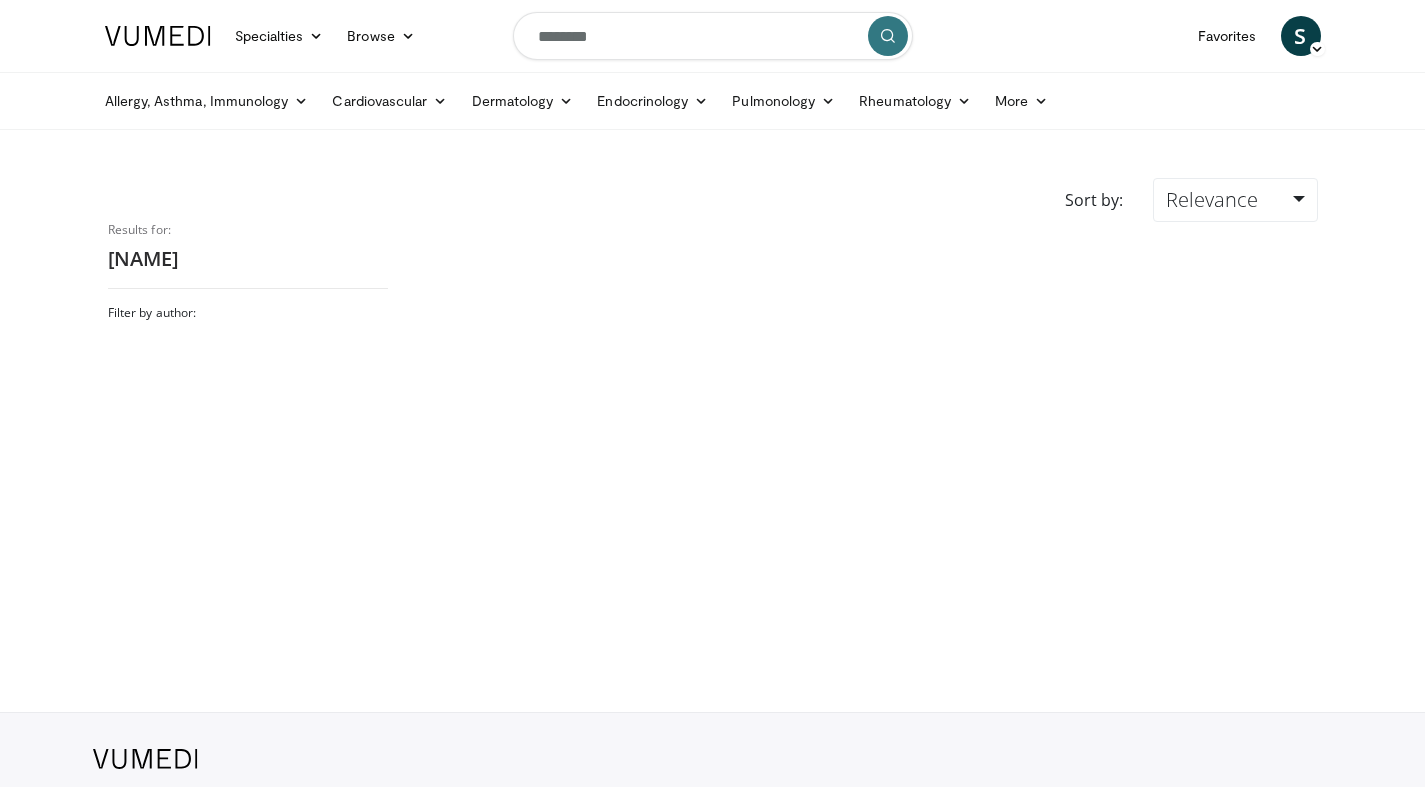 scroll, scrollTop: 0, scrollLeft: 0, axis: both 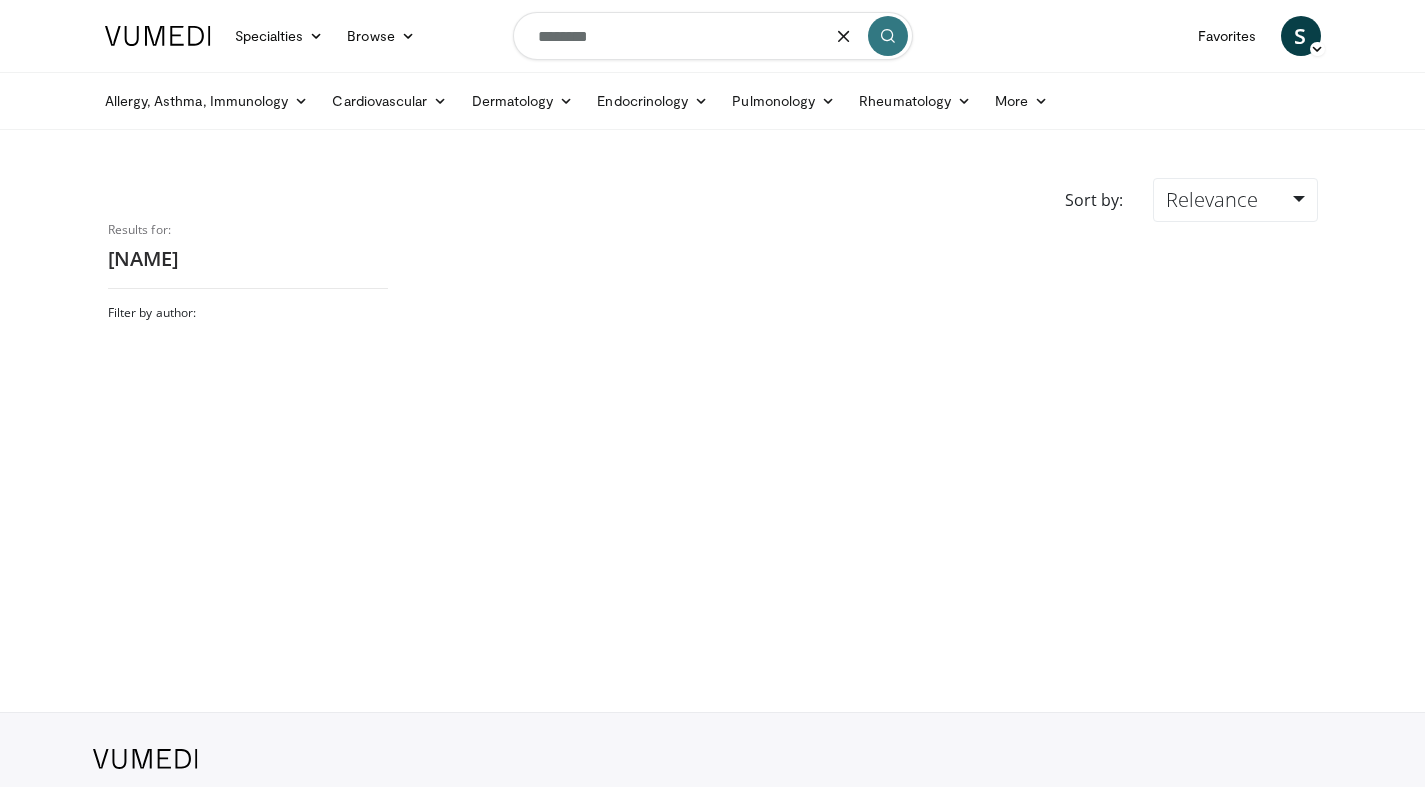 drag, startPoint x: 619, startPoint y: 42, endPoint x: 431, endPoint y: 11, distance: 190.53871 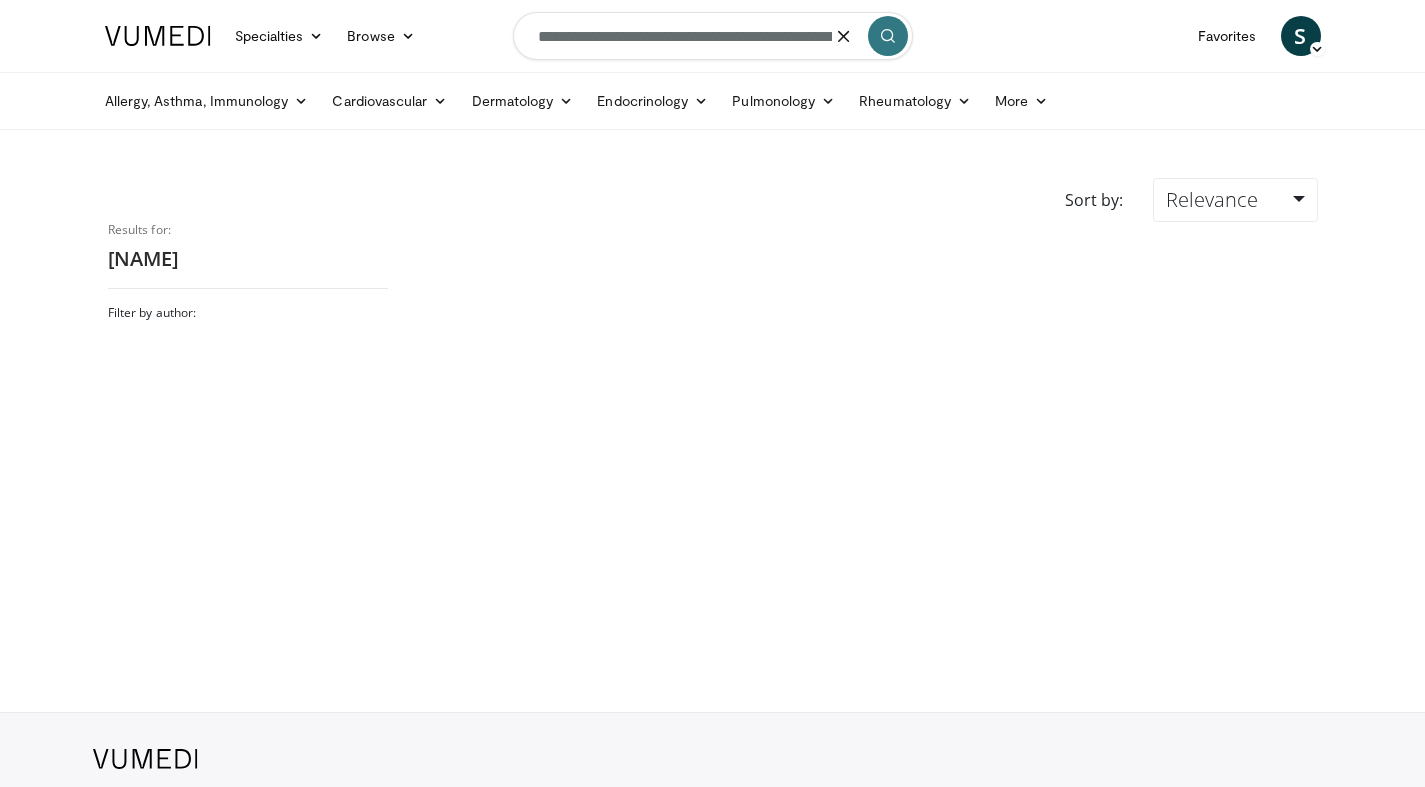 scroll, scrollTop: 0, scrollLeft: 73, axis: horizontal 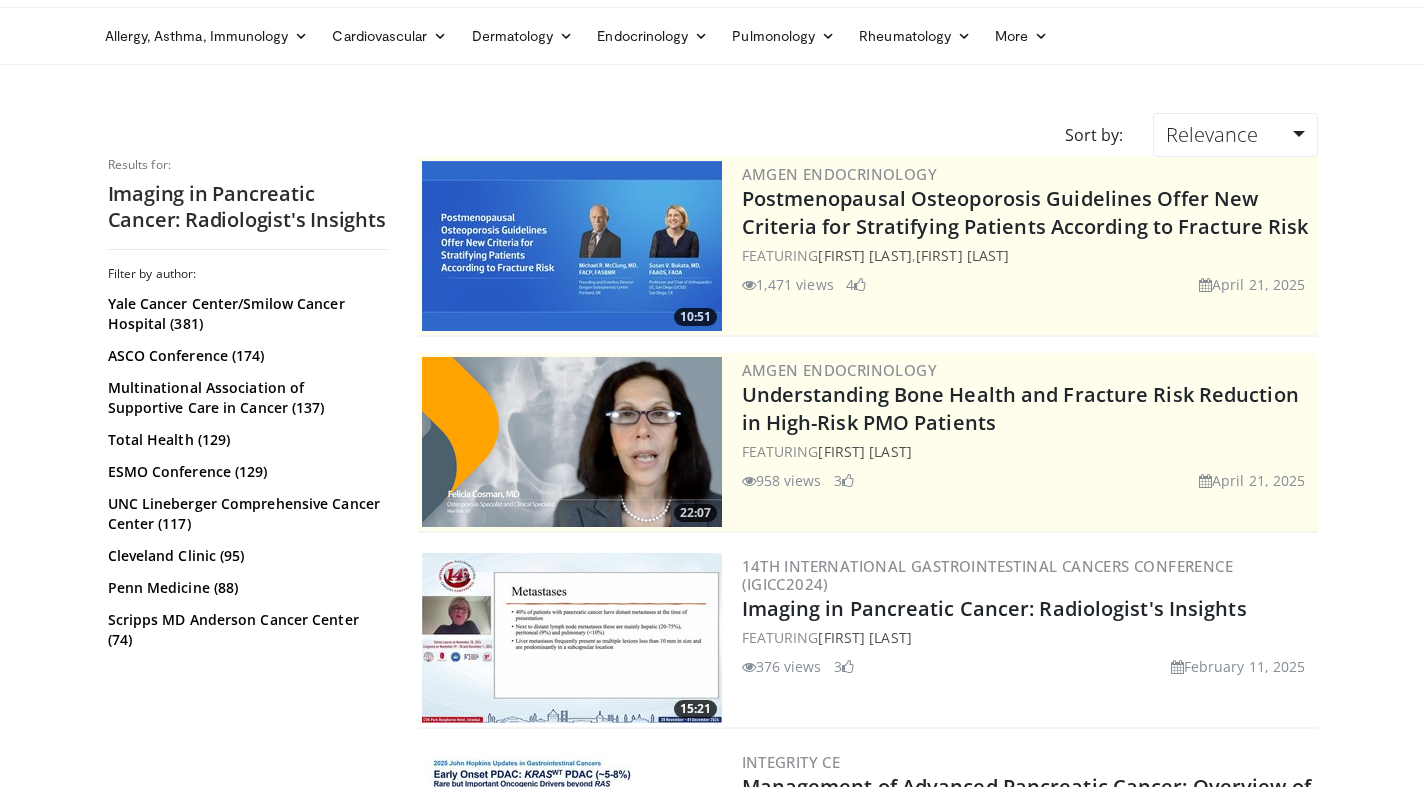 drag, startPoint x: 863, startPoint y: 581, endPoint x: 710, endPoint y: 560, distance: 154.43445 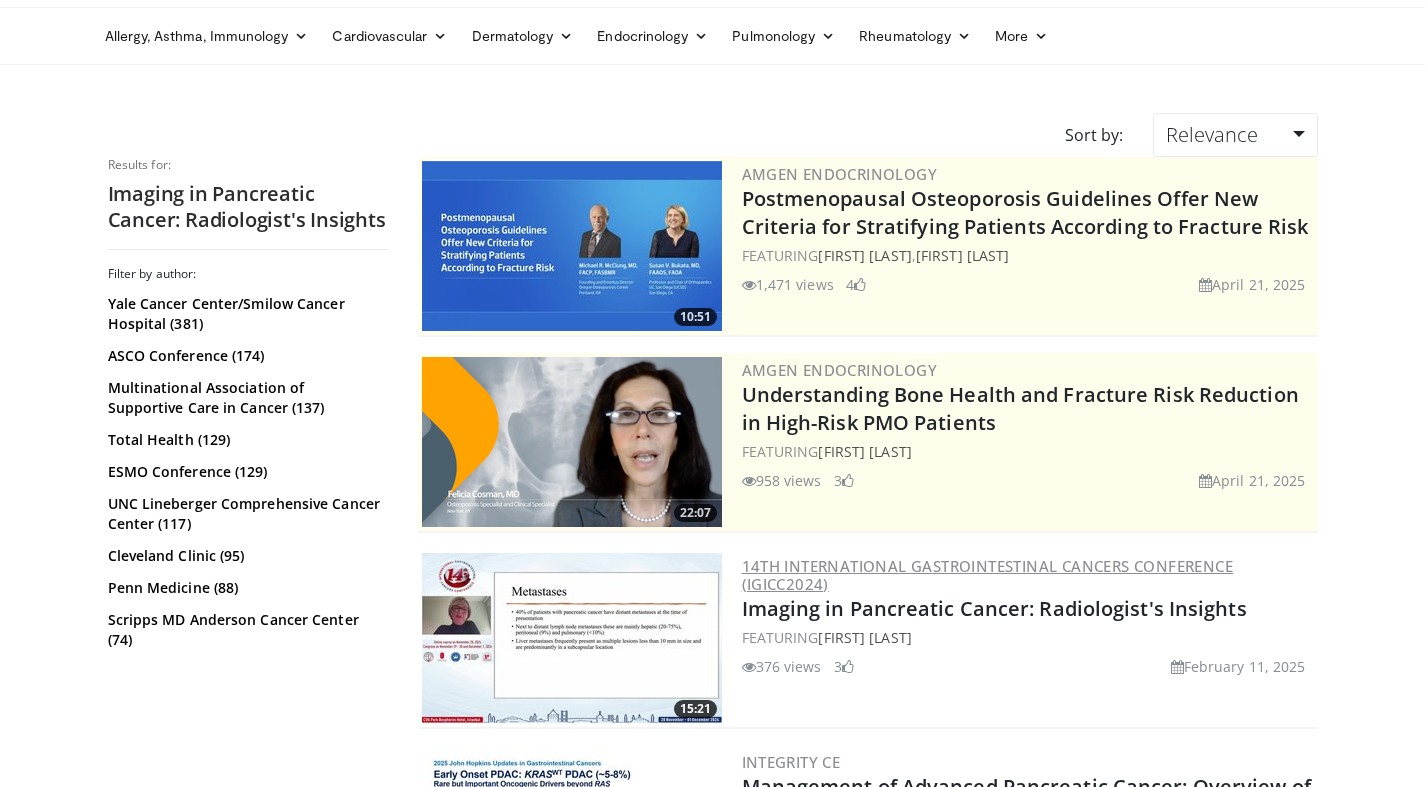copy on "15:21
14th International Gastrointestinal Cancers Conference (IGICC2024)" 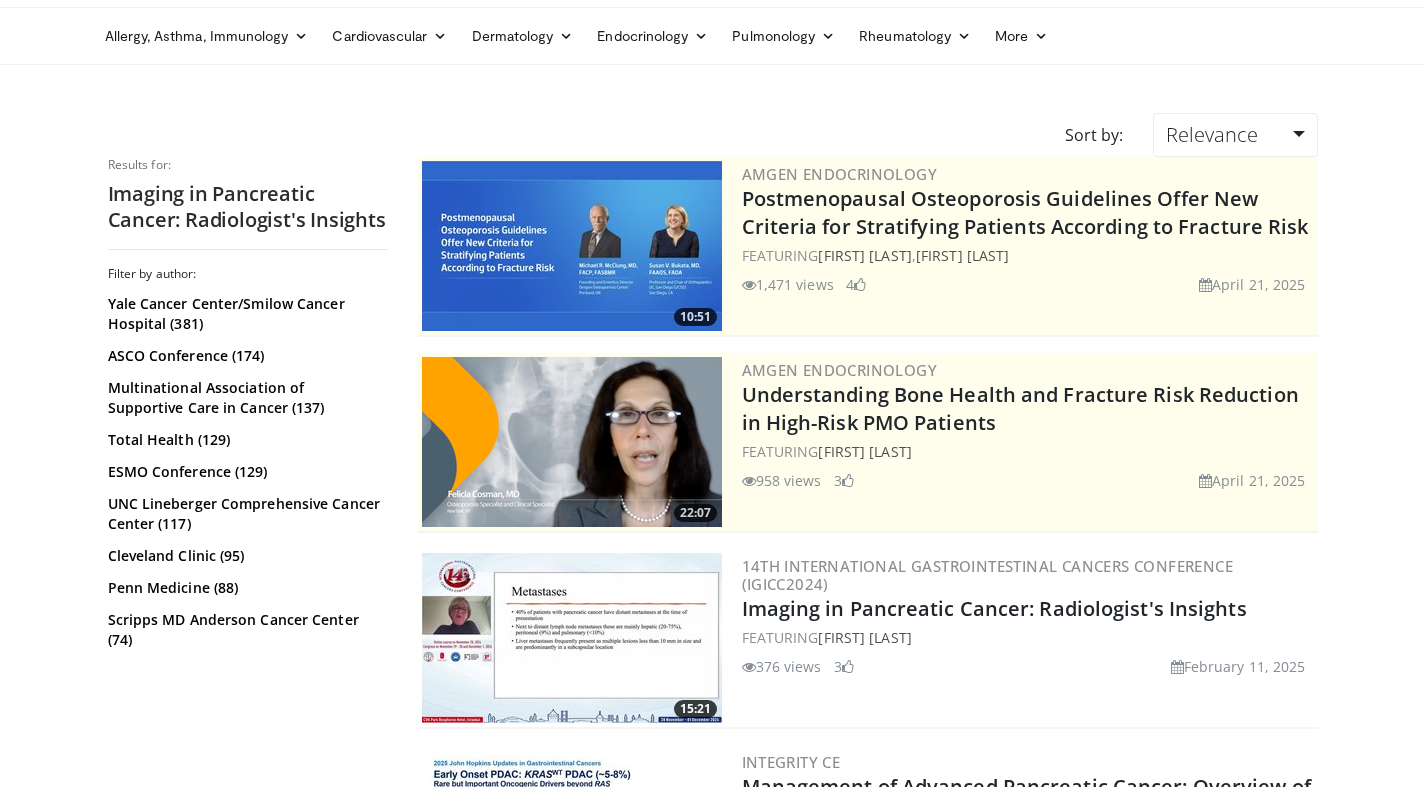 scroll, scrollTop: 0, scrollLeft: 0, axis: both 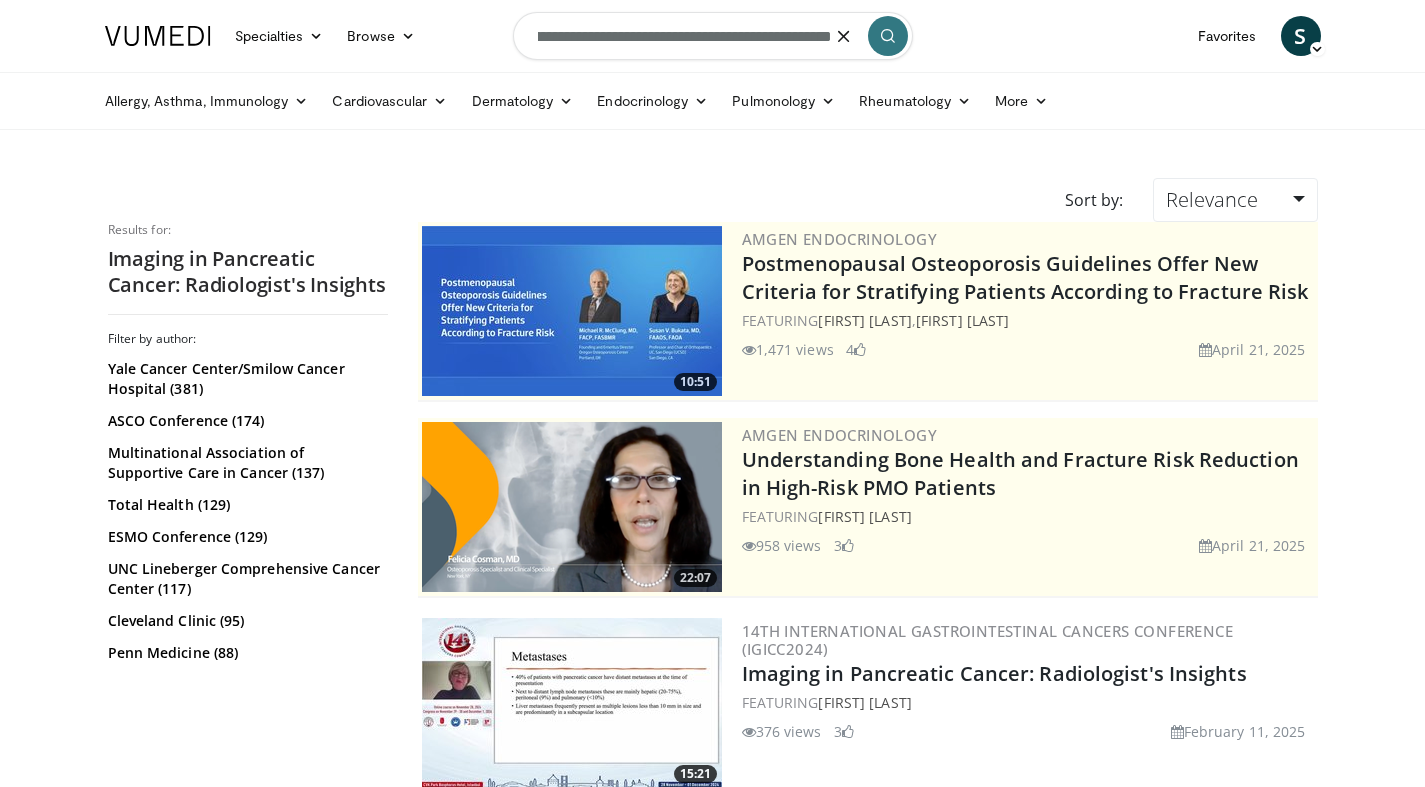 drag, startPoint x: 541, startPoint y: 37, endPoint x: 951, endPoint y: 50, distance: 410.20605 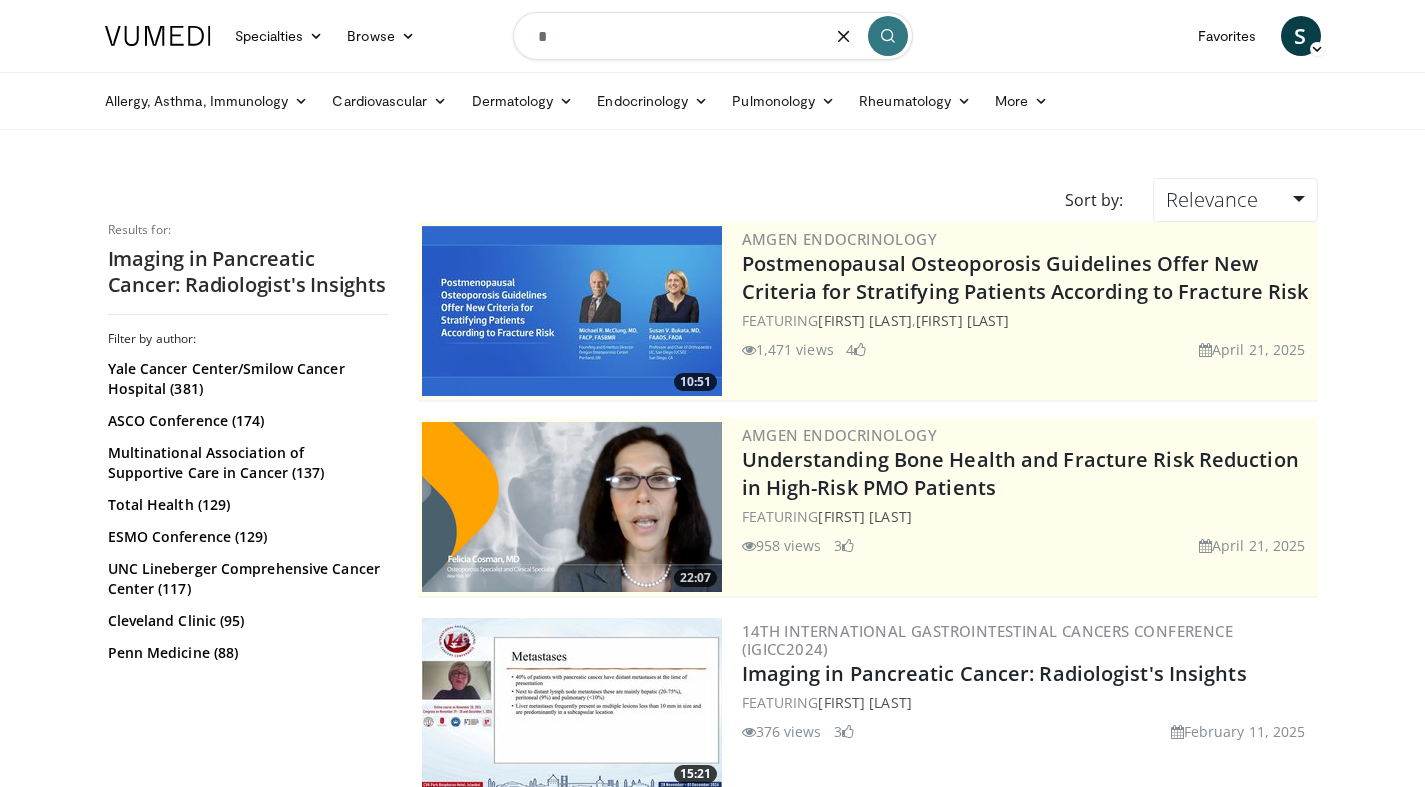 scroll, scrollTop: 0, scrollLeft: 0, axis: both 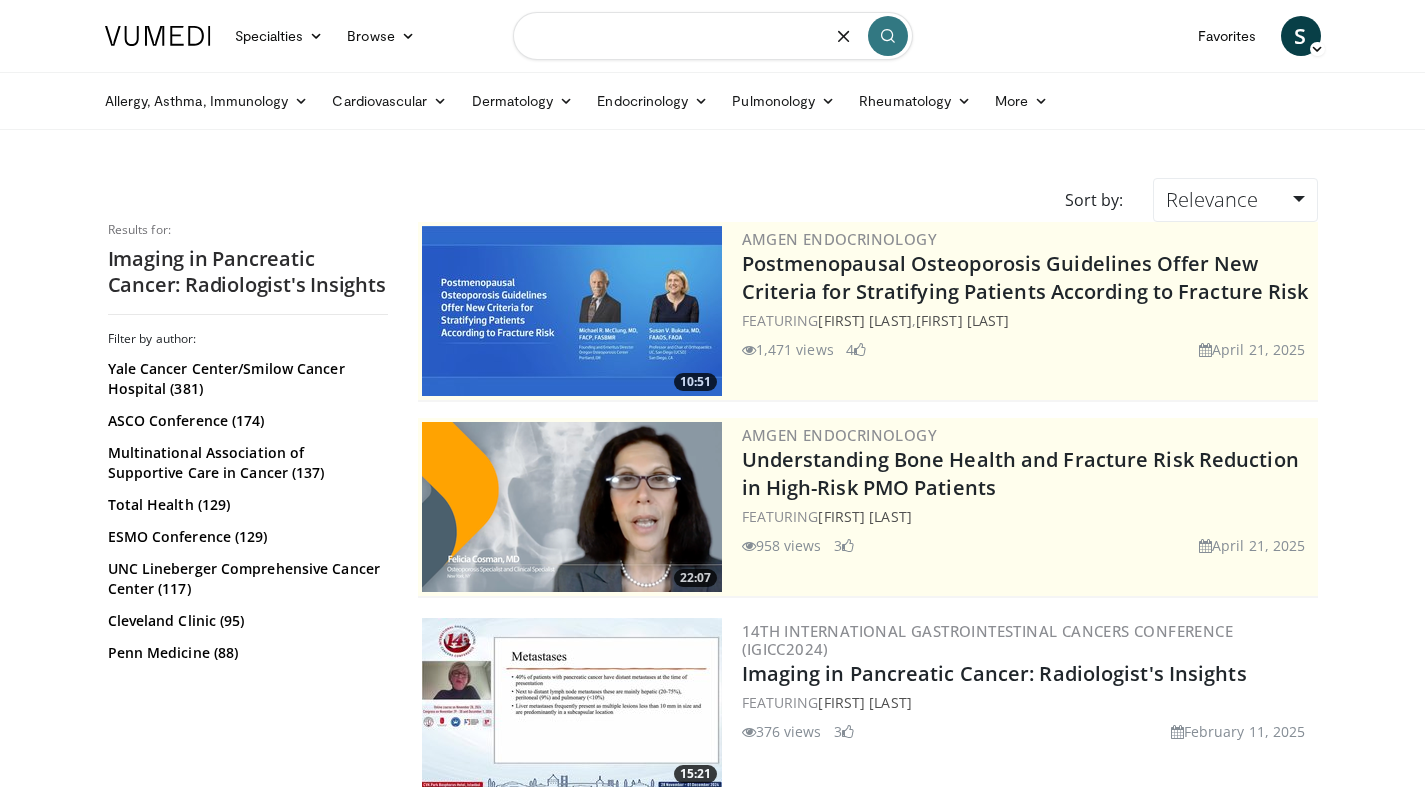 paste on "**********" 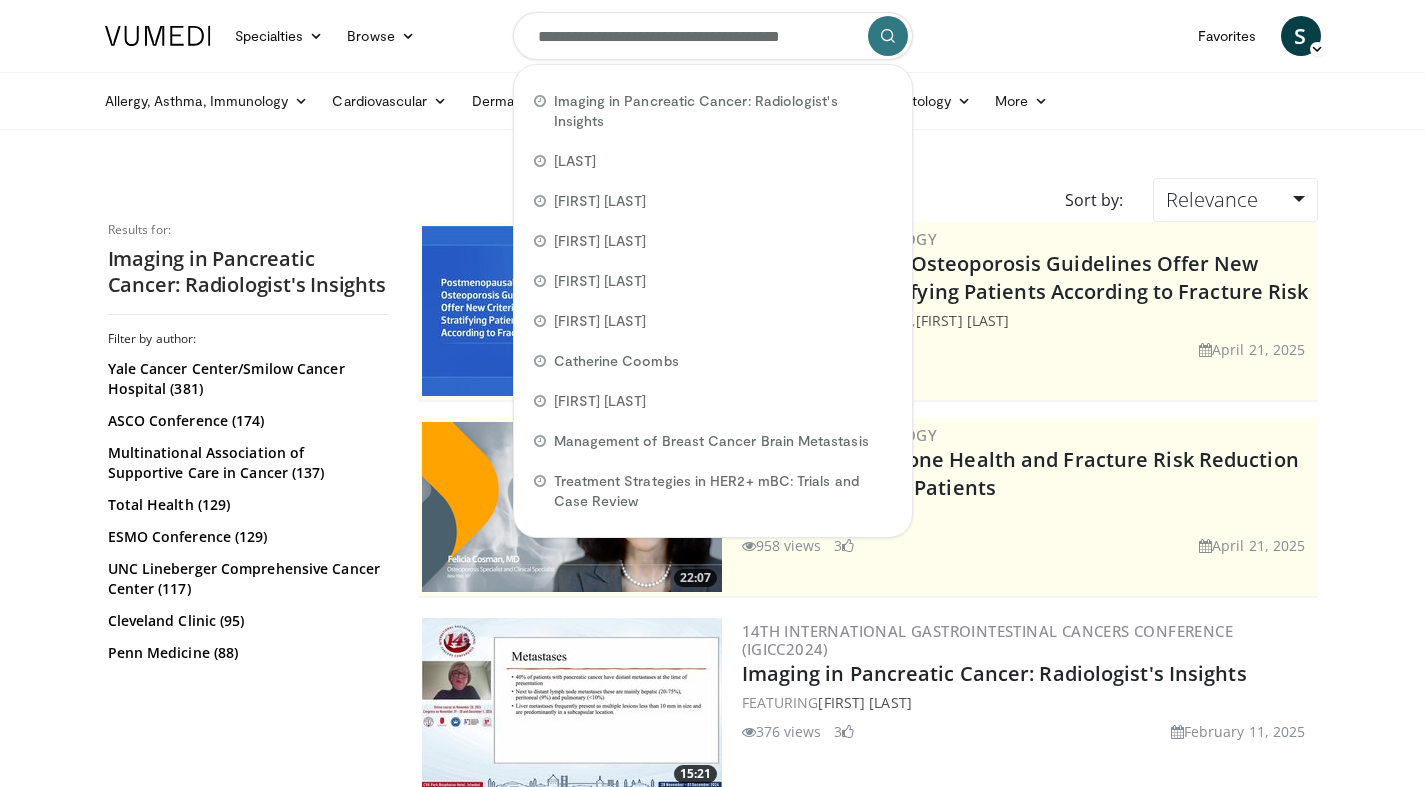 scroll, scrollTop: 0, scrollLeft: 16, axis: horizontal 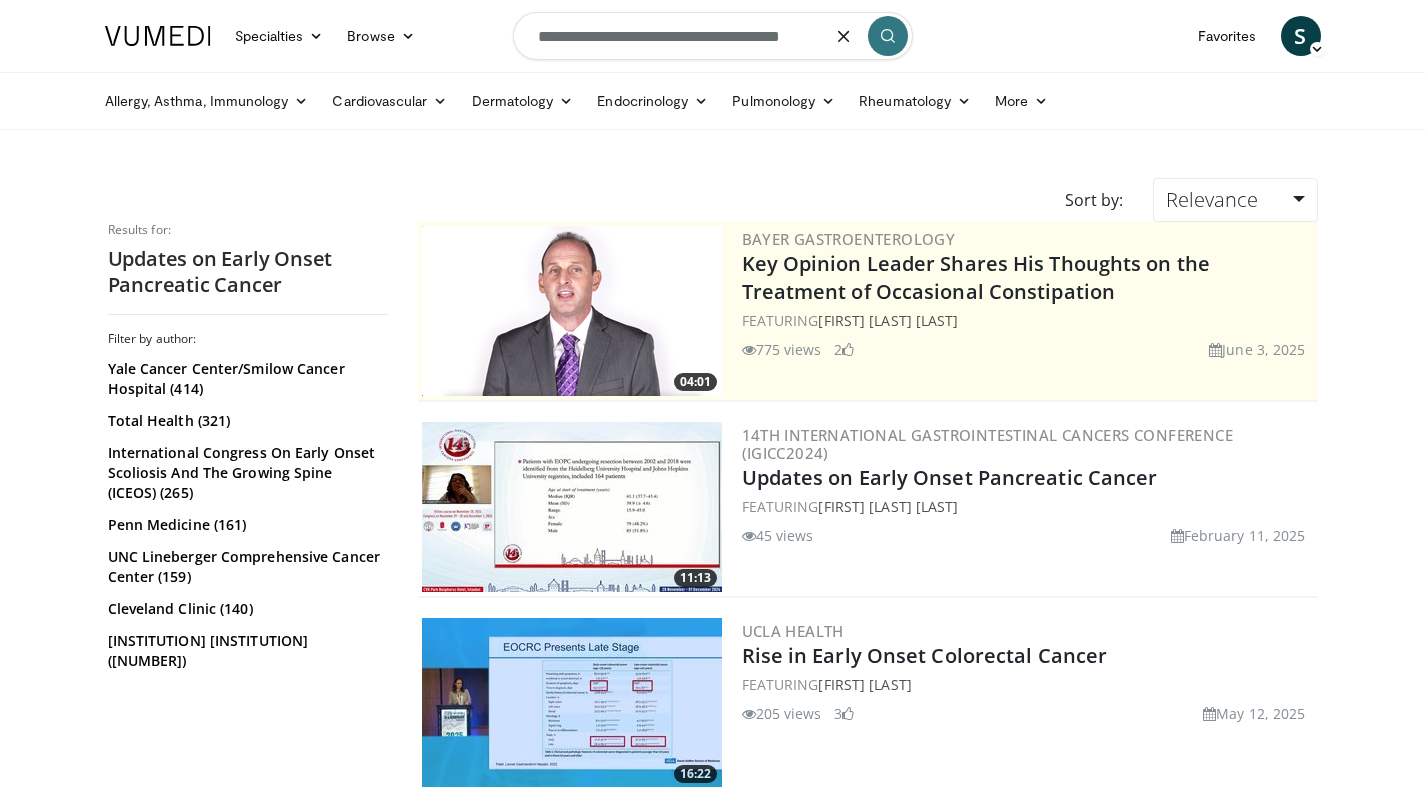 drag, startPoint x: 547, startPoint y: 36, endPoint x: 873, endPoint y: 41, distance: 326.03833 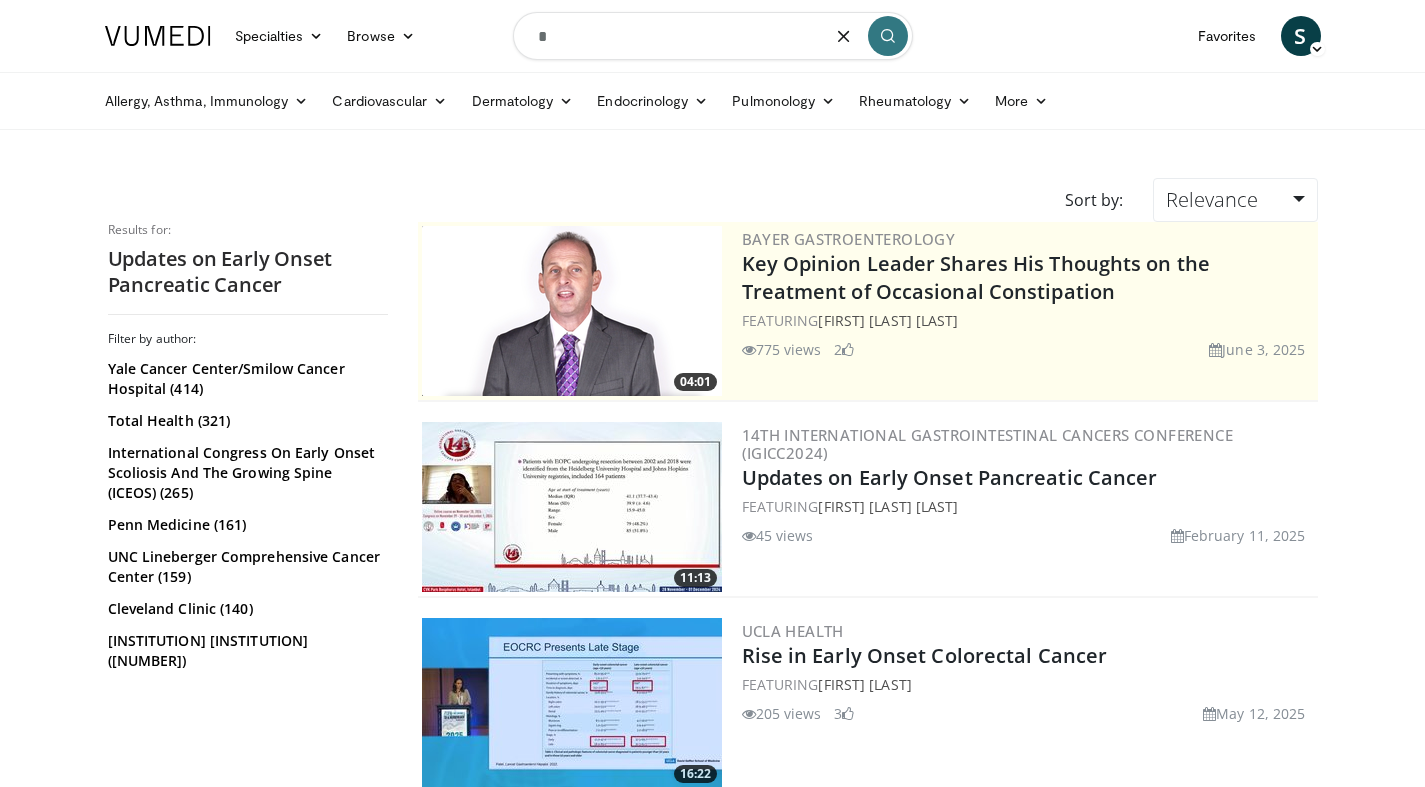 scroll, scrollTop: 0, scrollLeft: 0, axis: both 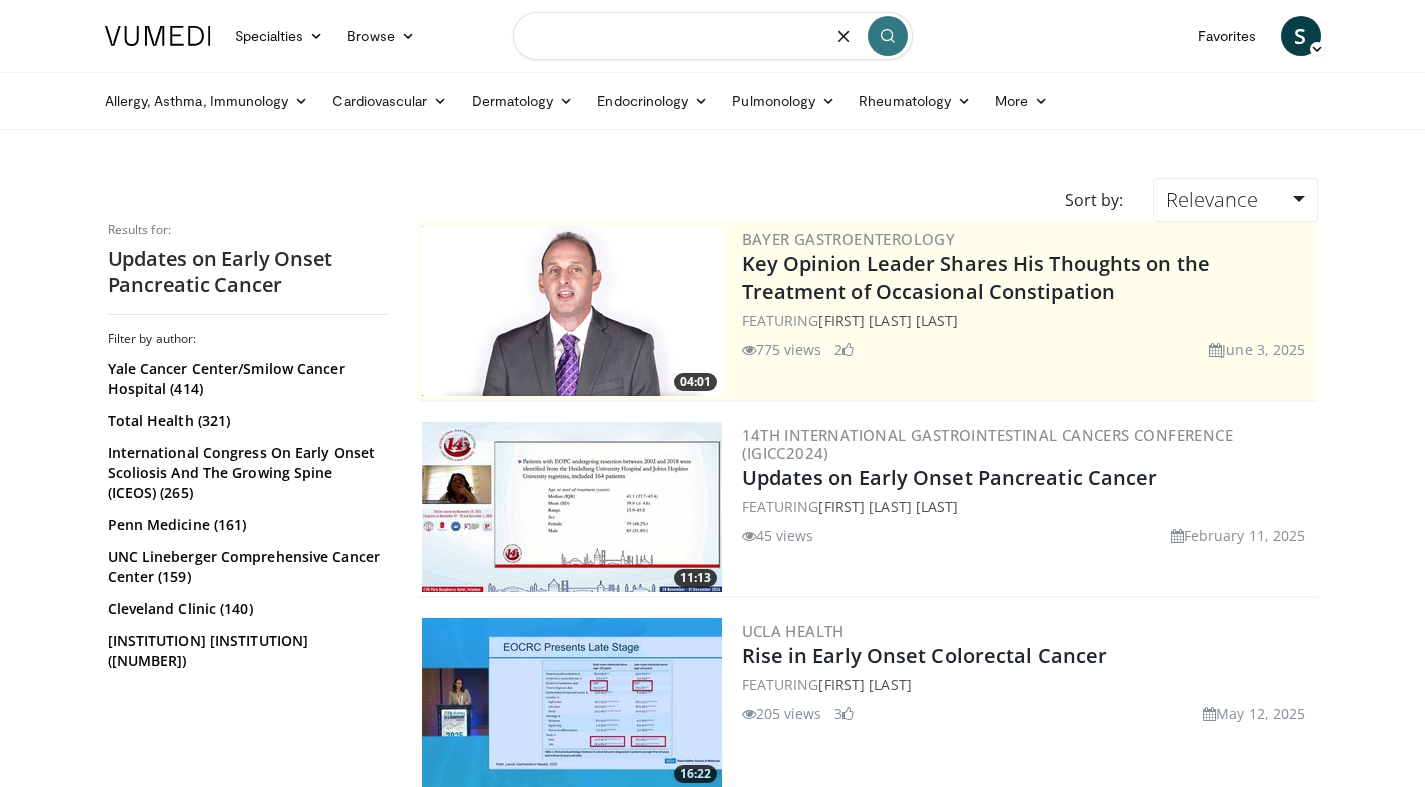 paste on "**********" 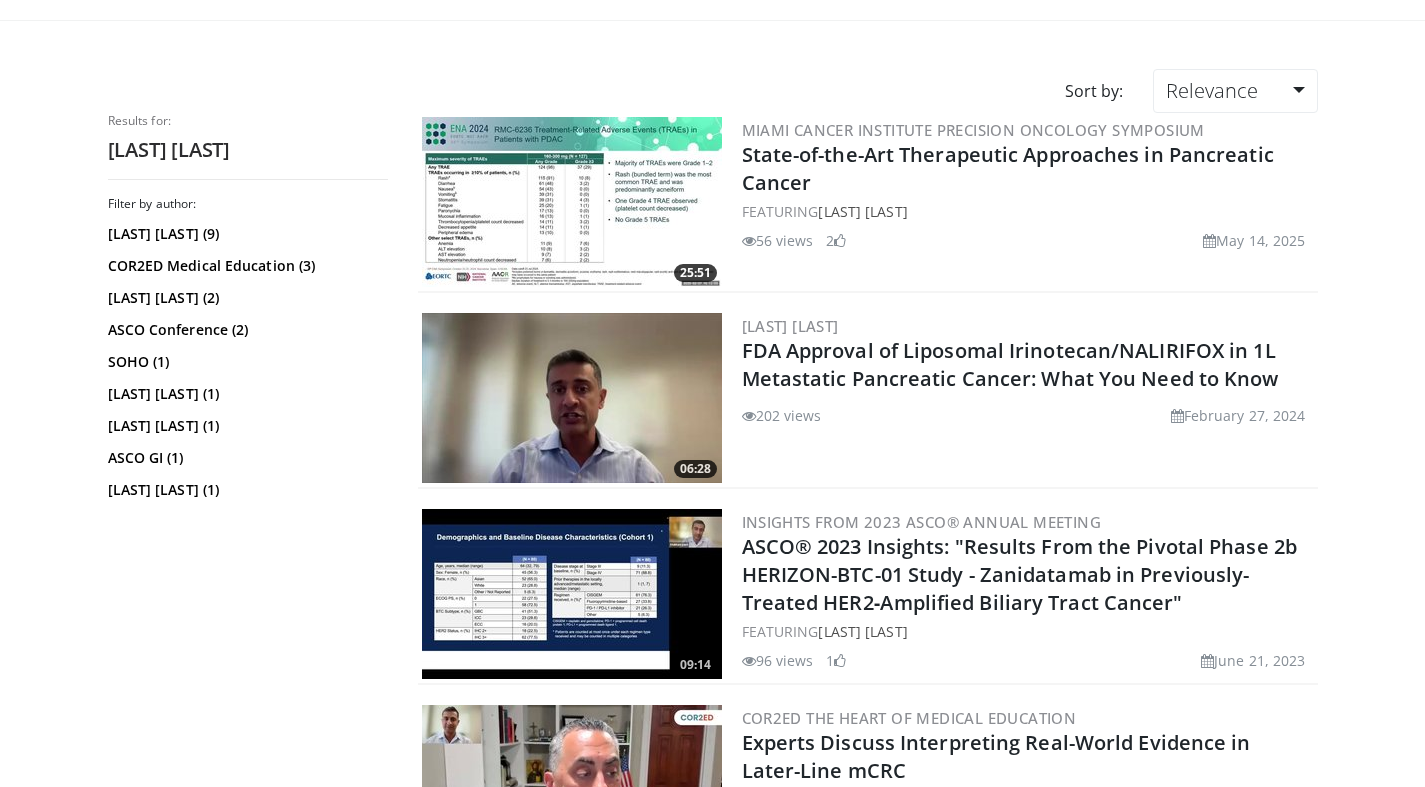 scroll, scrollTop: 0, scrollLeft: 0, axis: both 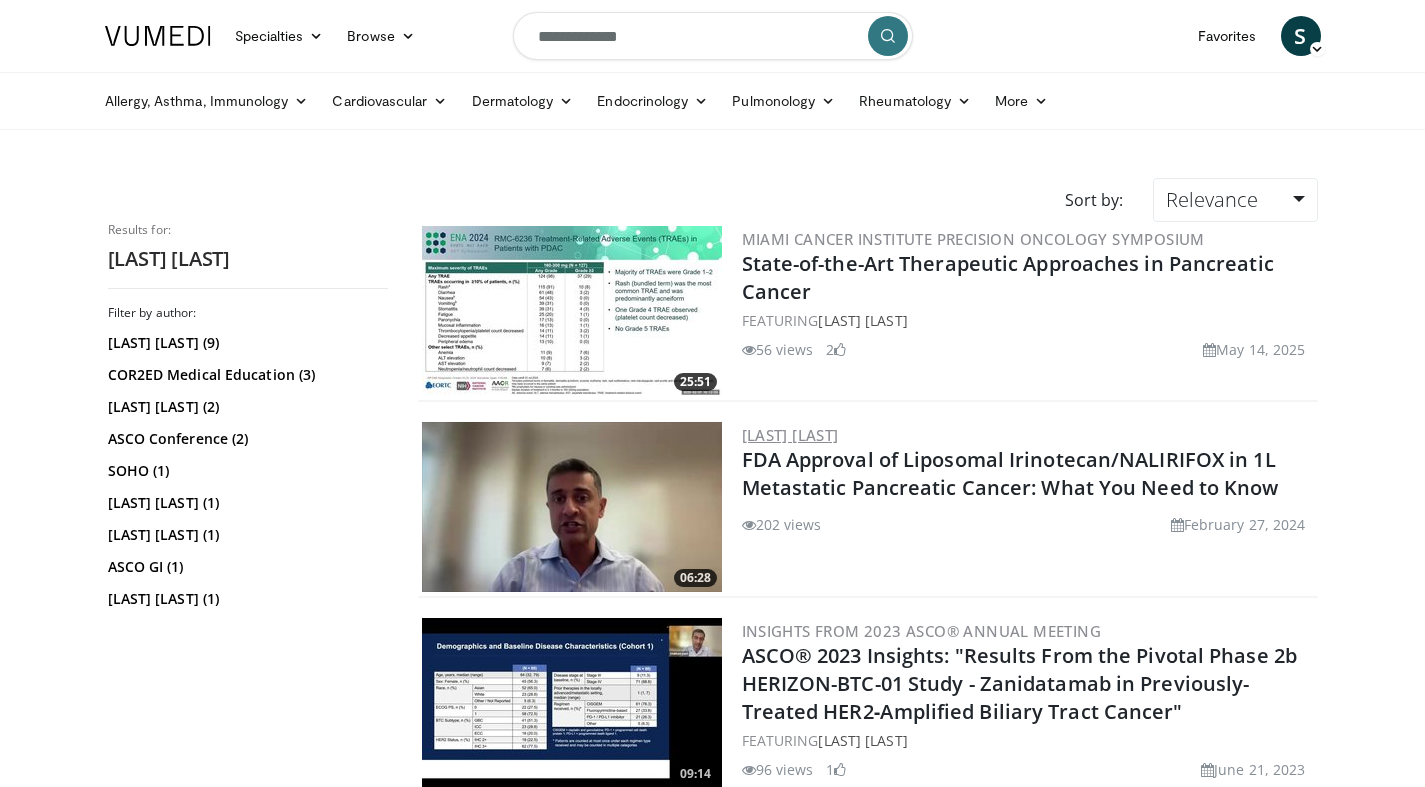 click on "[FIRST] [LAST]" at bounding box center [790, 435] 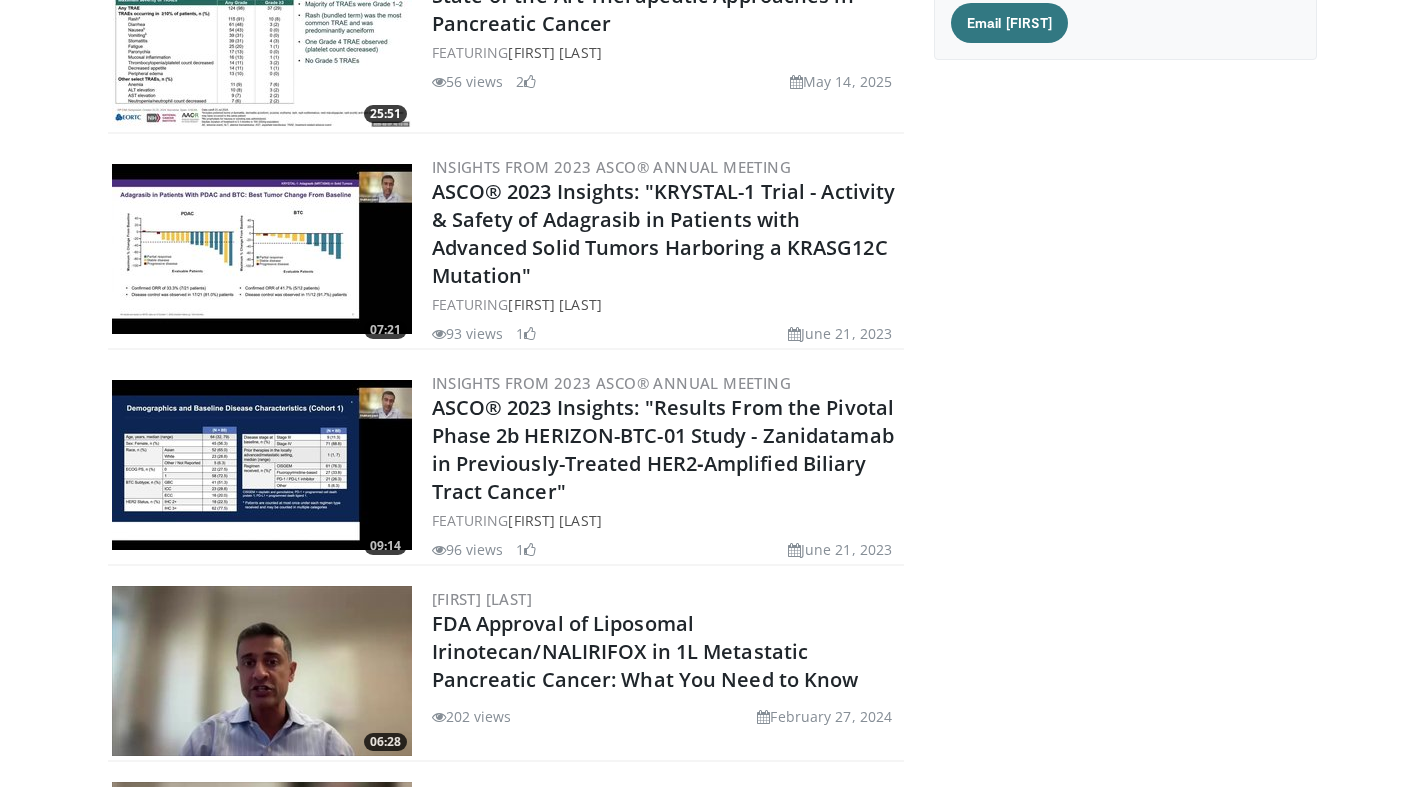 scroll, scrollTop: 0, scrollLeft: 0, axis: both 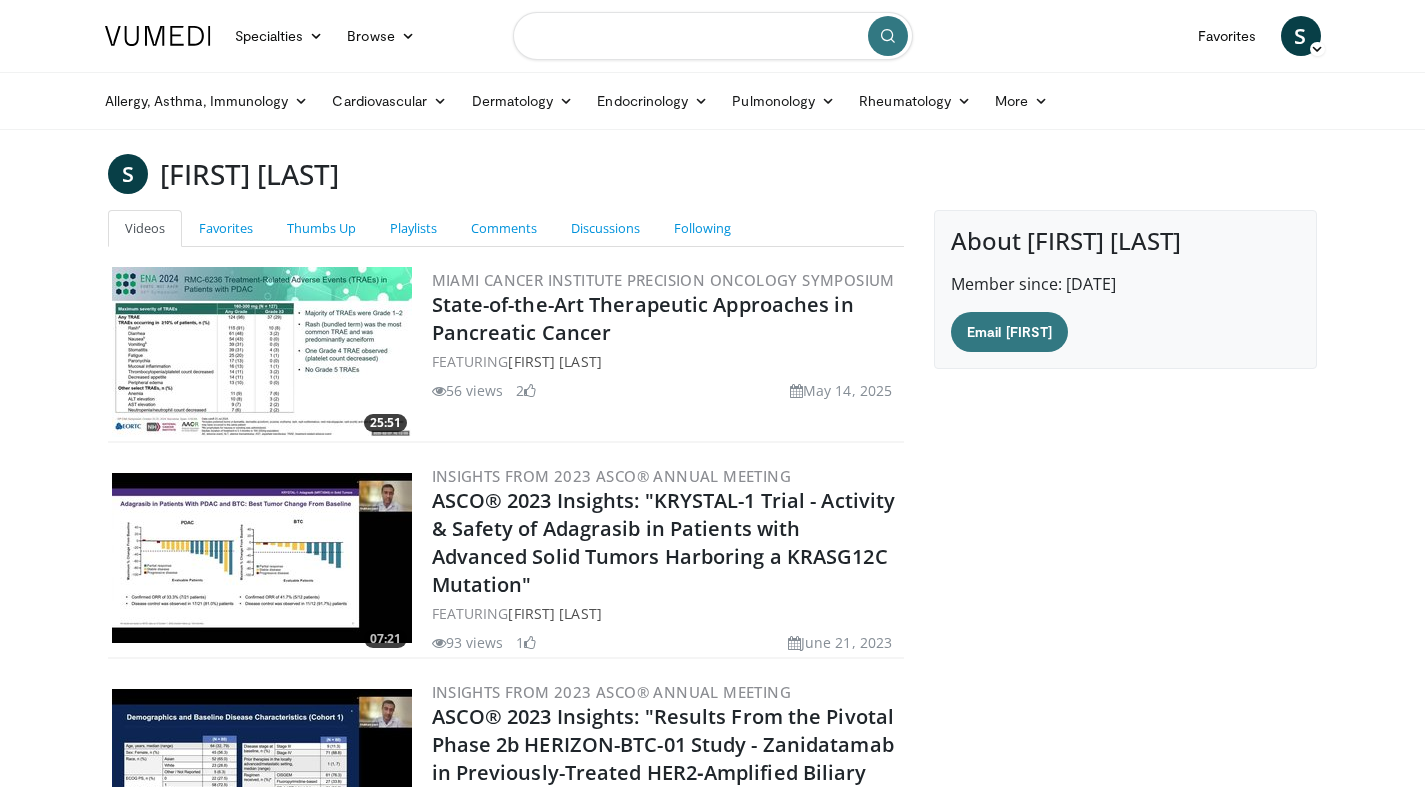 click at bounding box center (713, 36) 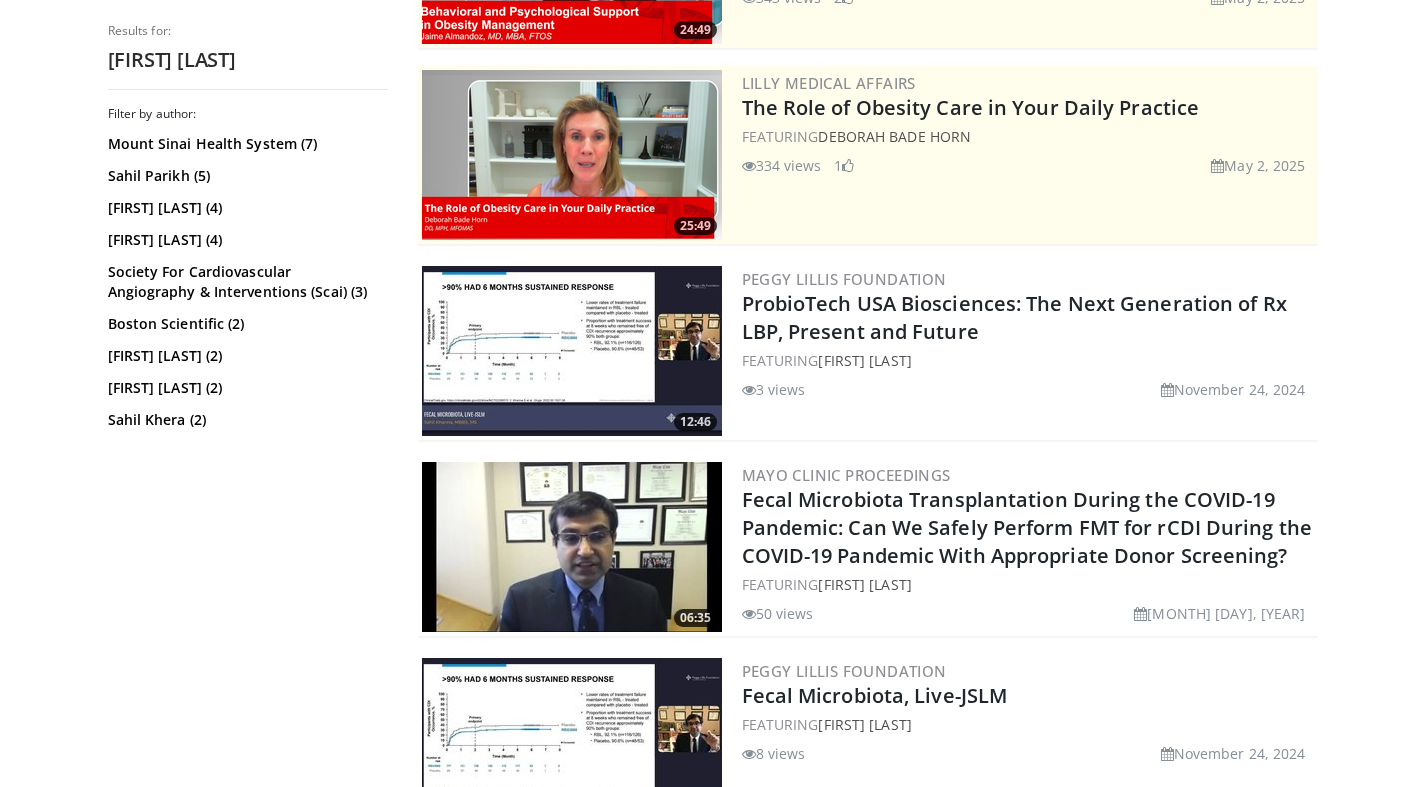 scroll, scrollTop: 369, scrollLeft: 0, axis: vertical 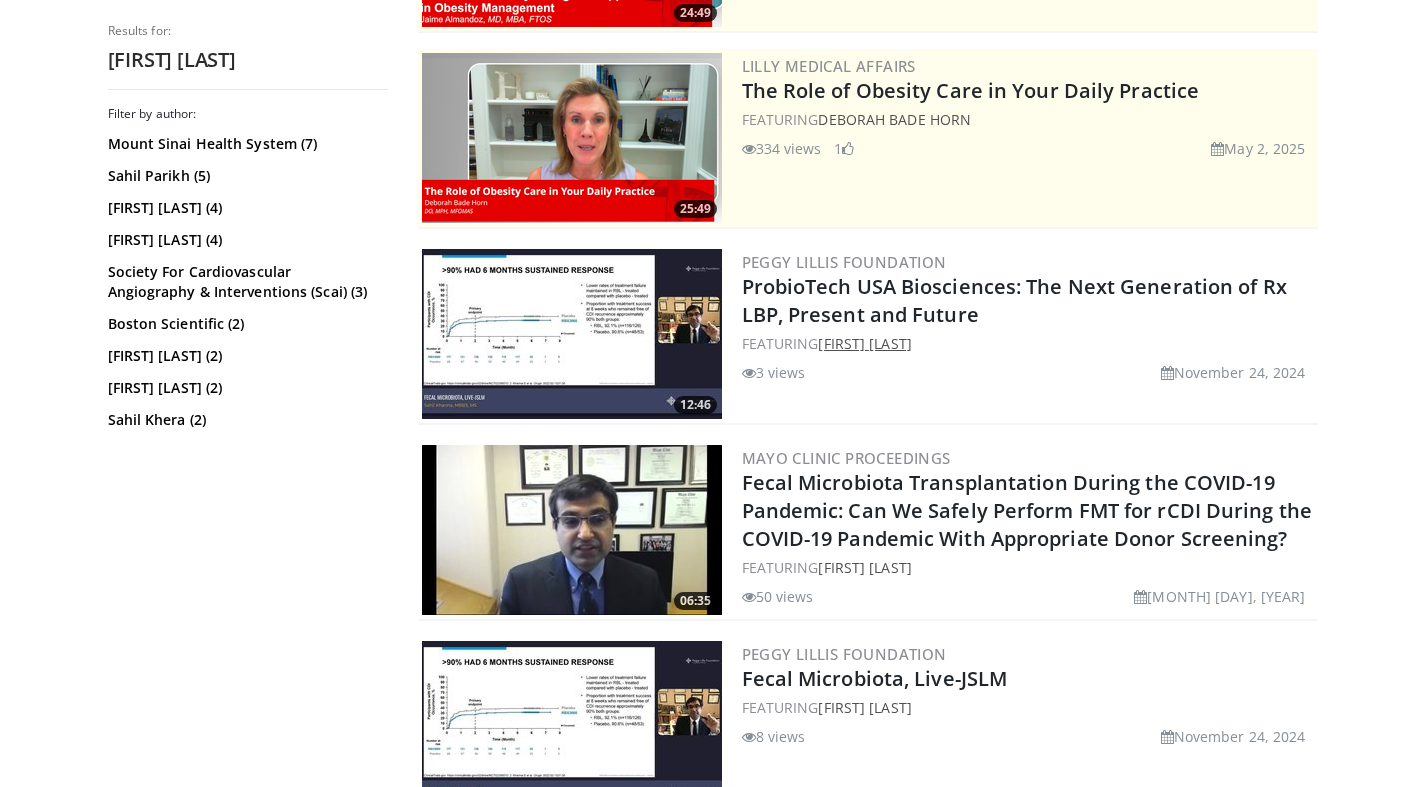 click on "Sahil Khanna" at bounding box center (864, 343) 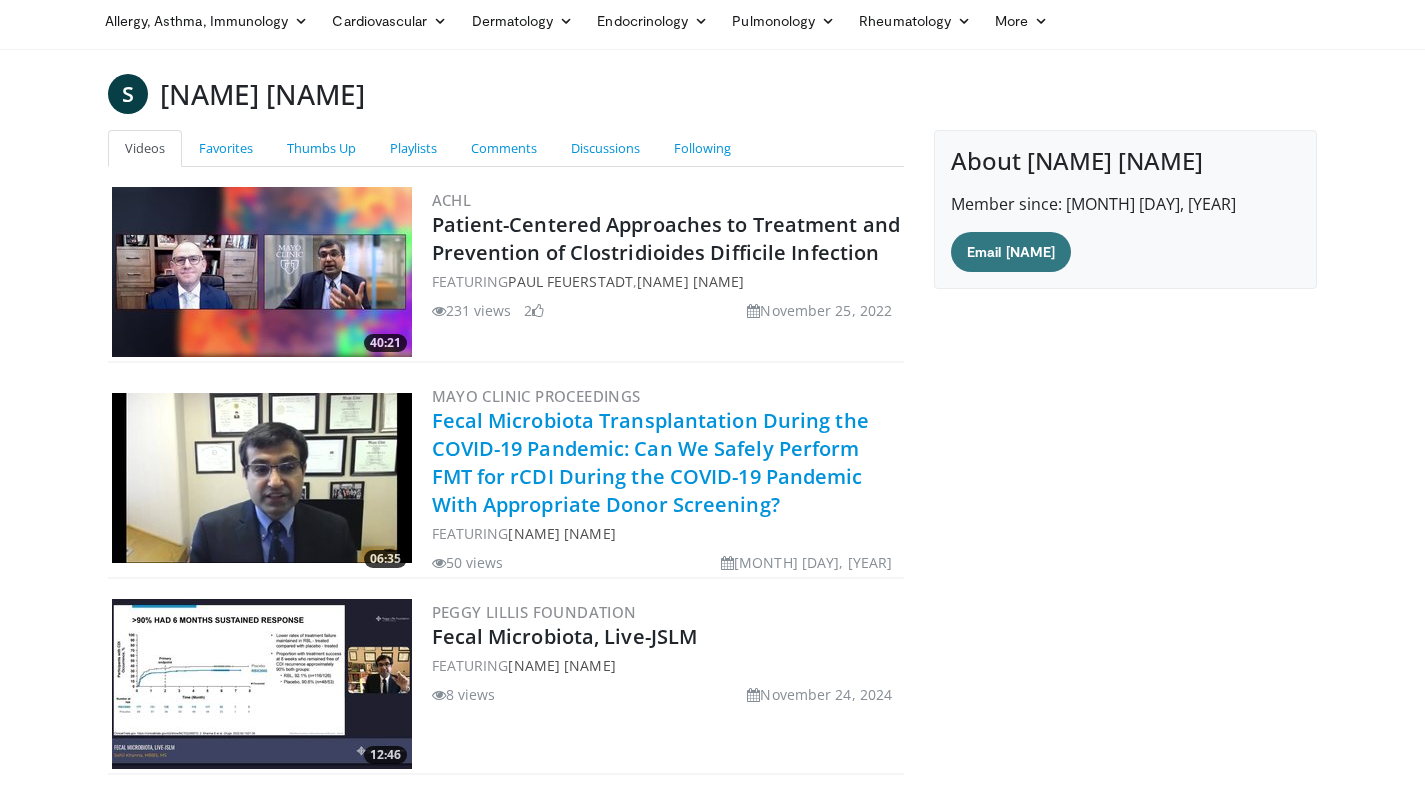 scroll, scrollTop: 0, scrollLeft: 0, axis: both 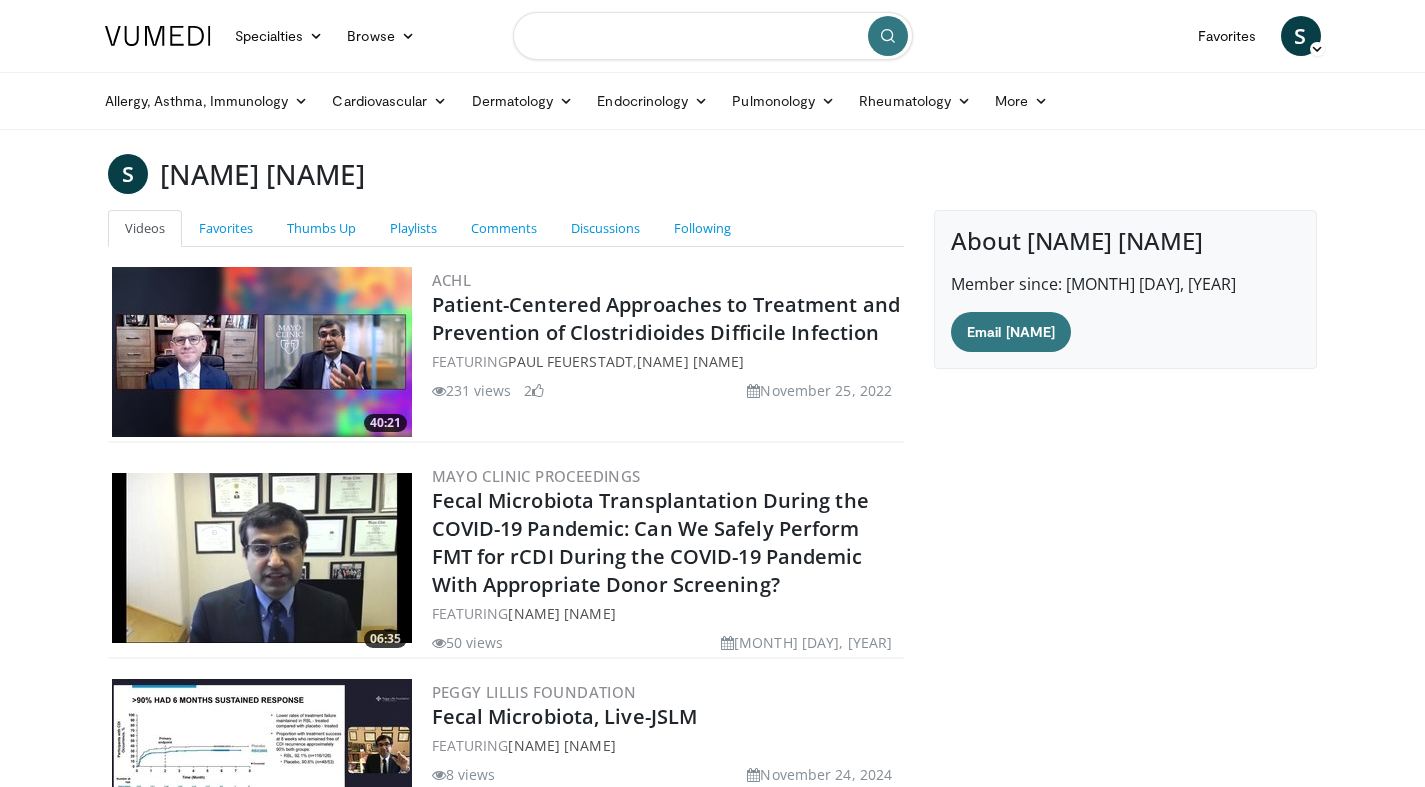 click at bounding box center (713, 36) 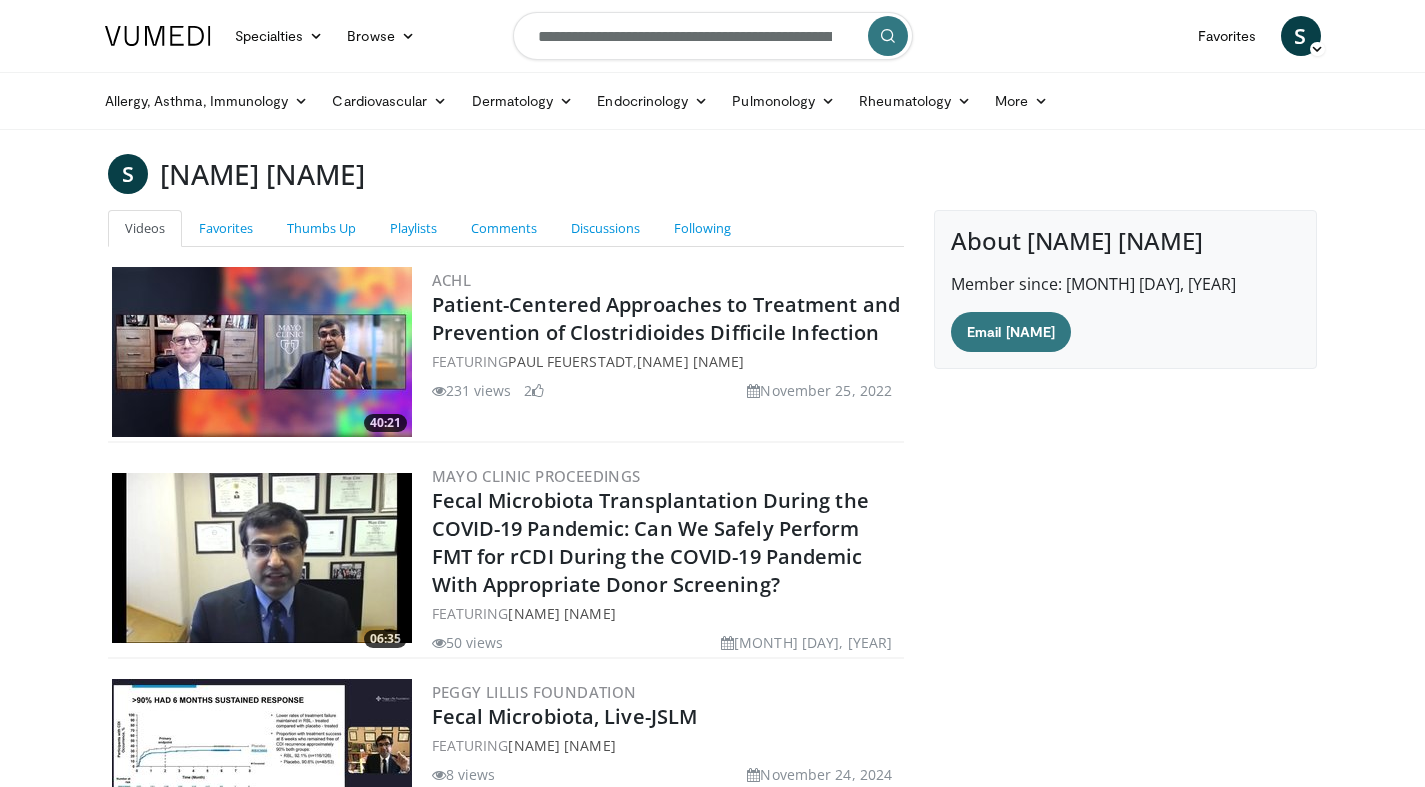 scroll, scrollTop: 0, scrollLeft: 180, axis: horizontal 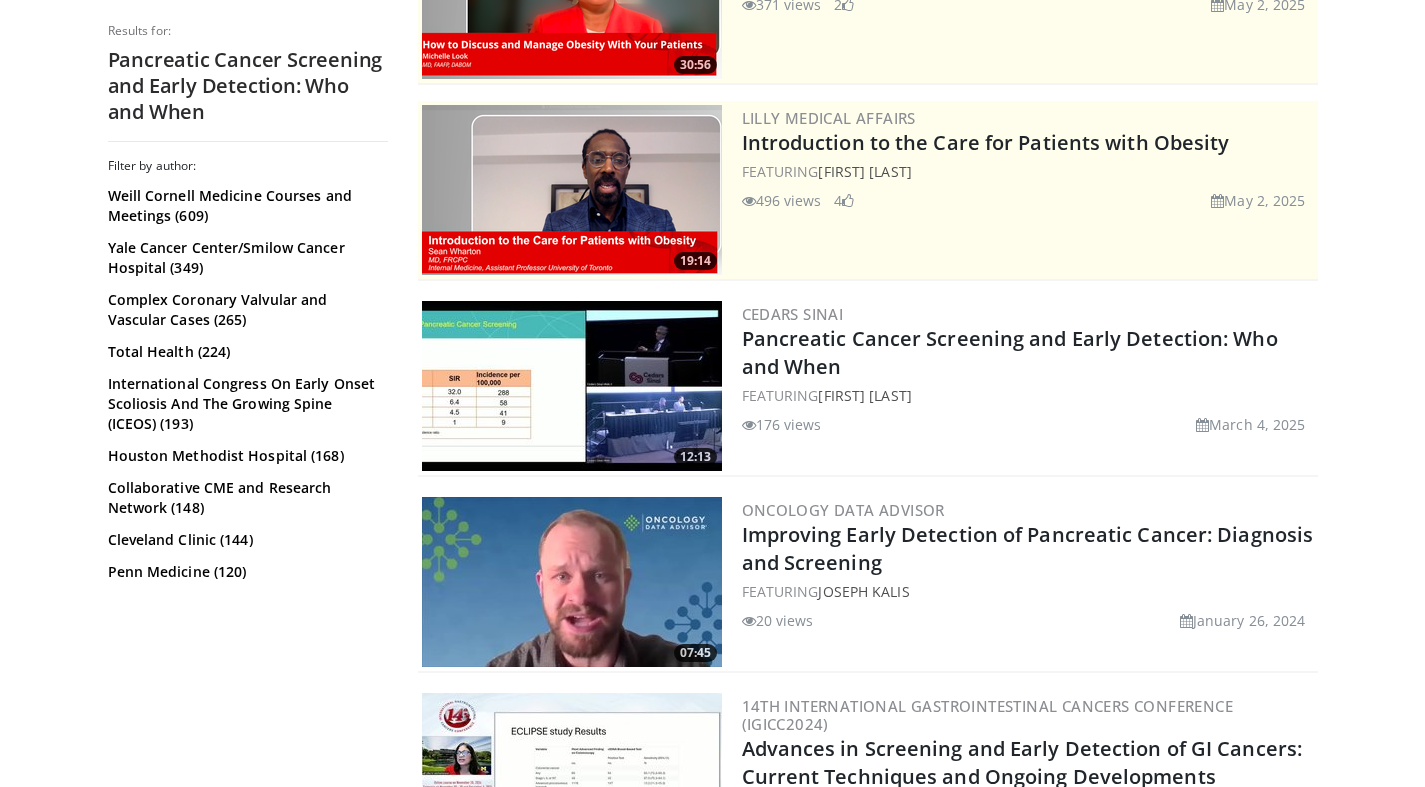 drag, startPoint x: 984, startPoint y: 396, endPoint x: 818, endPoint y: 390, distance: 166.1084 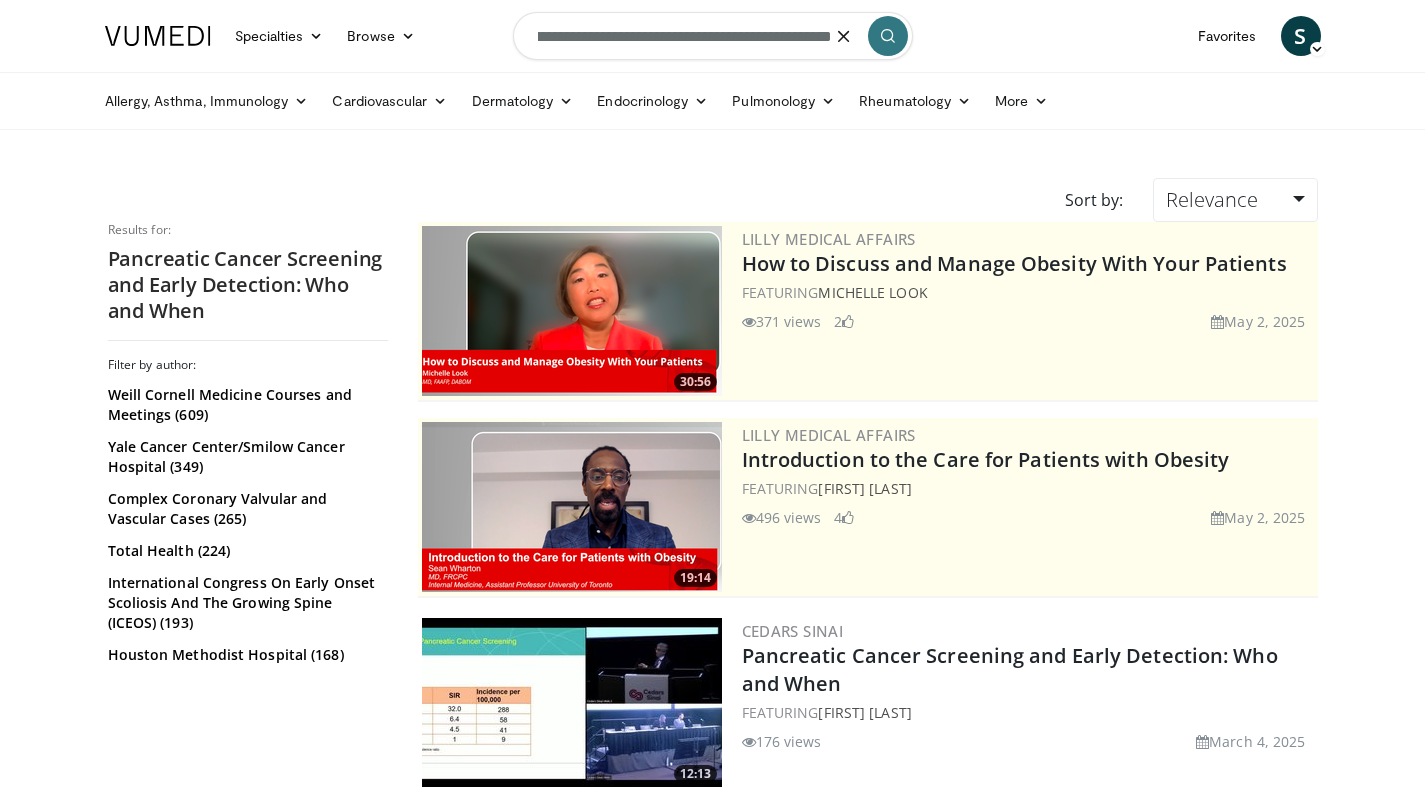 drag, startPoint x: 541, startPoint y: 36, endPoint x: 1067, endPoint y: 59, distance: 526.5026 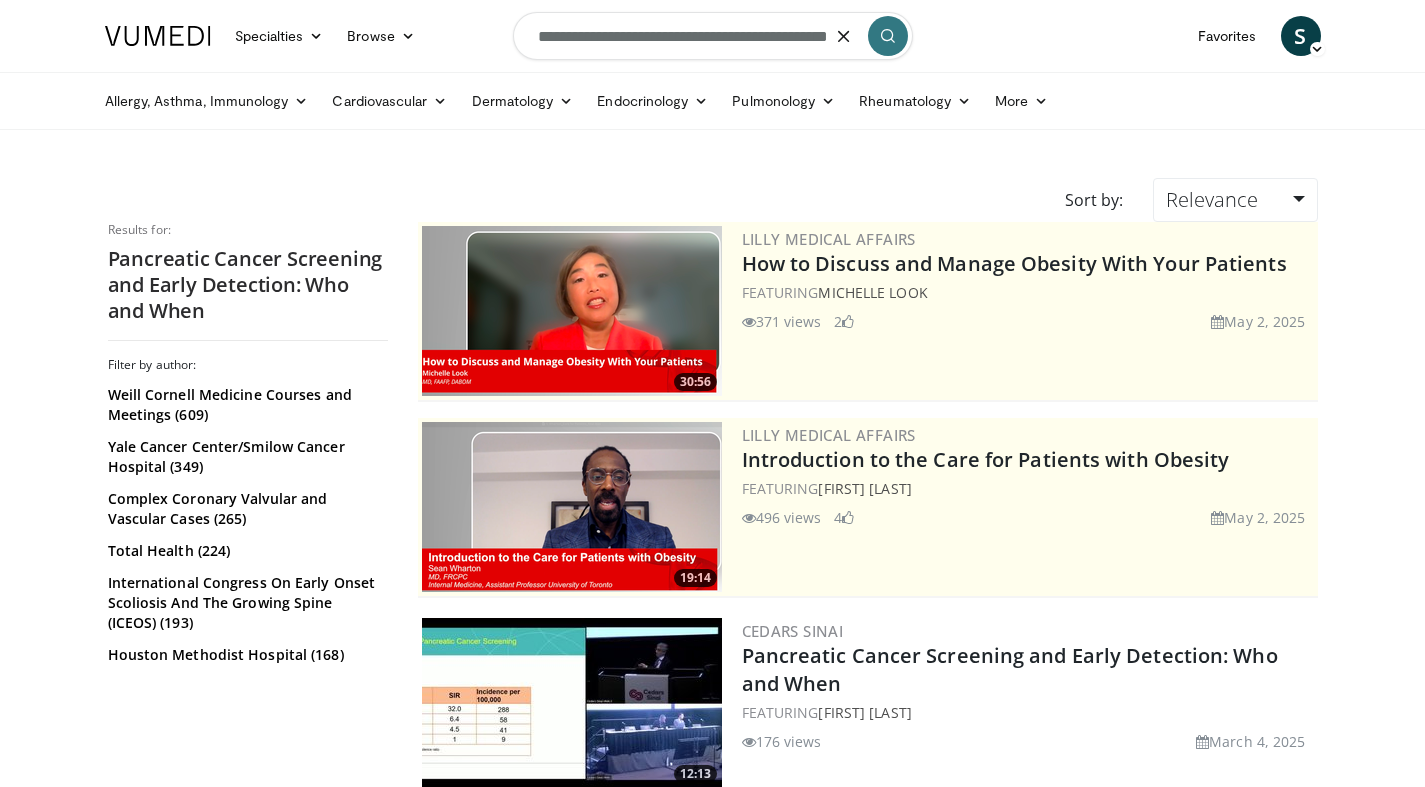 scroll, scrollTop: 0, scrollLeft: 82, axis: horizontal 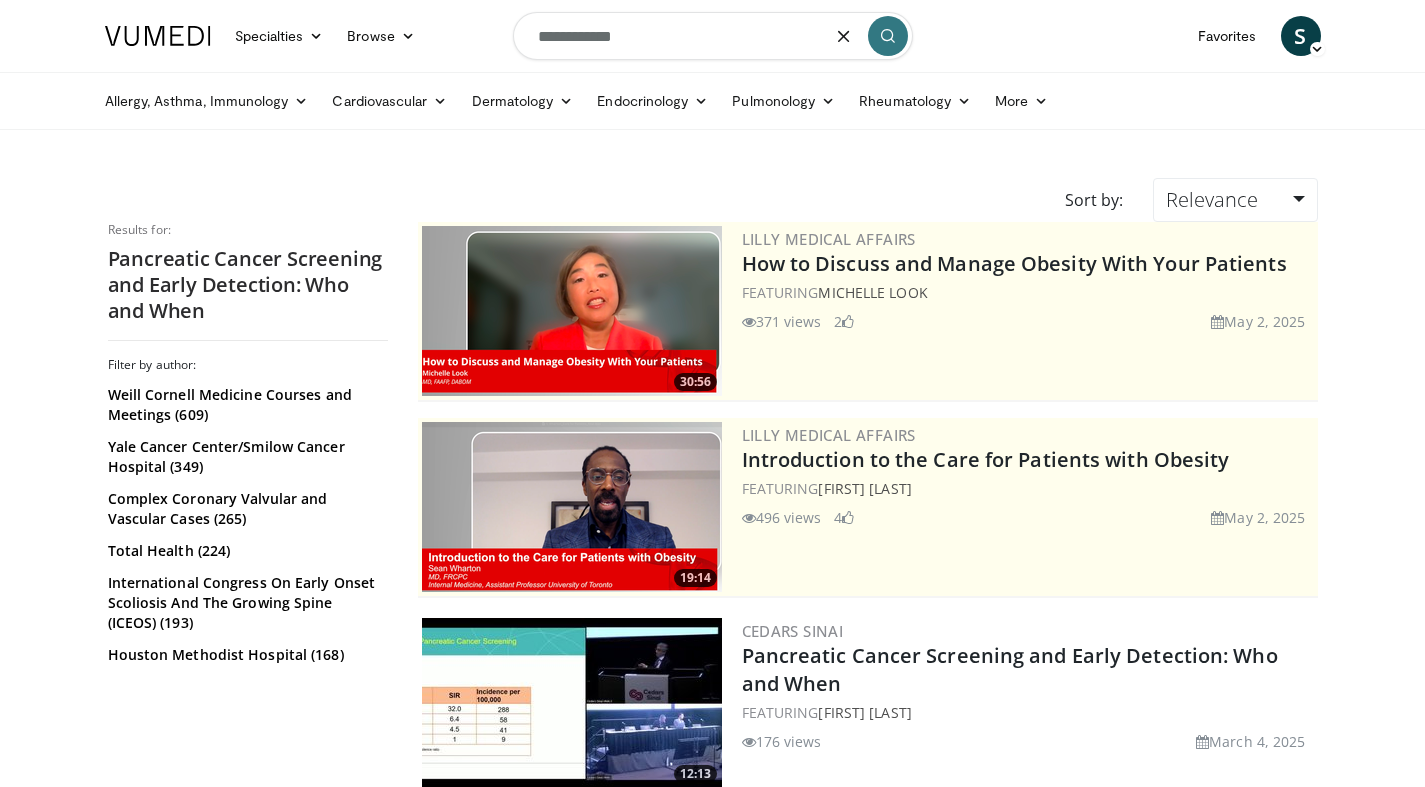 type on "**********" 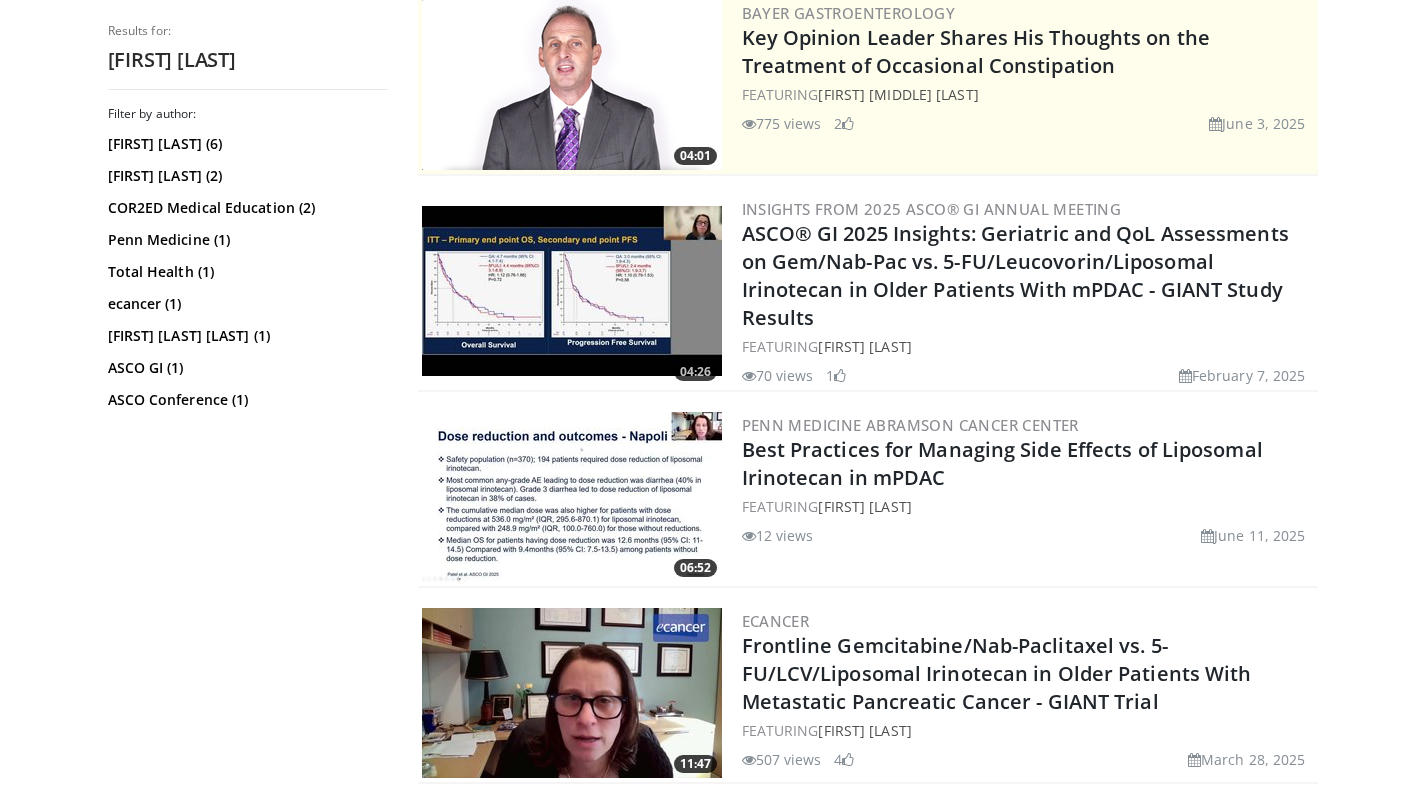 scroll, scrollTop: 469, scrollLeft: 0, axis: vertical 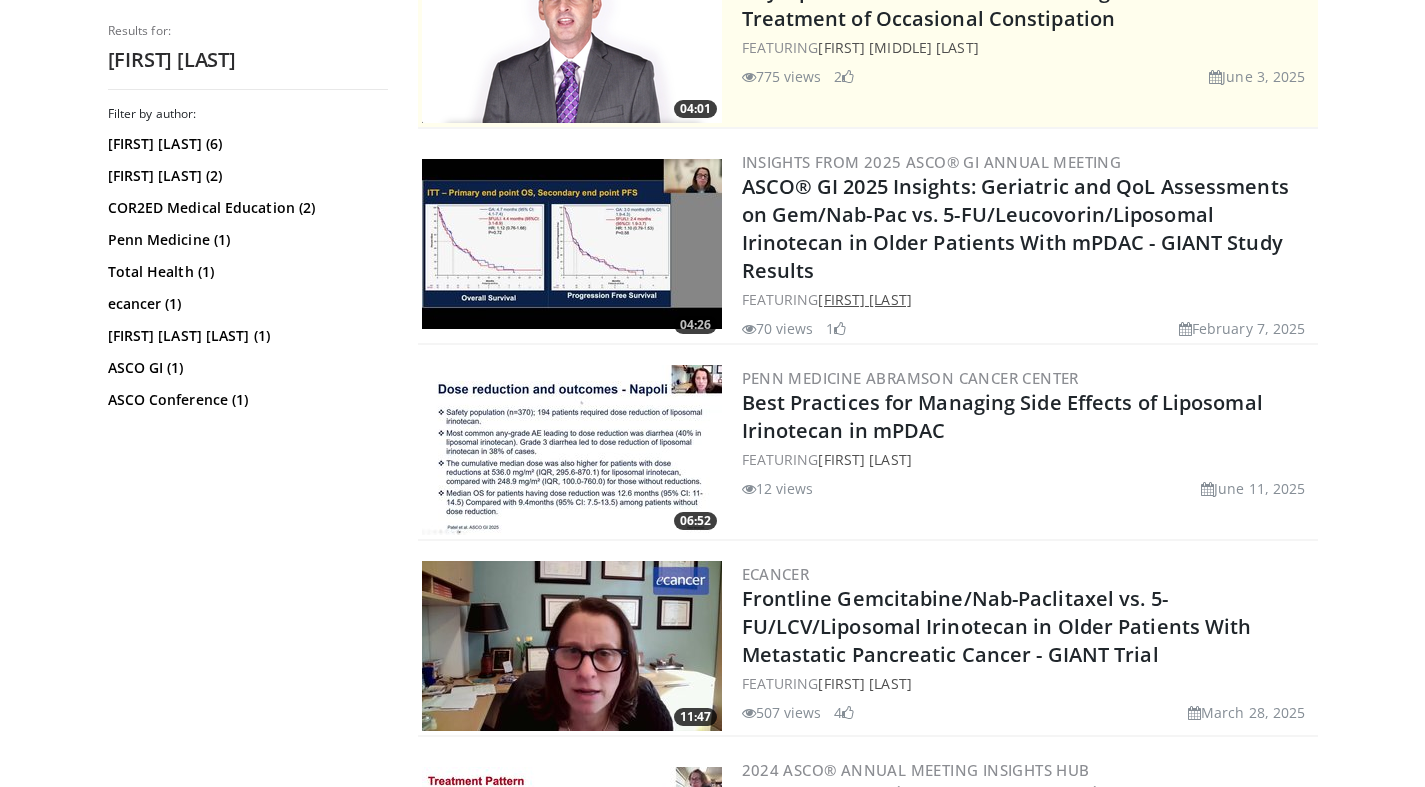 click on "[FIRST] [LAST]" at bounding box center [864, 299] 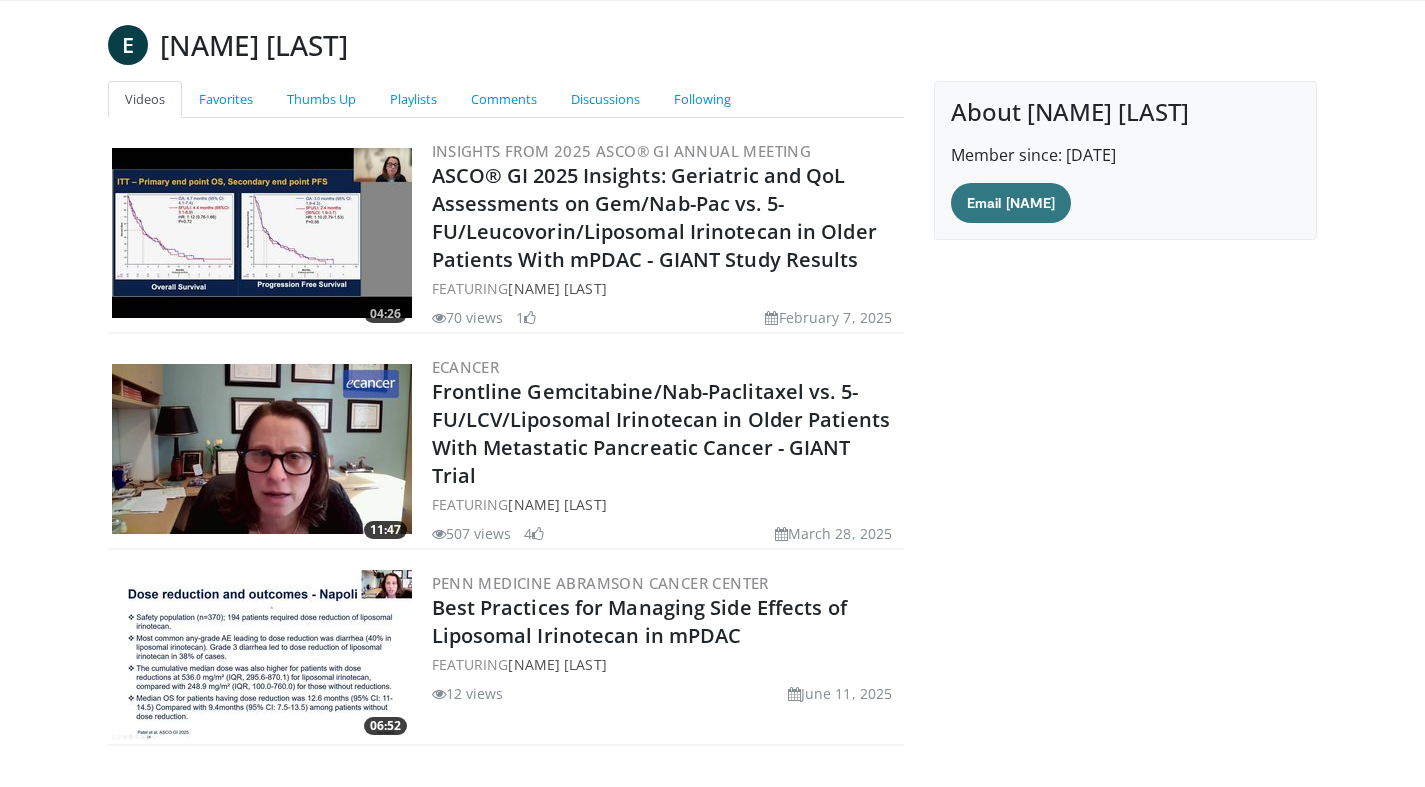 scroll, scrollTop: 0, scrollLeft: 0, axis: both 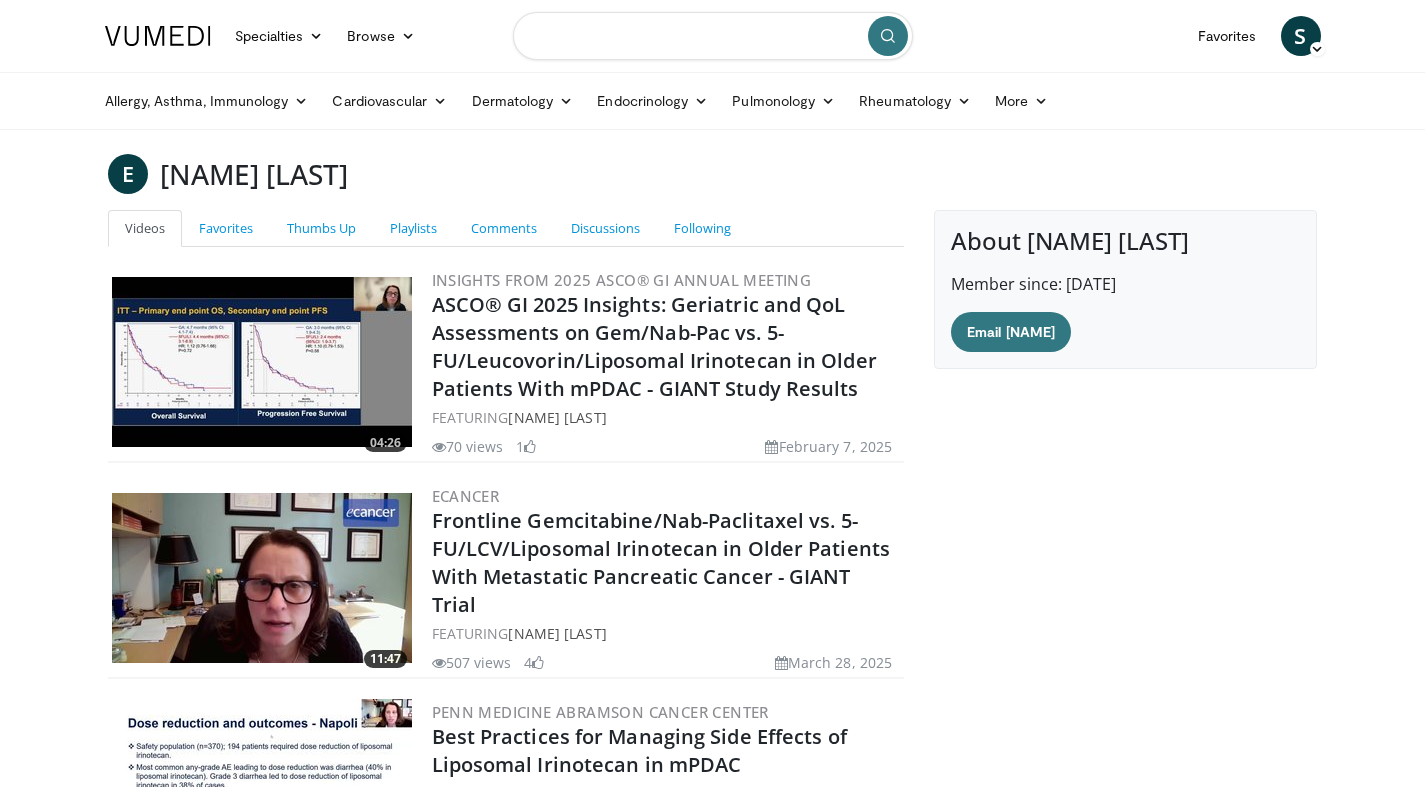click at bounding box center [713, 36] 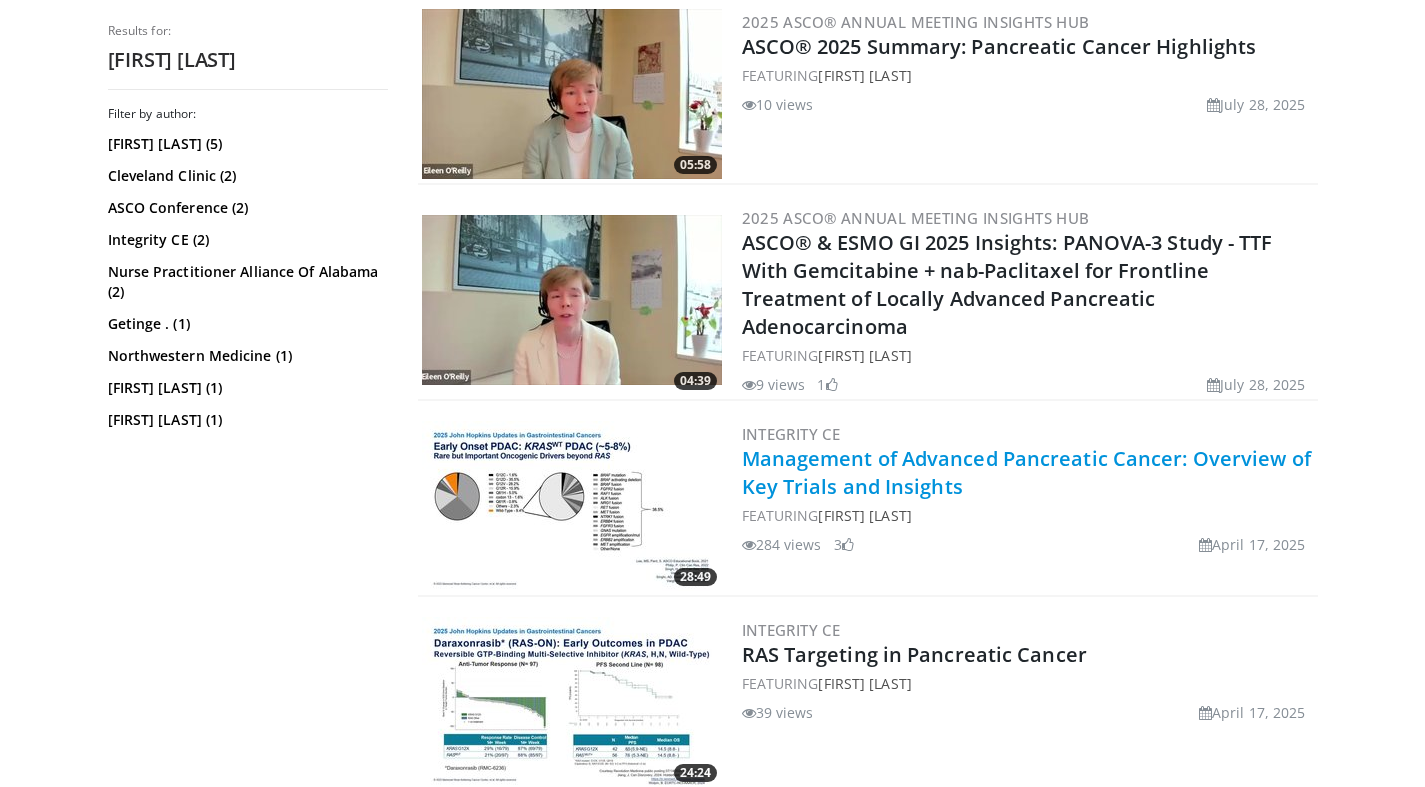 scroll, scrollTop: 610, scrollLeft: 0, axis: vertical 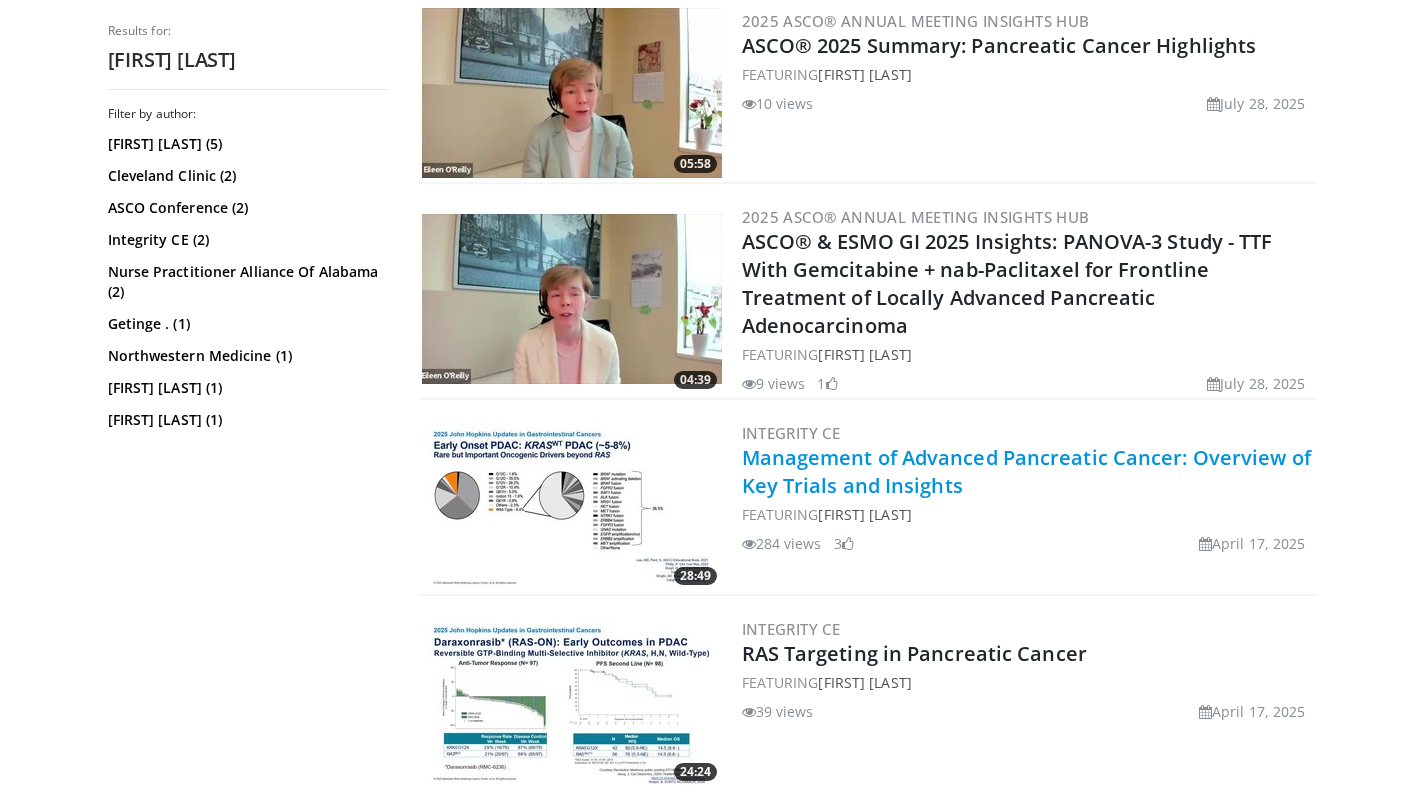 click on "Management of Advanced Pancreatic Cancer: Overview of Key Trials and Insights" at bounding box center [1026, 471] 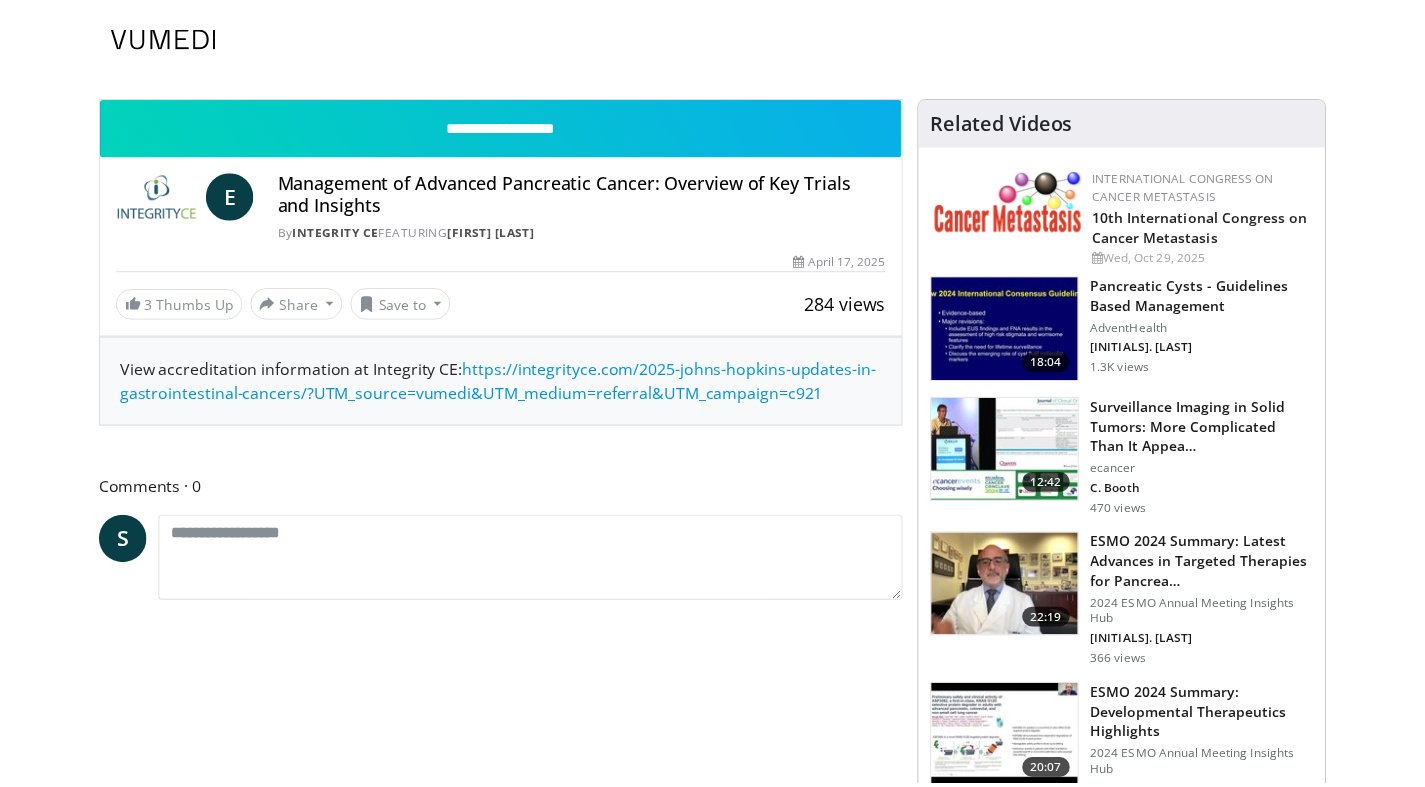 scroll, scrollTop: 0, scrollLeft: 0, axis: both 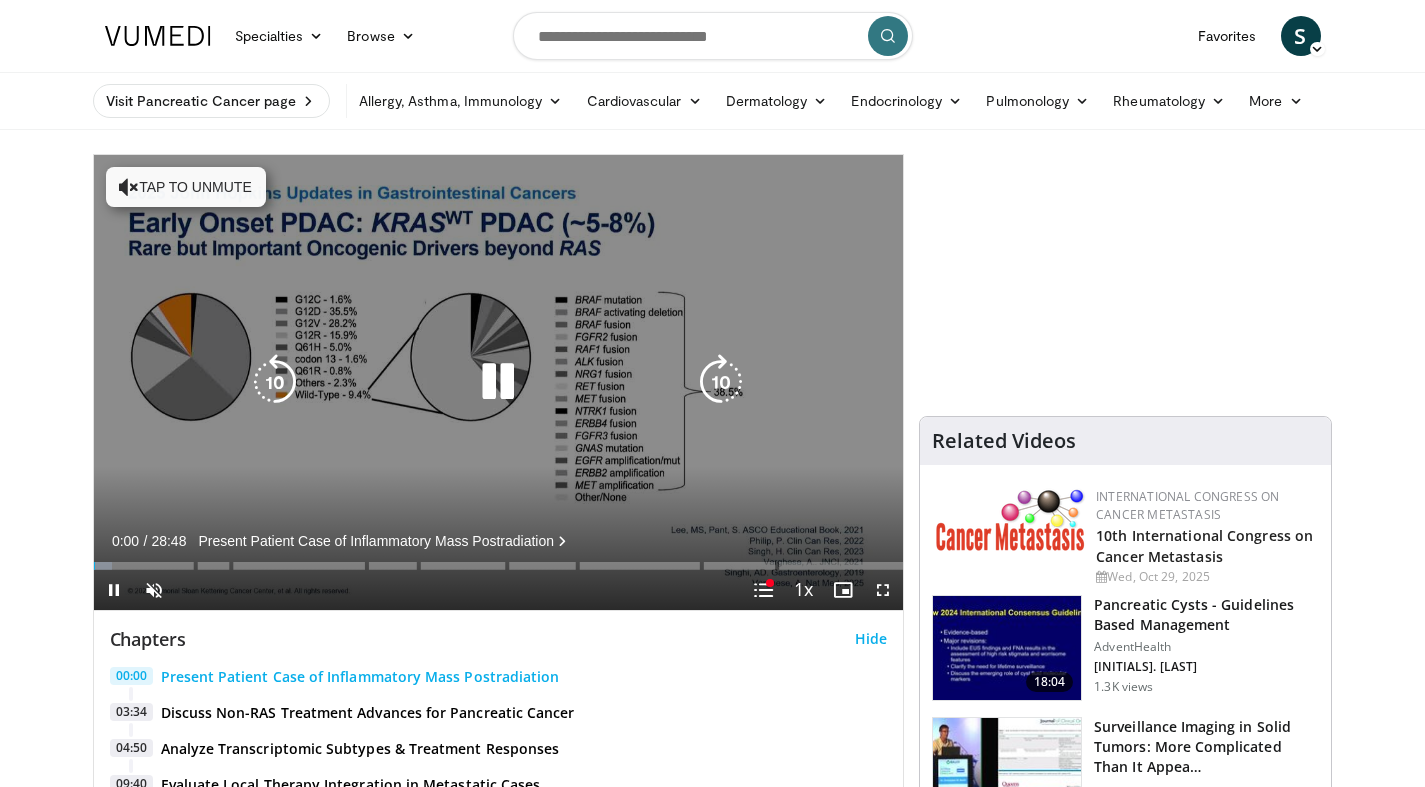 click at bounding box center (498, 382) 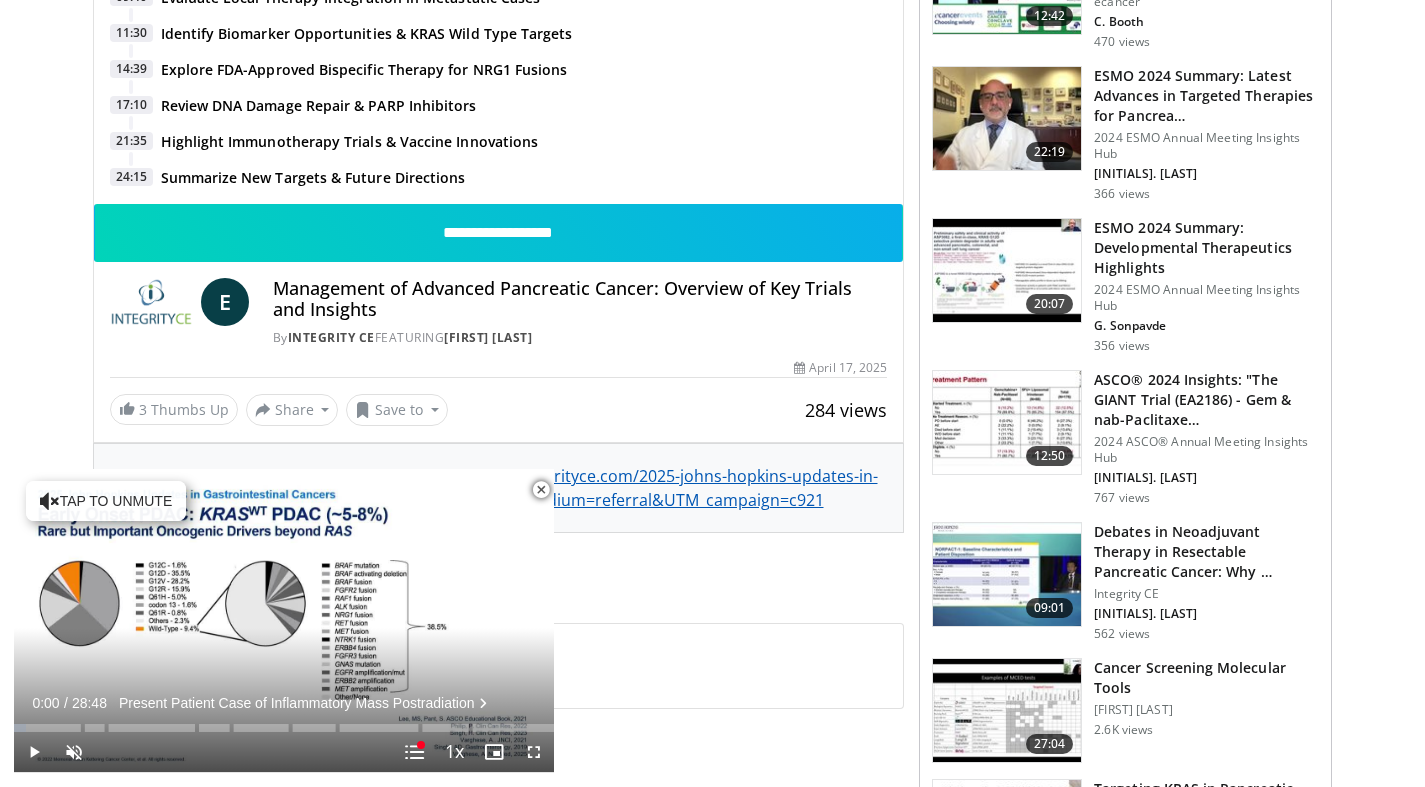 scroll, scrollTop: 861, scrollLeft: 0, axis: vertical 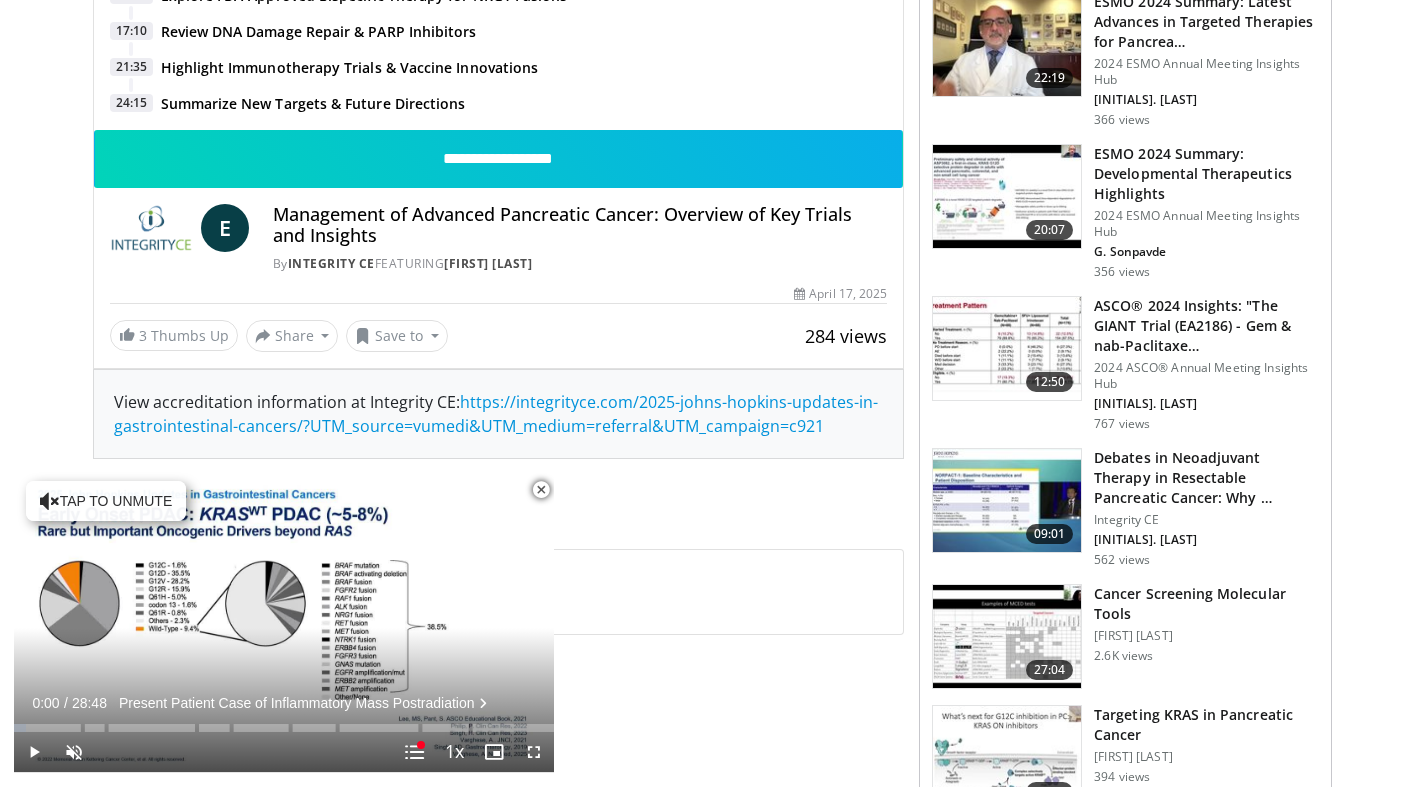 click at bounding box center (541, 490) 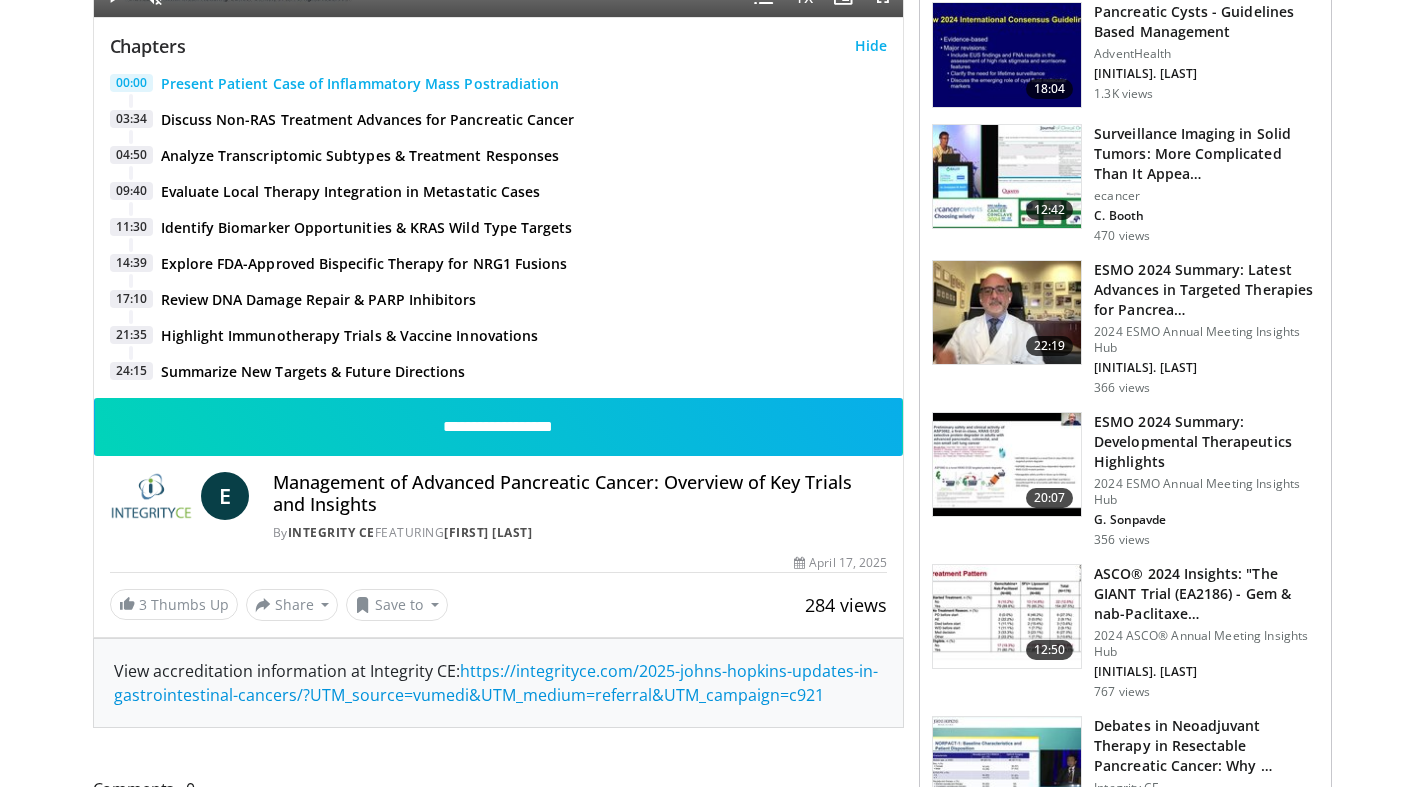 scroll, scrollTop: 601, scrollLeft: 0, axis: vertical 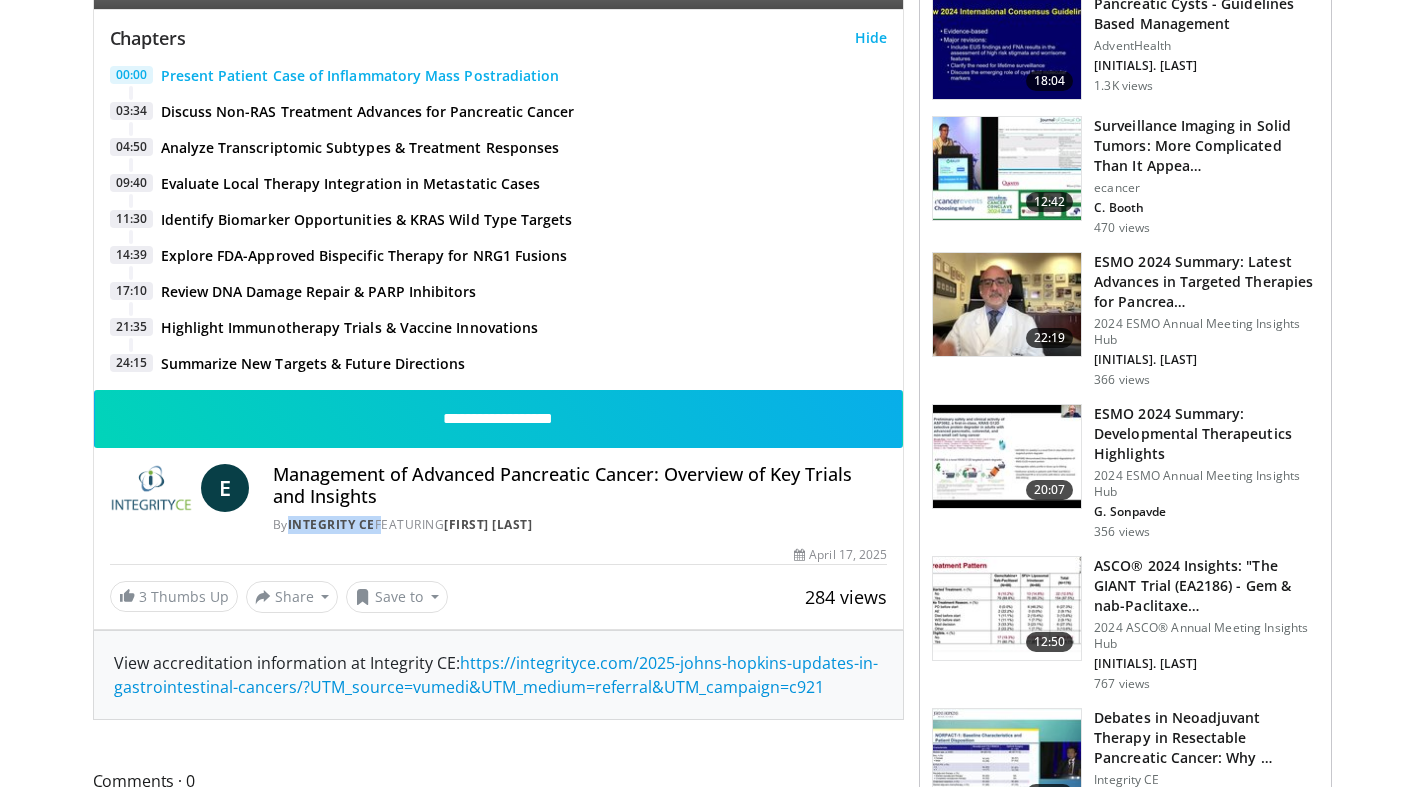 drag, startPoint x: 382, startPoint y: 523, endPoint x: 288, endPoint y: 517, distance: 94.19129 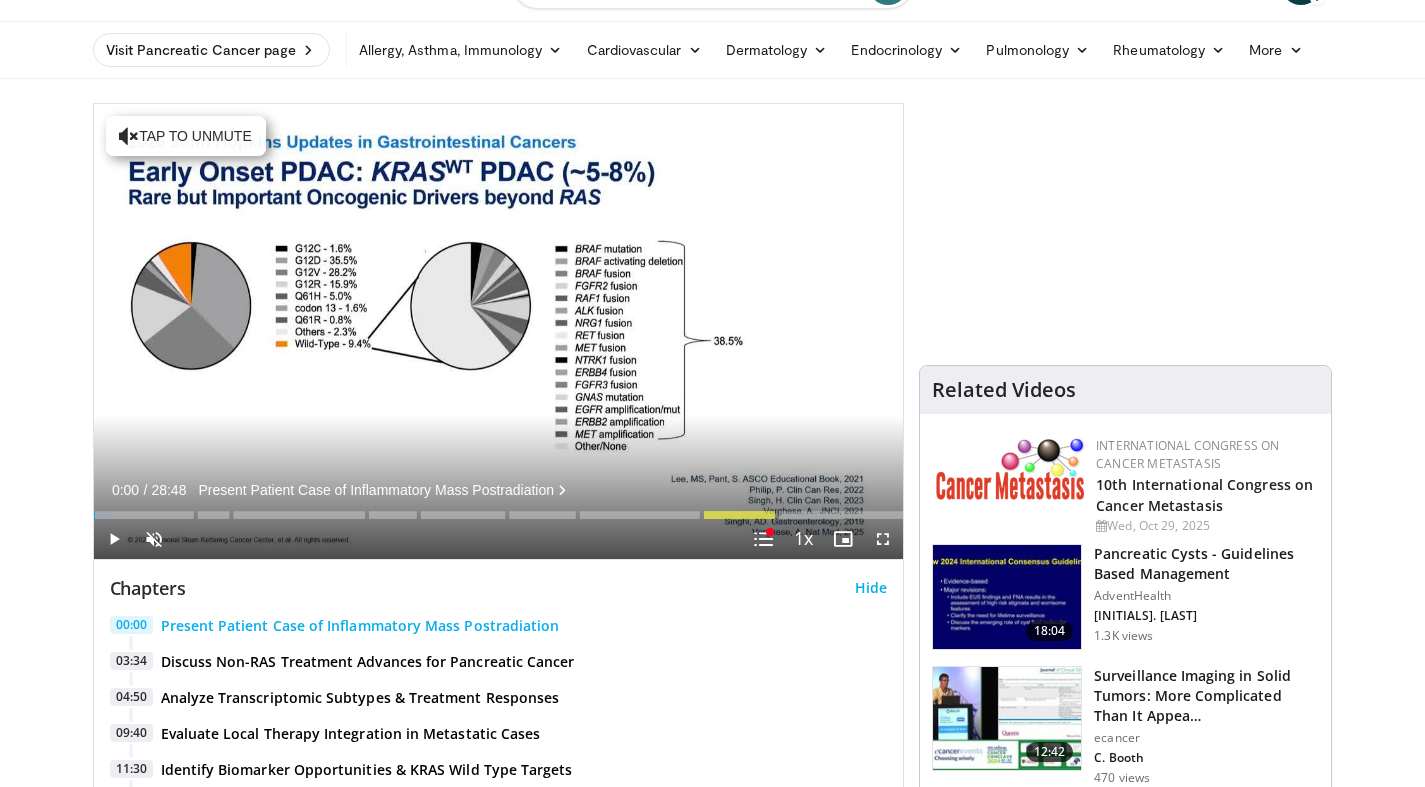 scroll, scrollTop: 0, scrollLeft: 0, axis: both 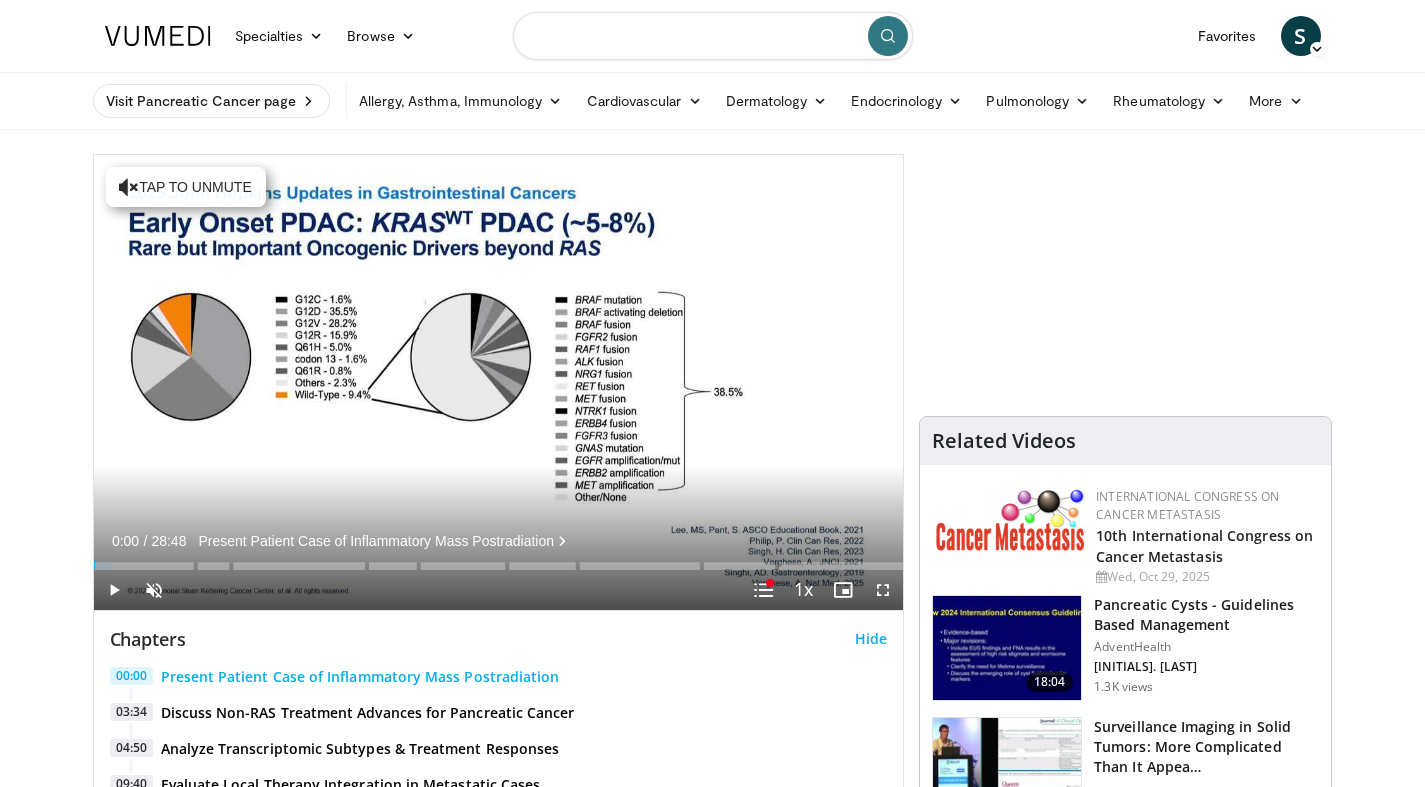 click at bounding box center (713, 36) 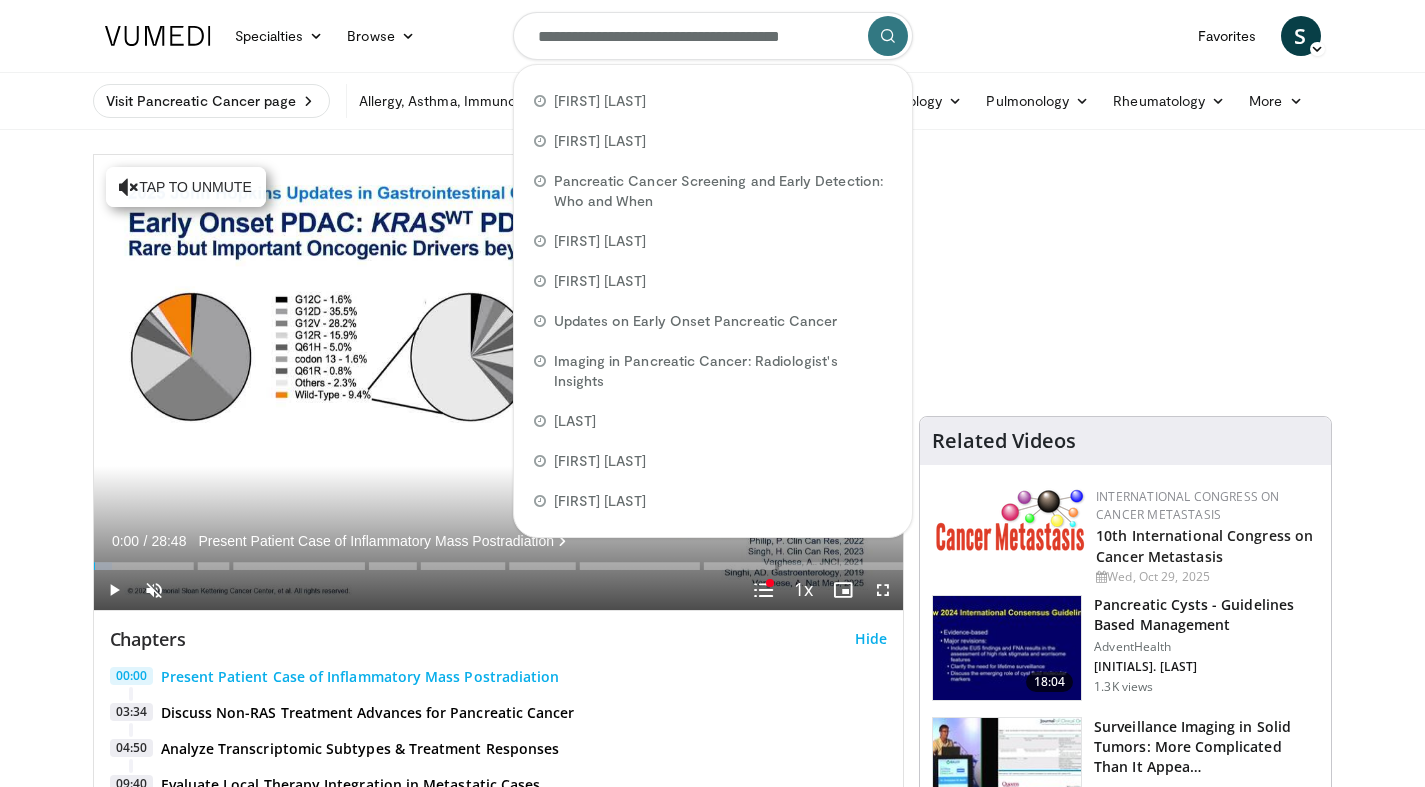 scroll, scrollTop: 0, scrollLeft: 22, axis: horizontal 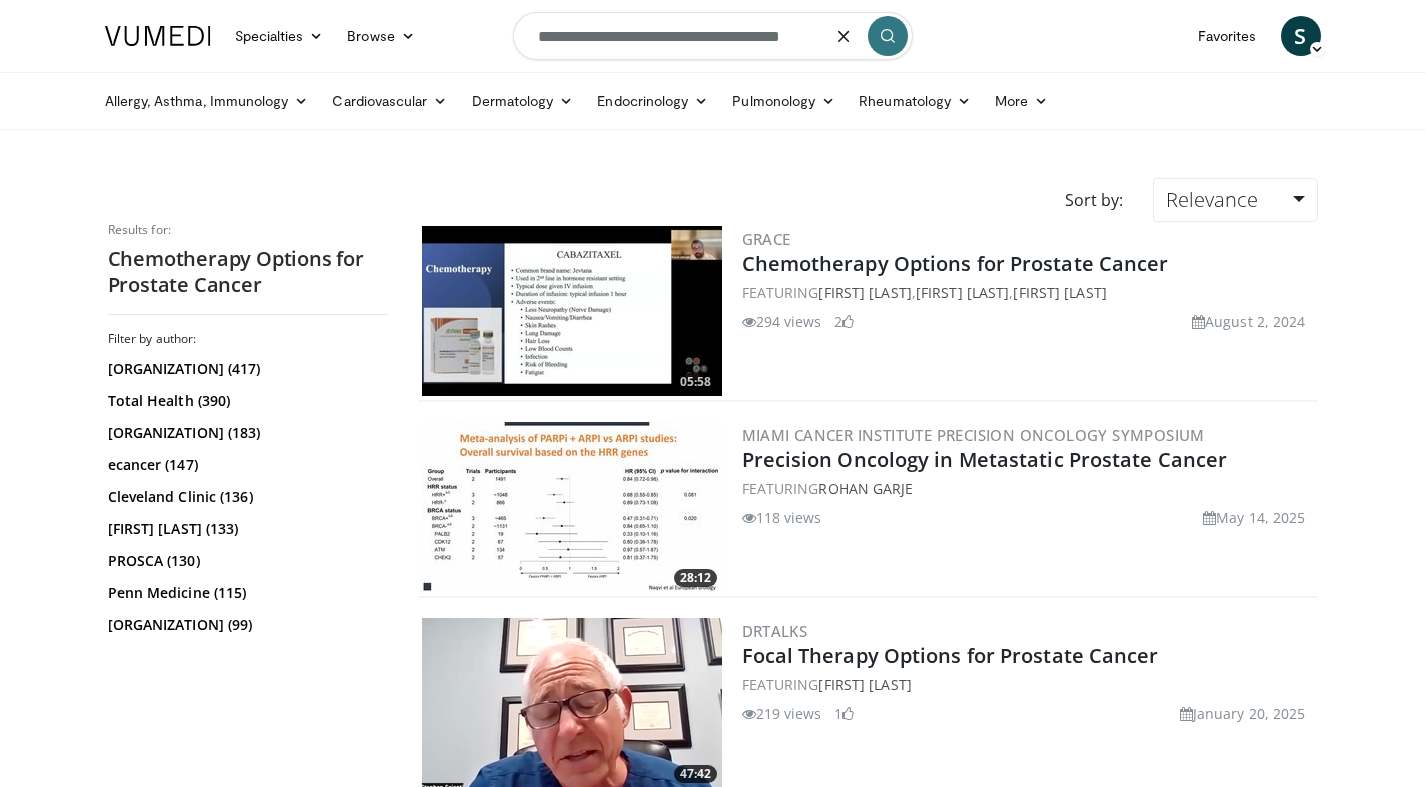 drag, startPoint x: 785, startPoint y: 35, endPoint x: 828, endPoint y: 33, distance: 43.046486 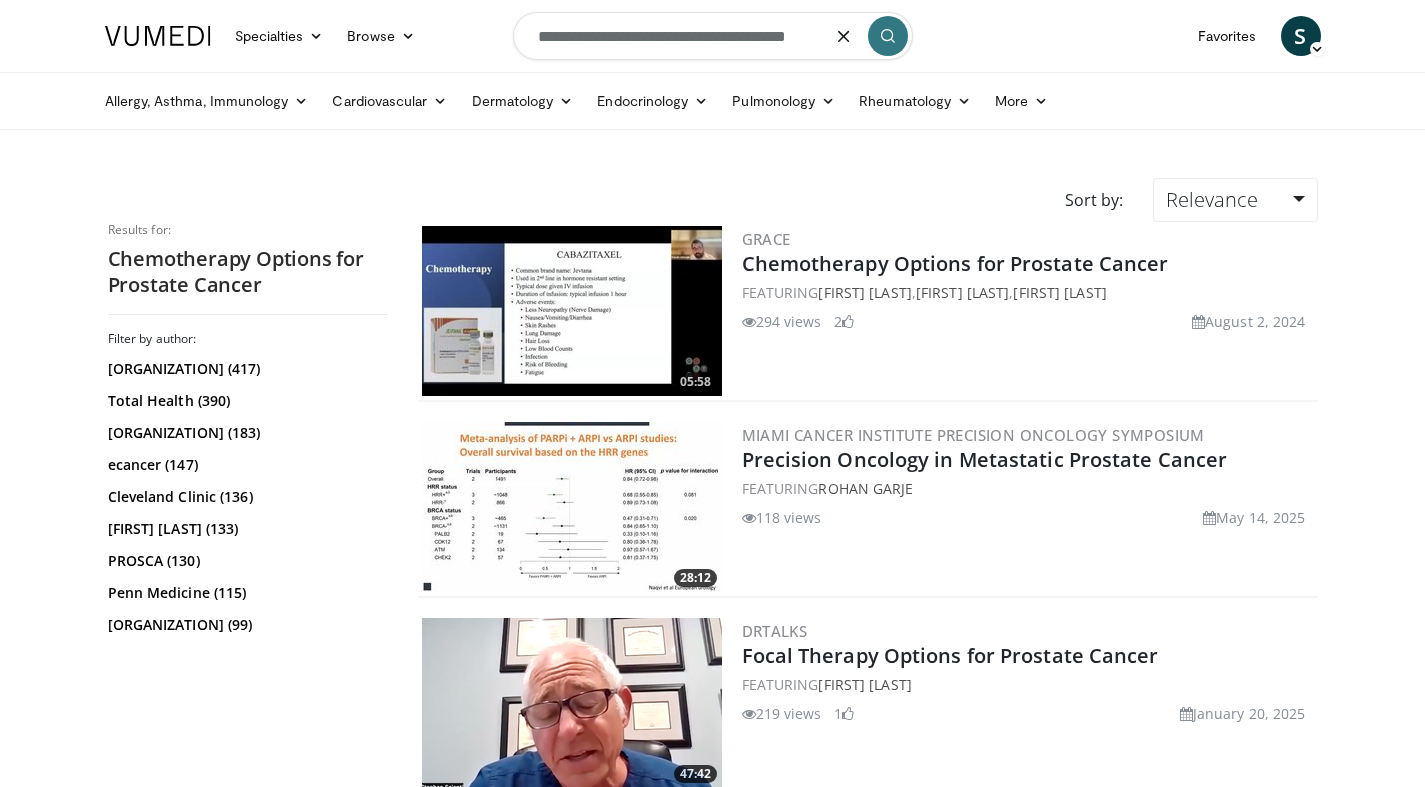 drag, startPoint x: 539, startPoint y: 35, endPoint x: 853, endPoint y: 57, distance: 314.76974 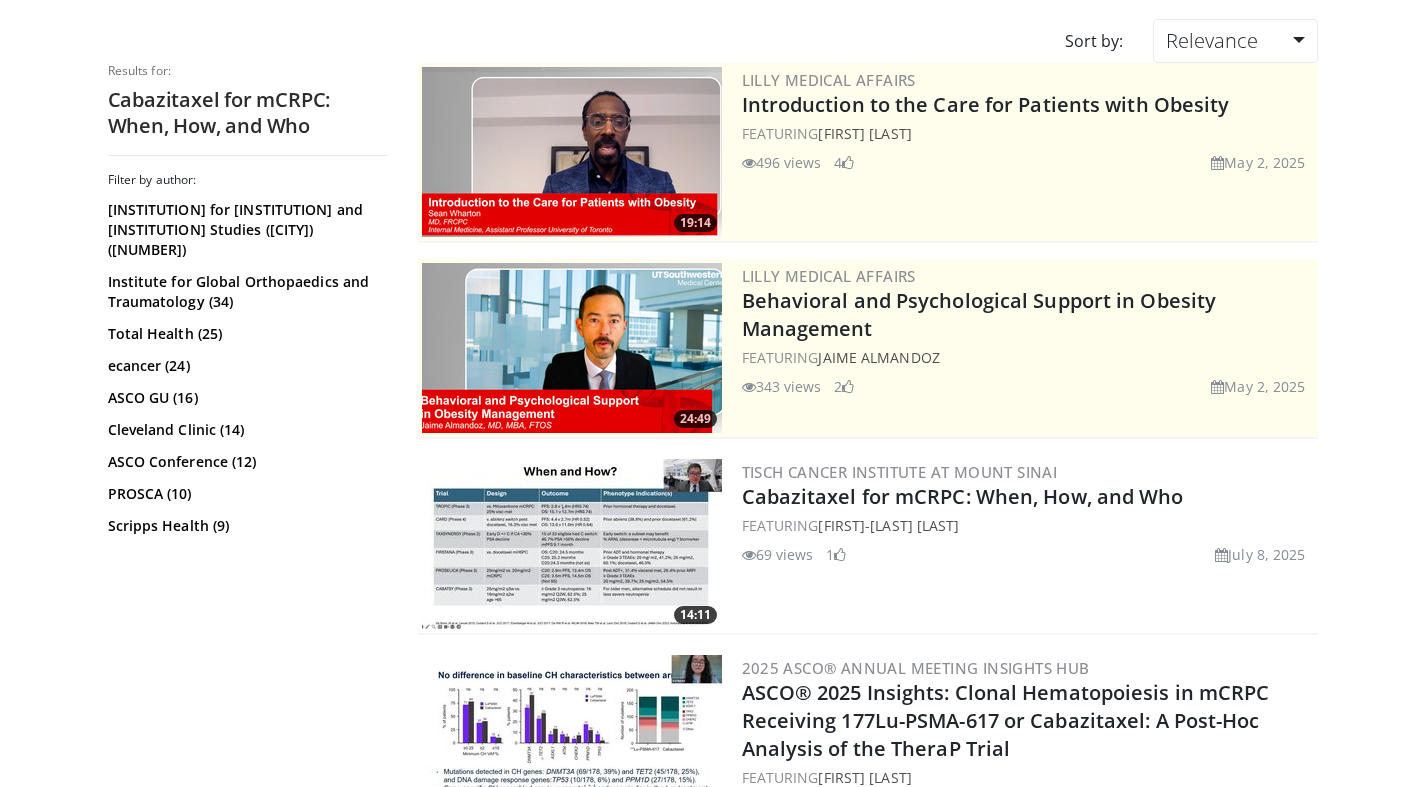 scroll, scrollTop: 192, scrollLeft: 0, axis: vertical 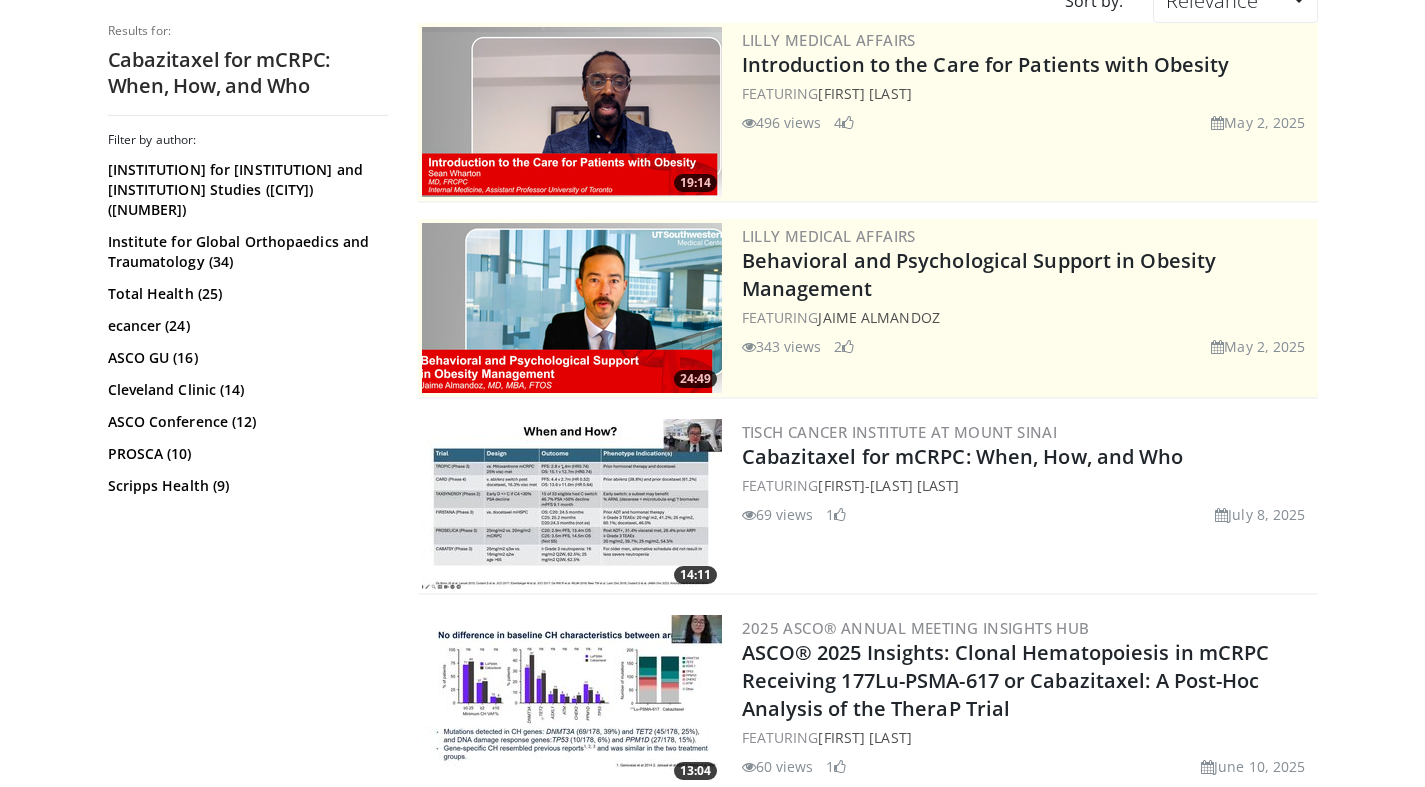 drag, startPoint x: 1088, startPoint y: 441, endPoint x: 732, endPoint y: 427, distance: 356.27518 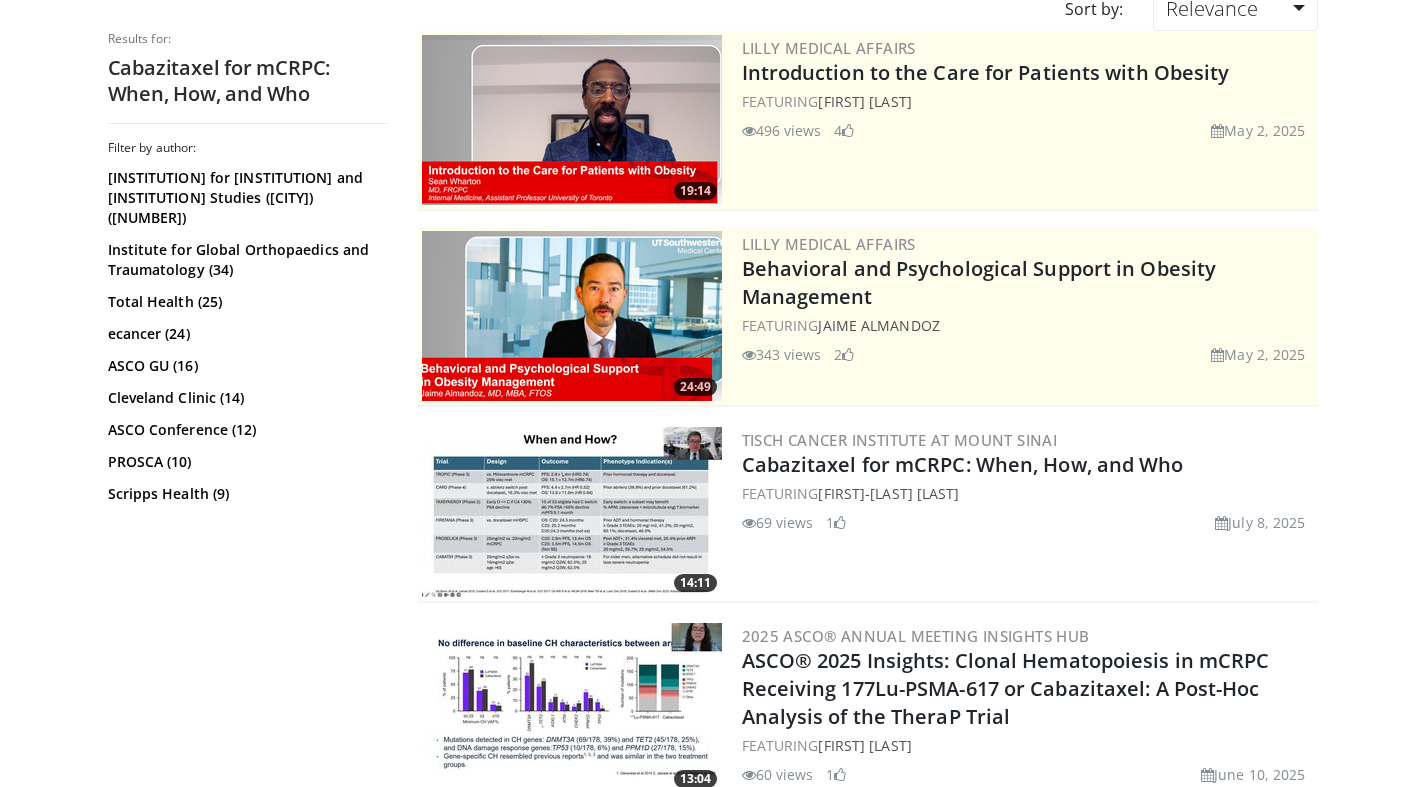 scroll, scrollTop: 190, scrollLeft: 0, axis: vertical 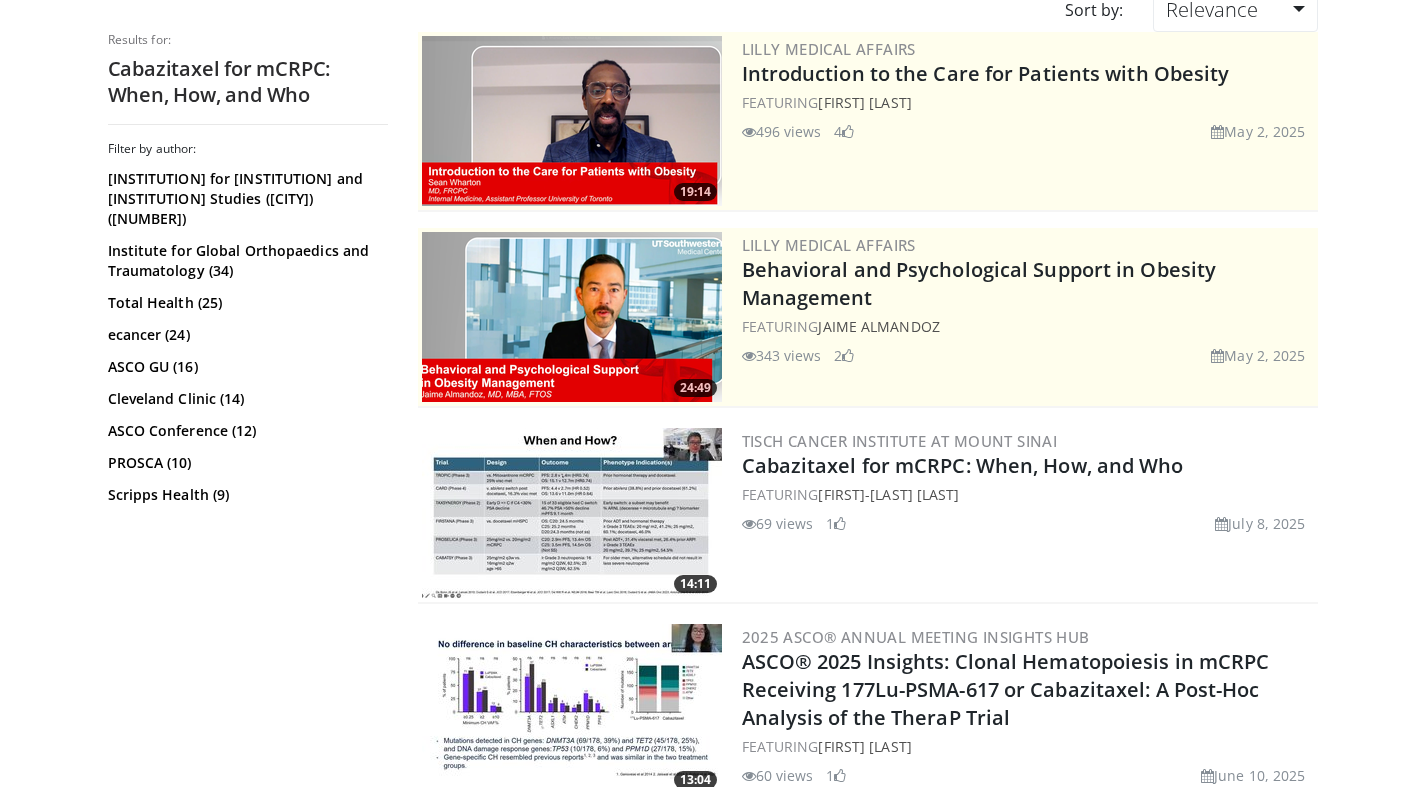 copy on "Tisch Cancer Institute at Mount Sinai" 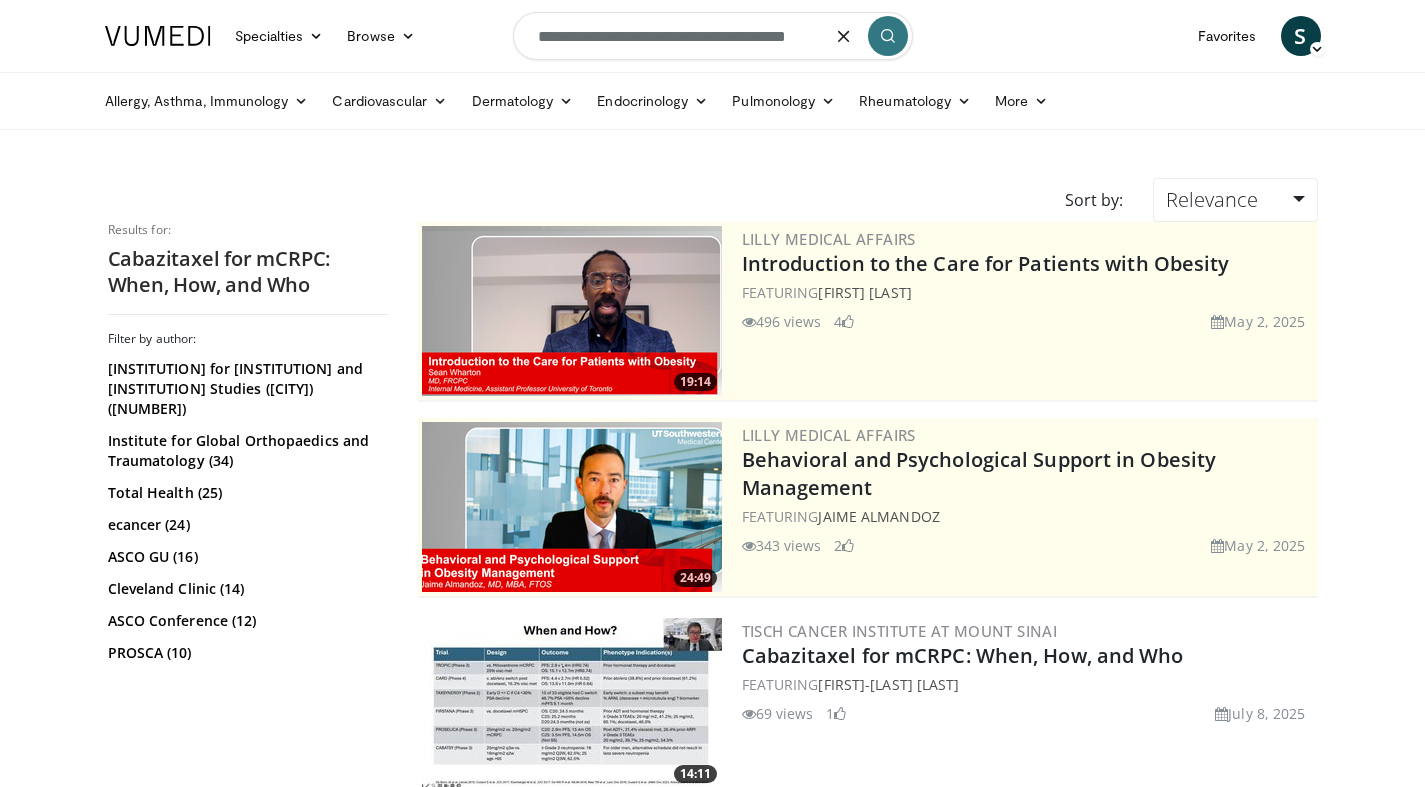 scroll, scrollTop: 0, scrollLeft: 38, axis: horizontal 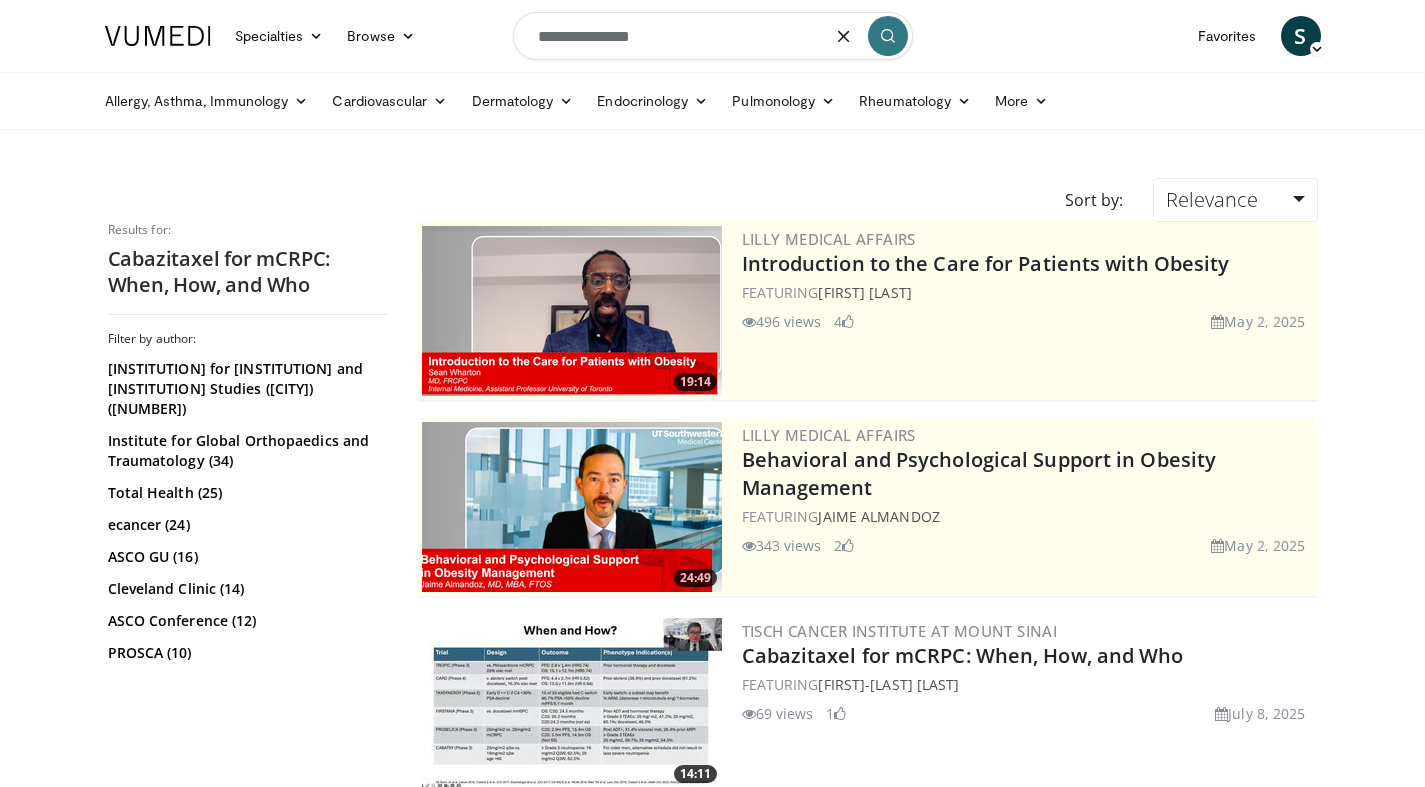 type on "**********" 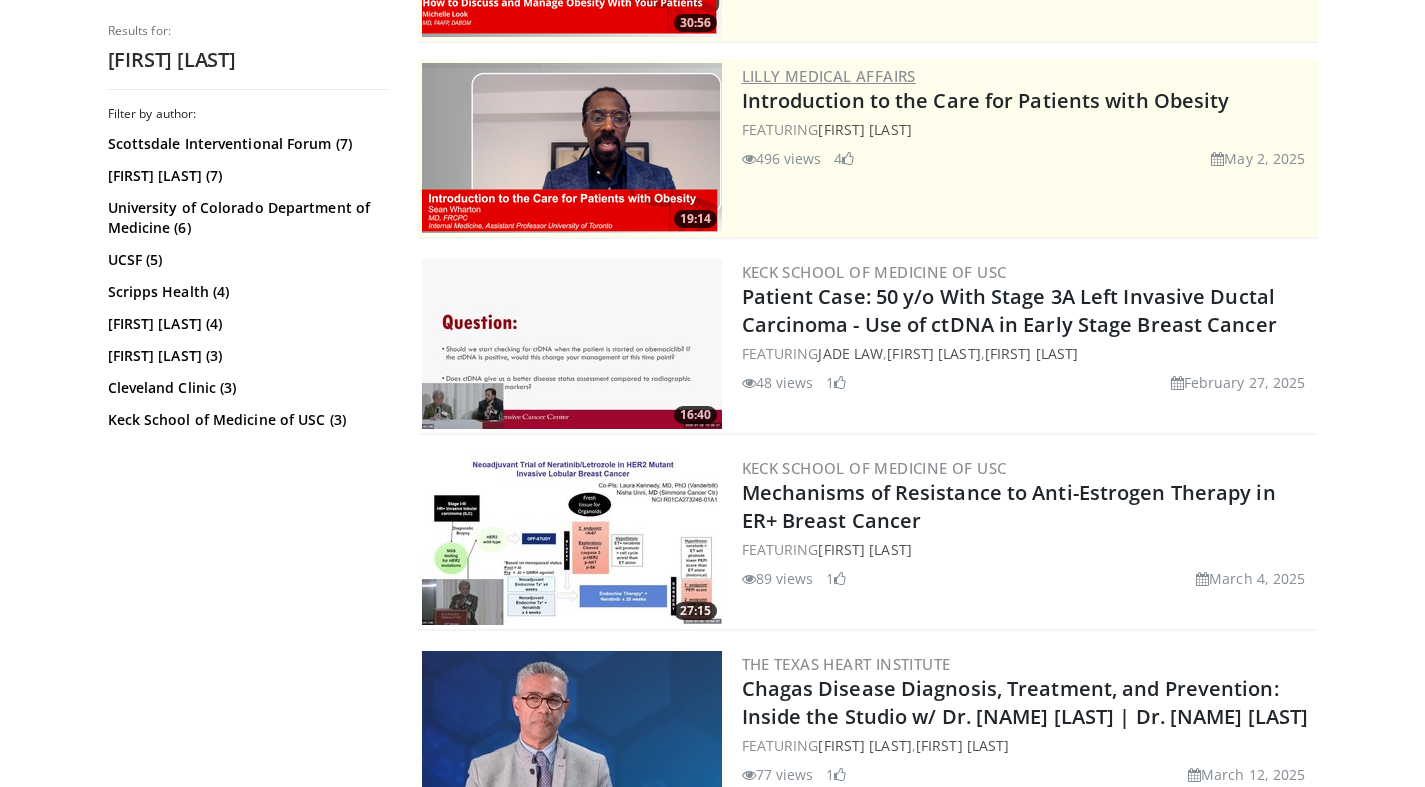 scroll, scrollTop: 364, scrollLeft: 0, axis: vertical 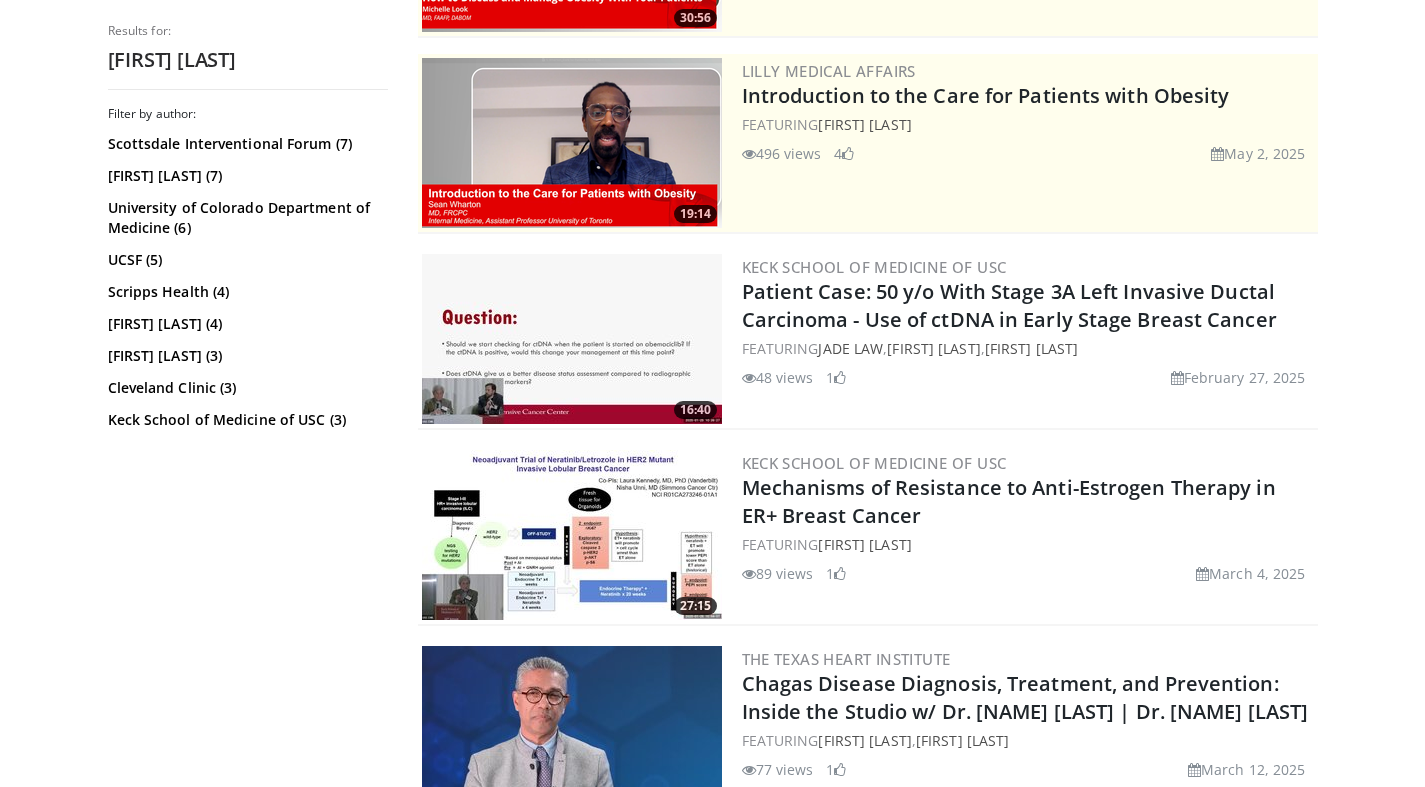 drag, startPoint x: 898, startPoint y: 543, endPoint x: 958, endPoint y: 543, distance: 60 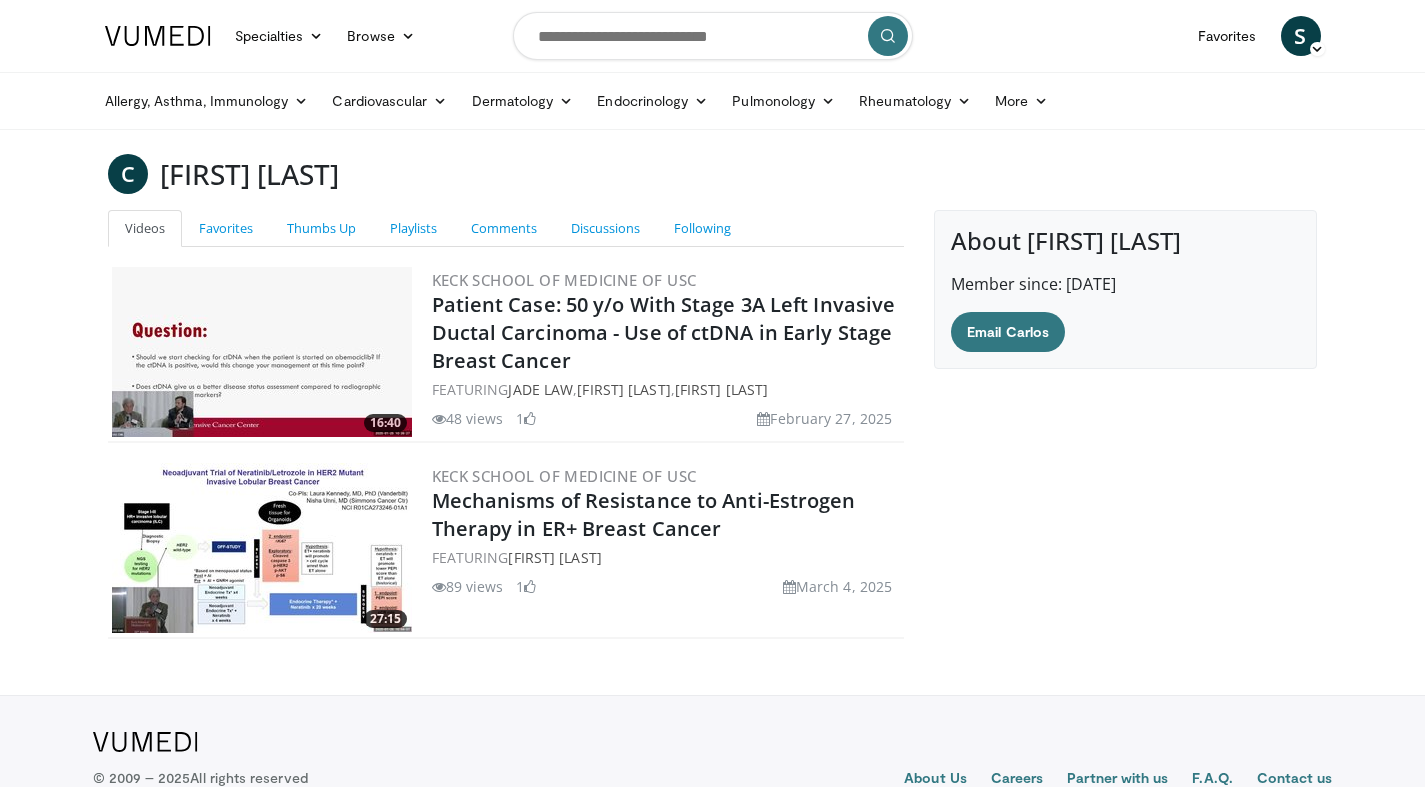 scroll, scrollTop: 0, scrollLeft: 0, axis: both 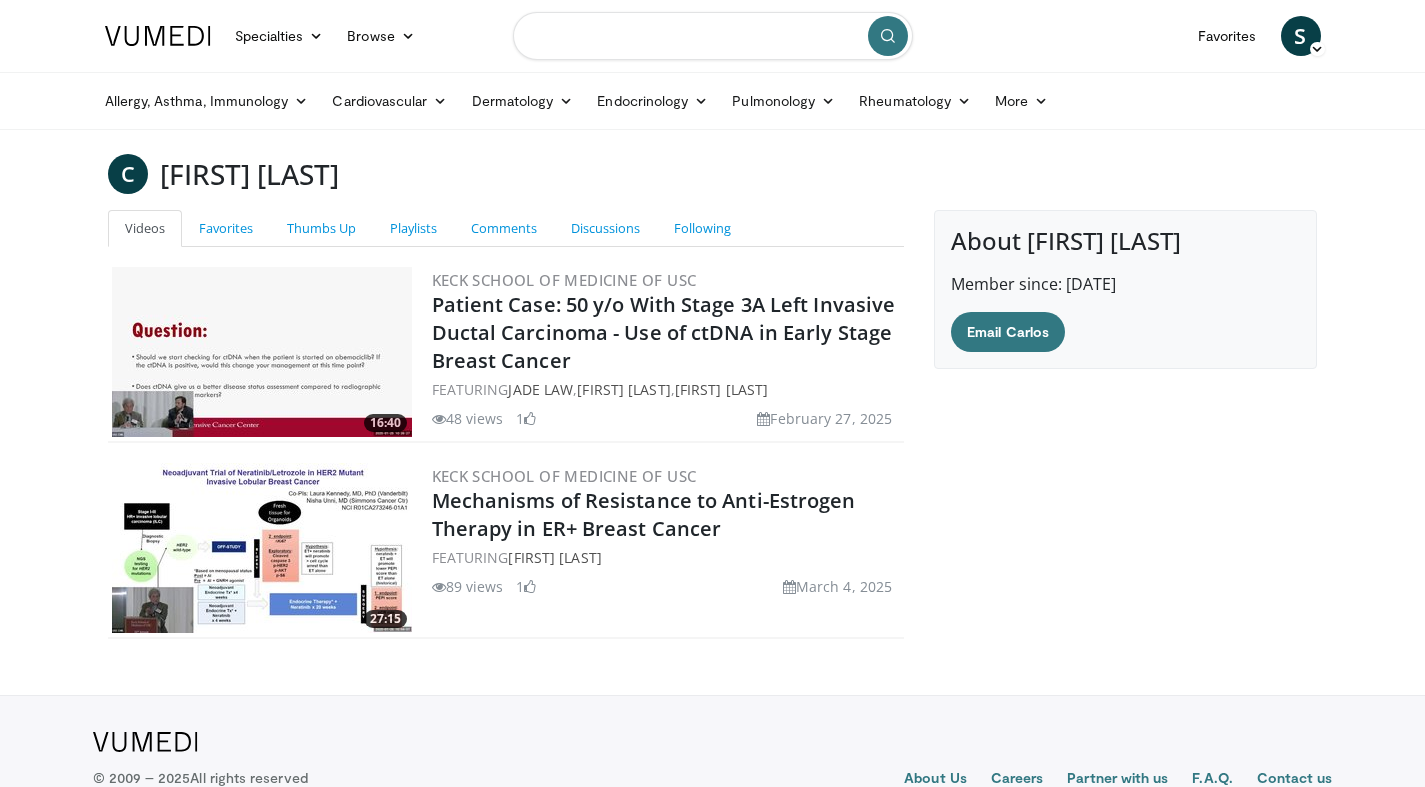 click at bounding box center (713, 36) 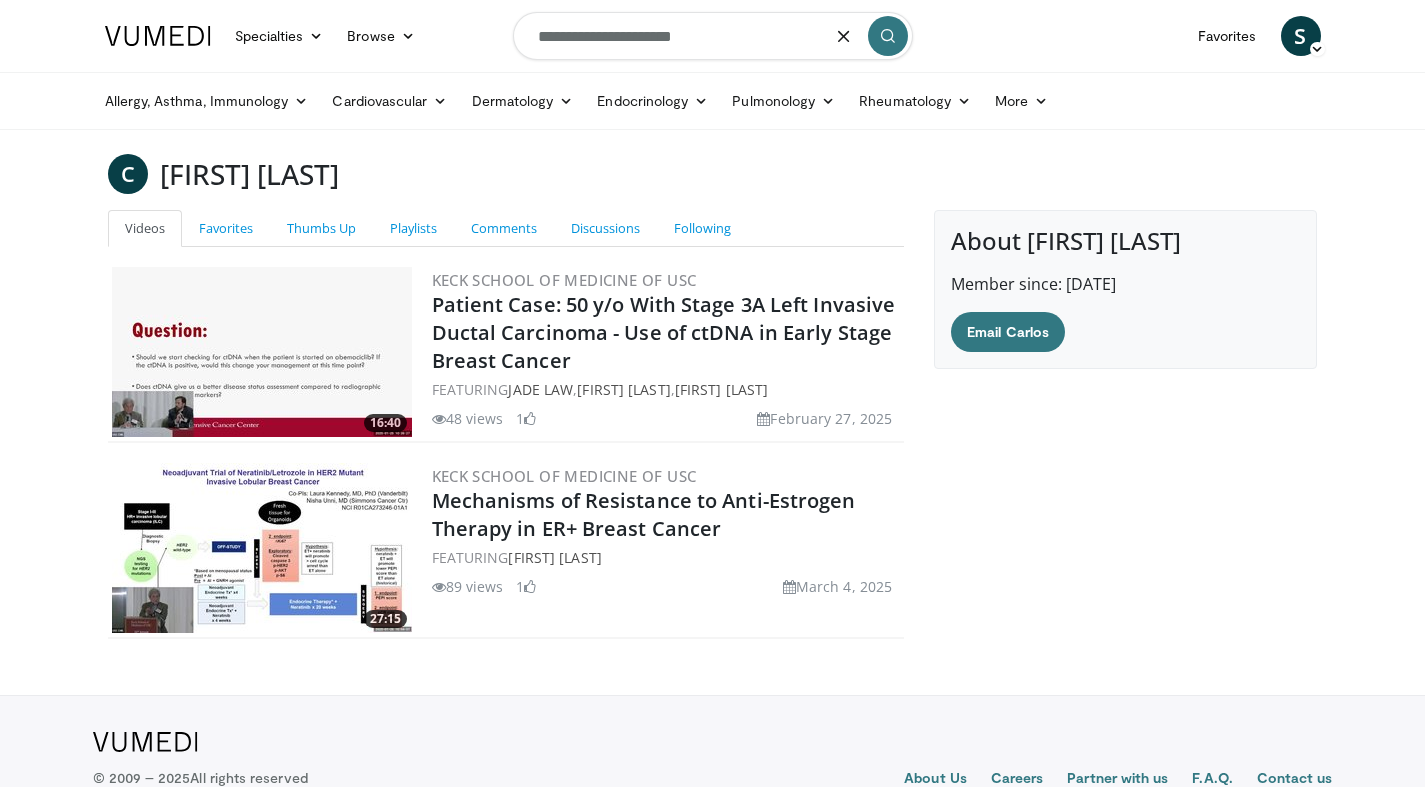 type on "**********" 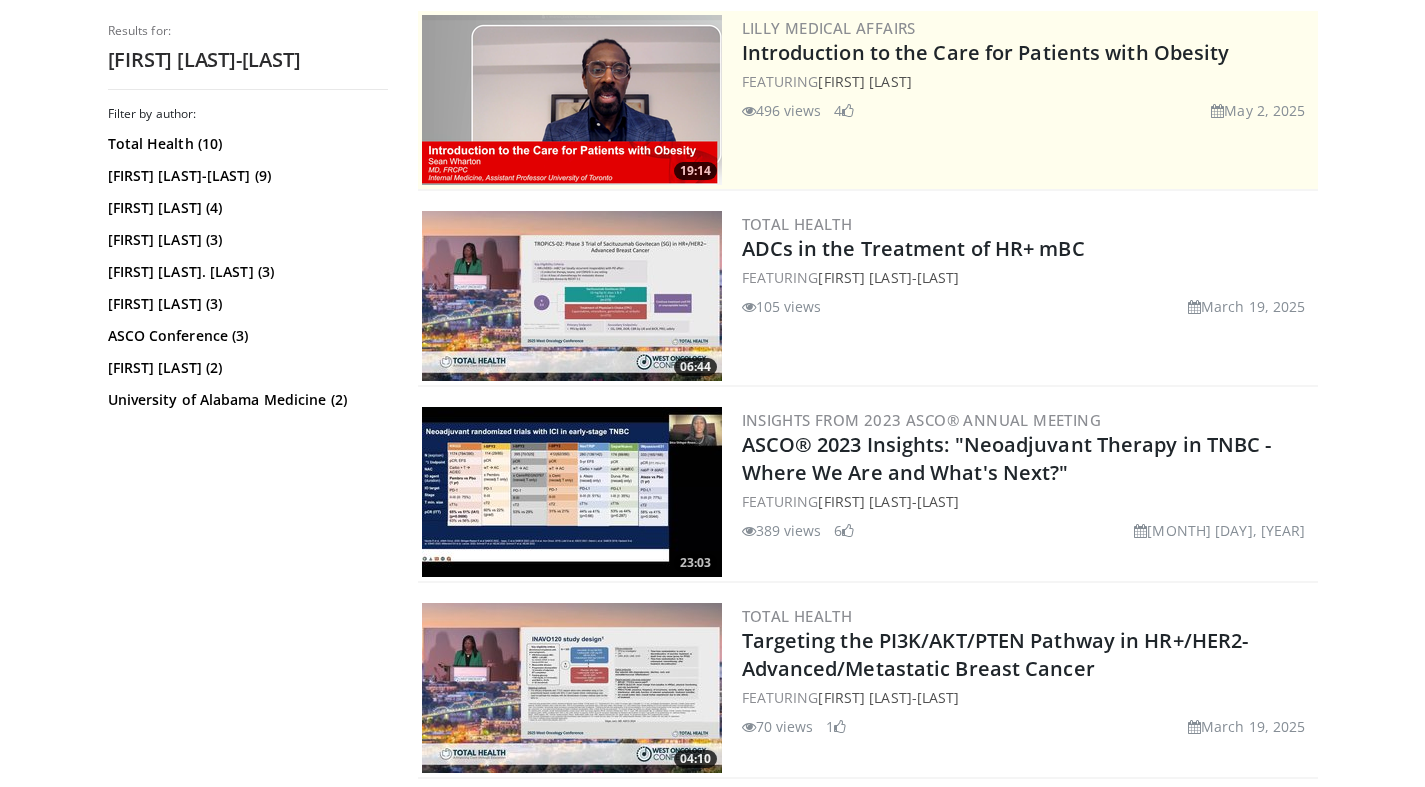 scroll, scrollTop: 0, scrollLeft: 0, axis: both 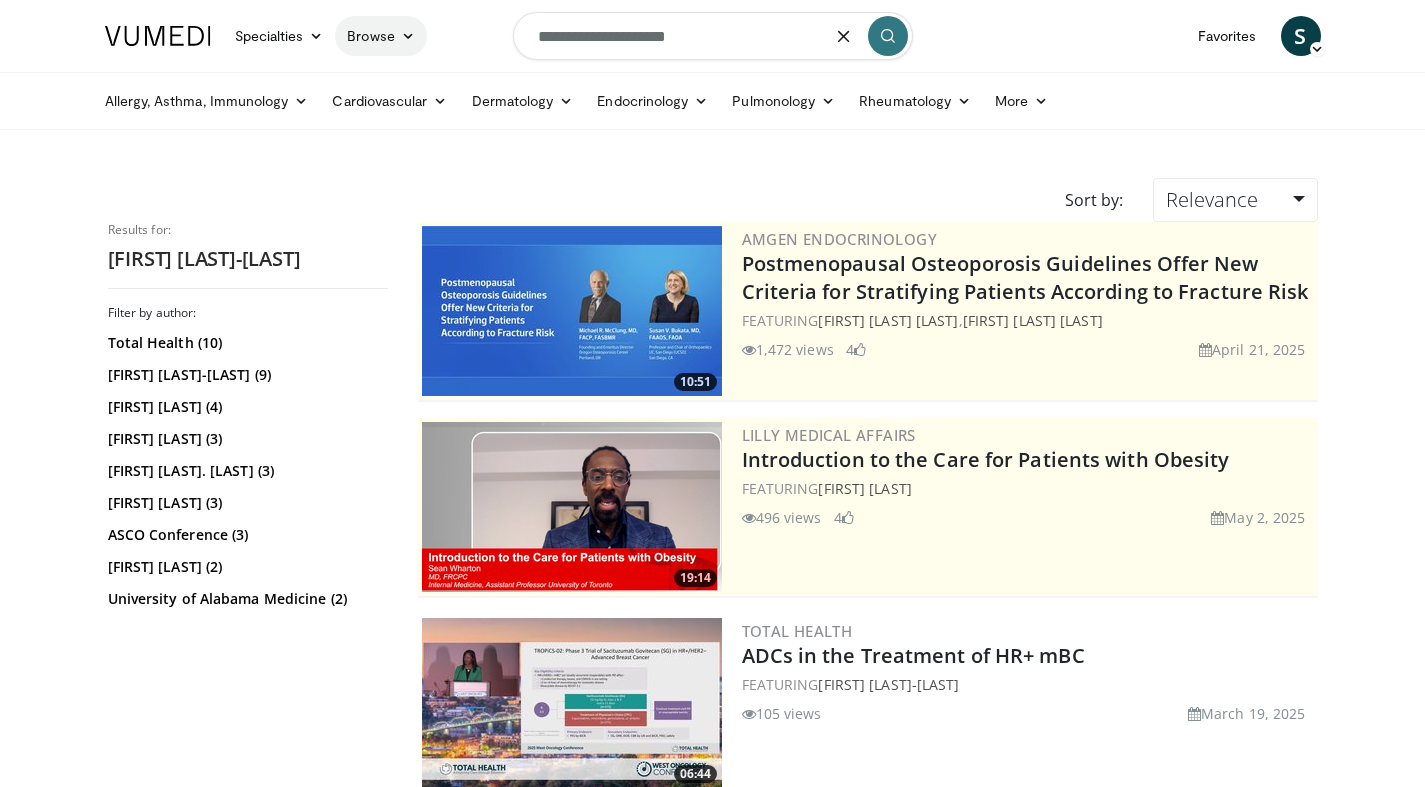 drag, startPoint x: 717, startPoint y: 39, endPoint x: 383, endPoint y: 17, distance: 334.72375 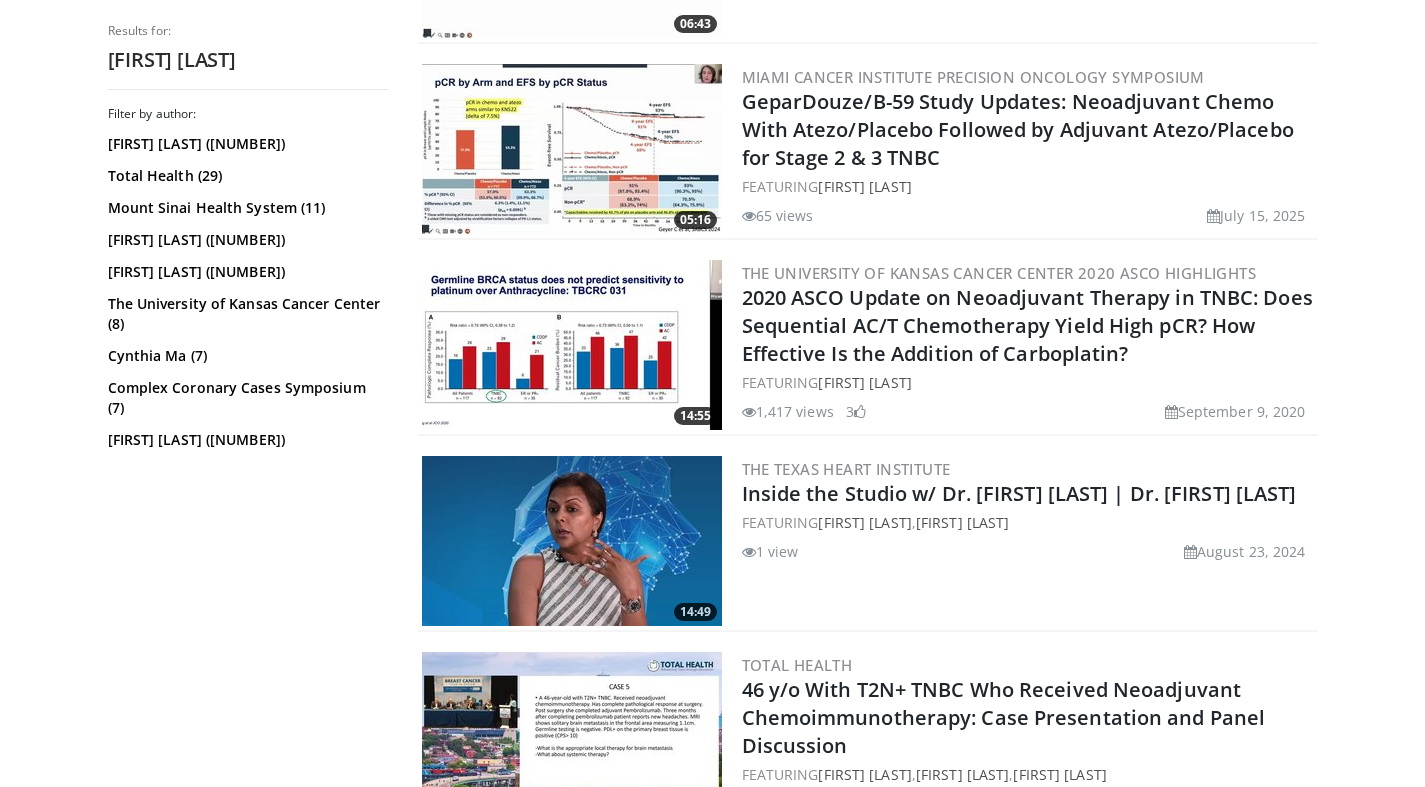 scroll, scrollTop: 1558, scrollLeft: 0, axis: vertical 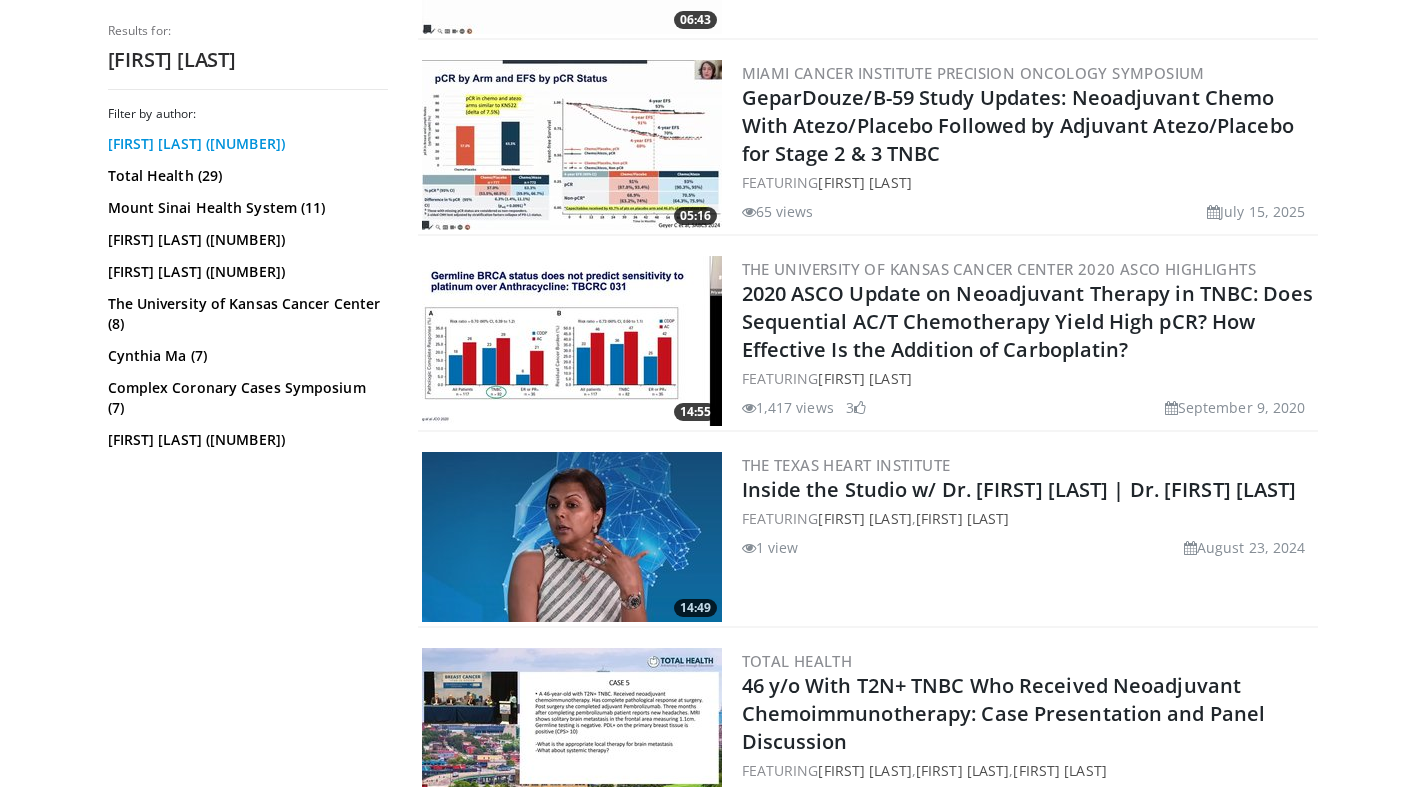 click on "[FIRST] [LAST] ([NUMBER])" at bounding box center [245, 144] 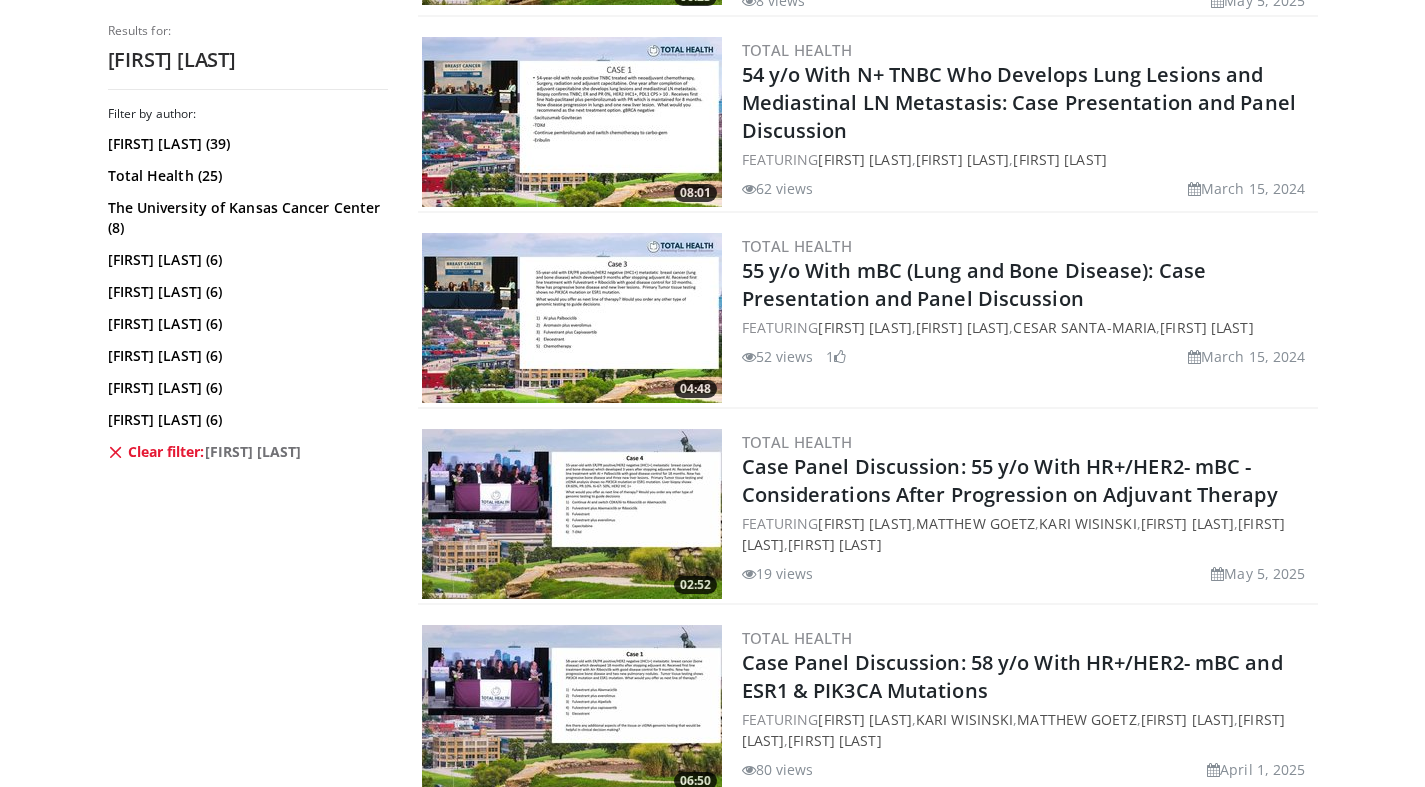 scroll, scrollTop: 3360, scrollLeft: 0, axis: vertical 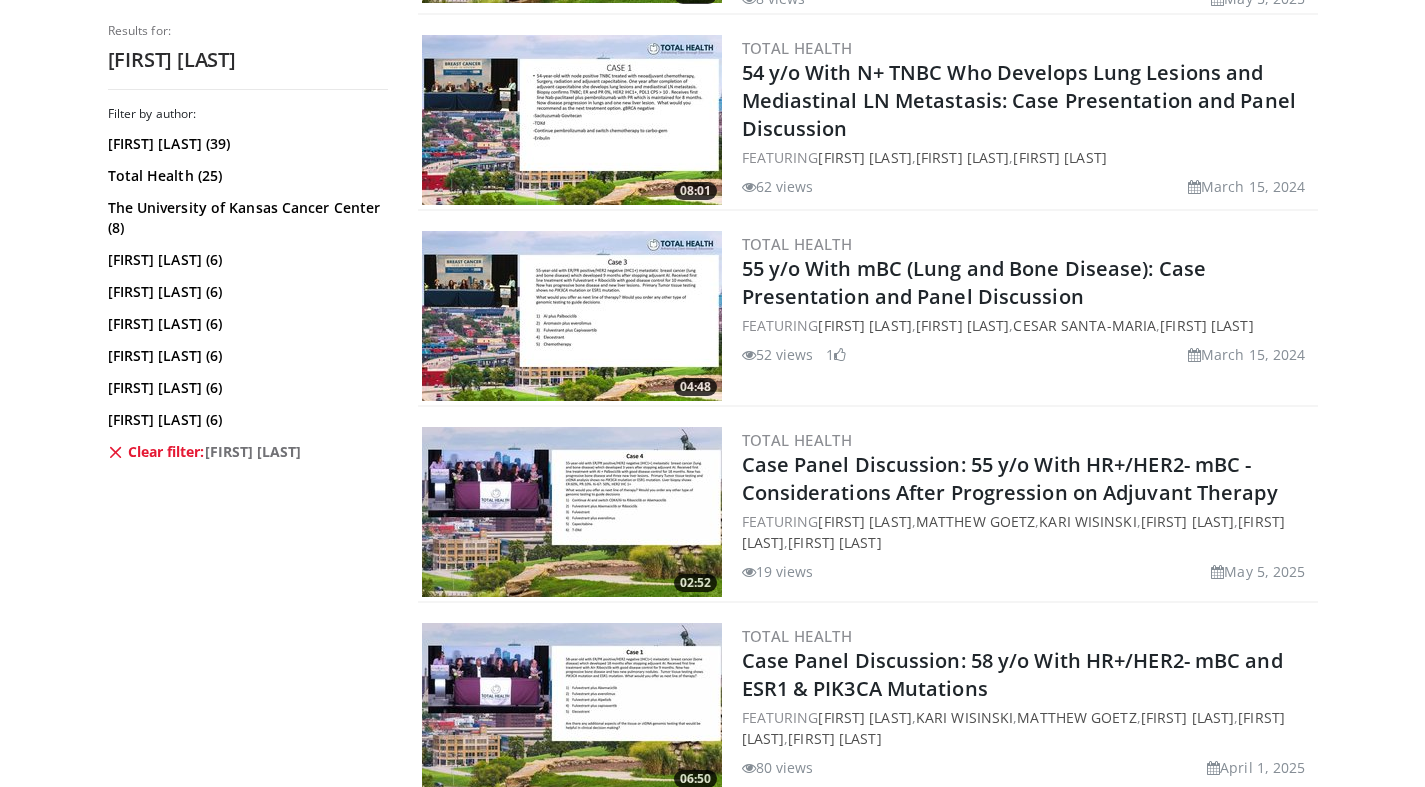 click on "Filter by author:
Priyanka Sharma (39)
Total Health (25)
The University of Kansas Cancer Center (8)
Cynthia Ma (6)
Pavan Reddy (6)
Matthew Goetz (6)
Ruth O'Regan (6)
Kari Wisinski (6)
Kevin Kalinsky (6)
Melinda Telli (6)
Cesar Santa-Maria (6)
Kristy Brown (6)
Julia White (6)
Qamar Khan (5)
Jennifer Klemp (5) Heather McArthur (3) SABCS  (3)" at bounding box center [248, 439] 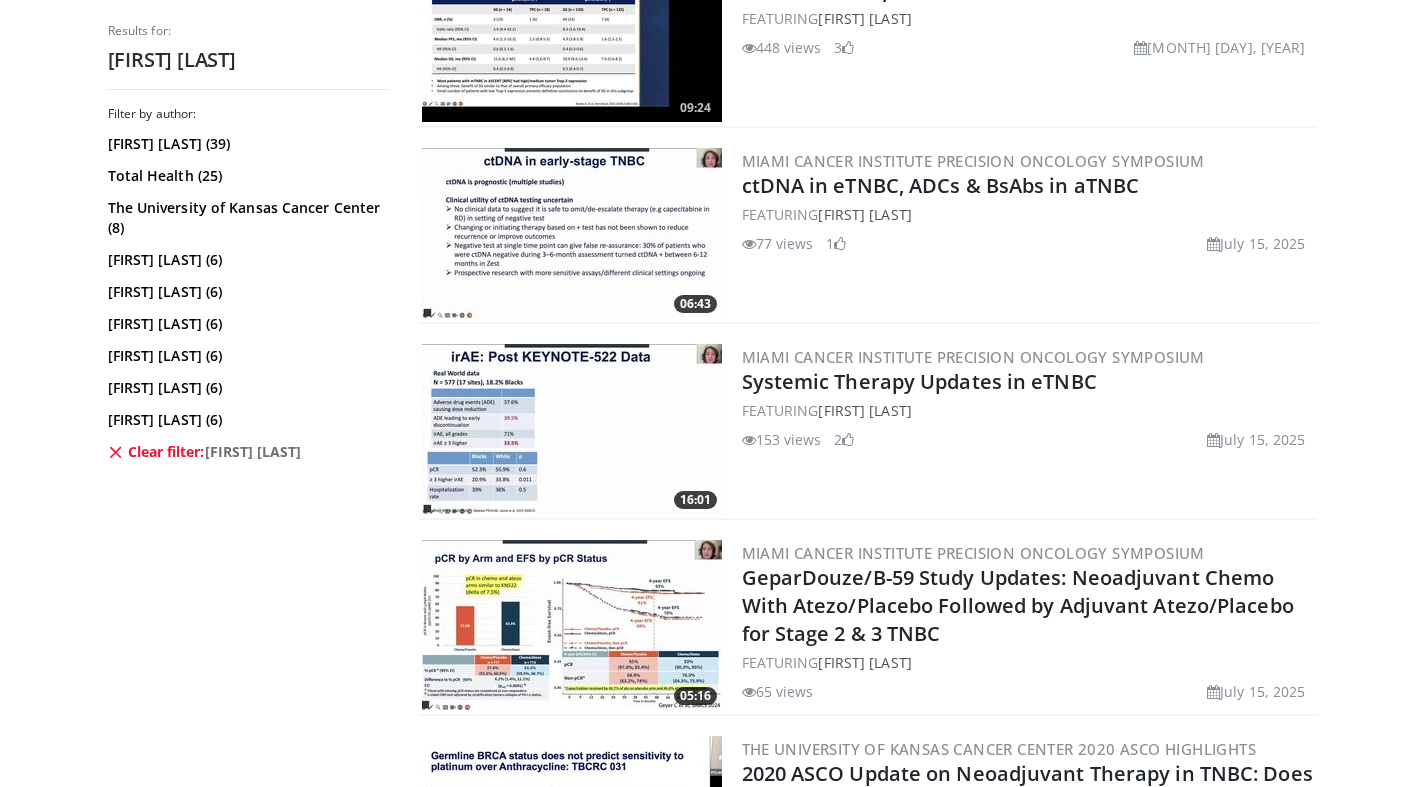 scroll, scrollTop: 0, scrollLeft: 0, axis: both 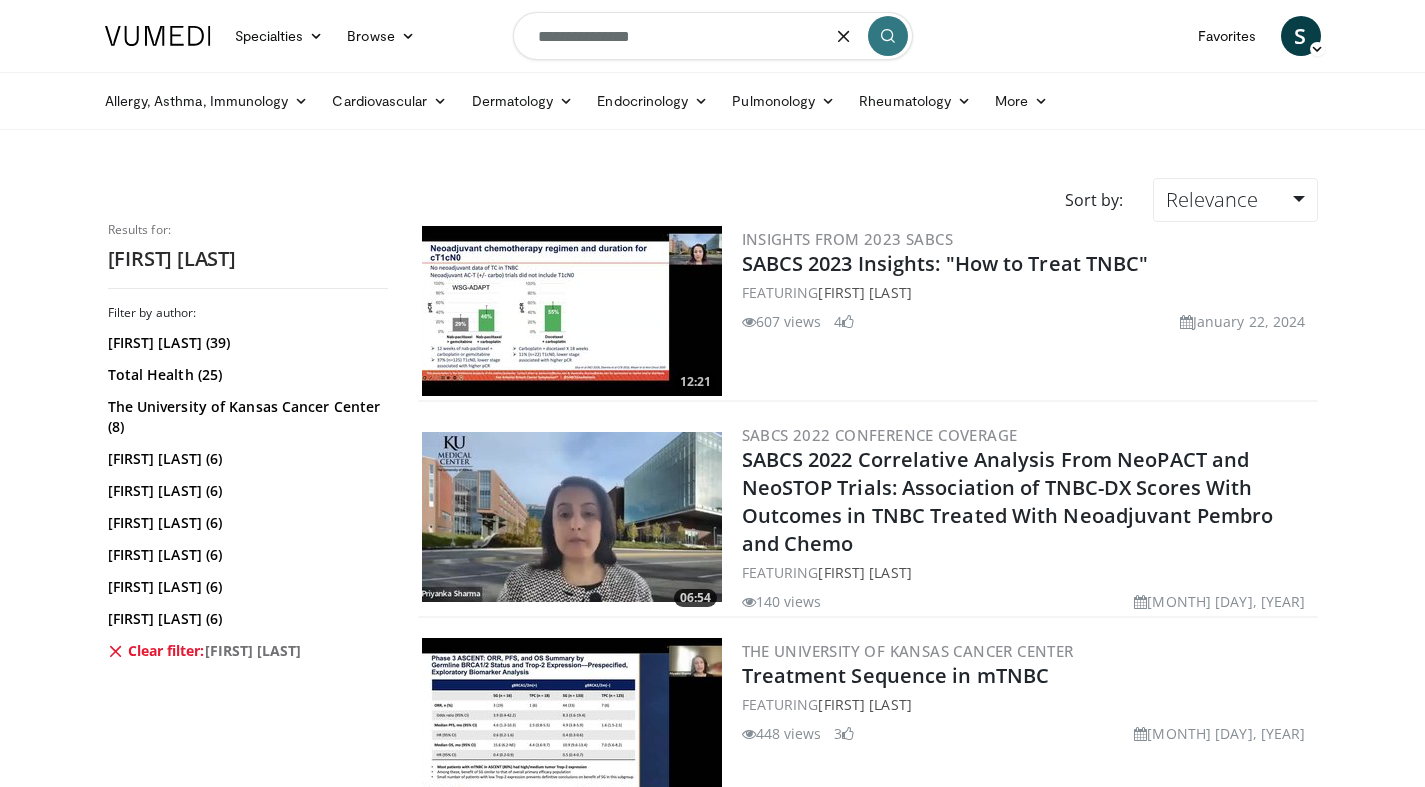 drag, startPoint x: 648, startPoint y: 44, endPoint x: 487, endPoint y: 23, distance: 162.36378 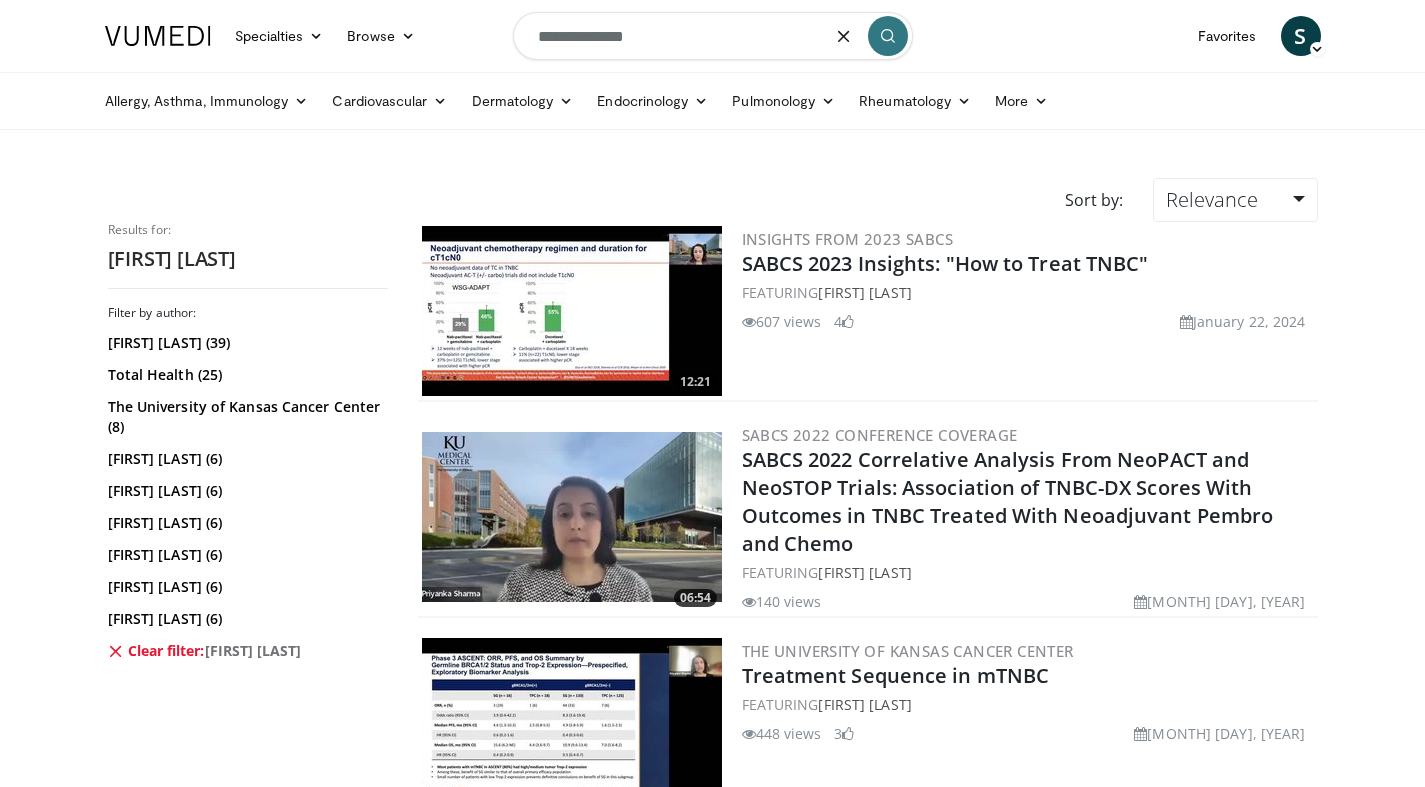 type on "**********" 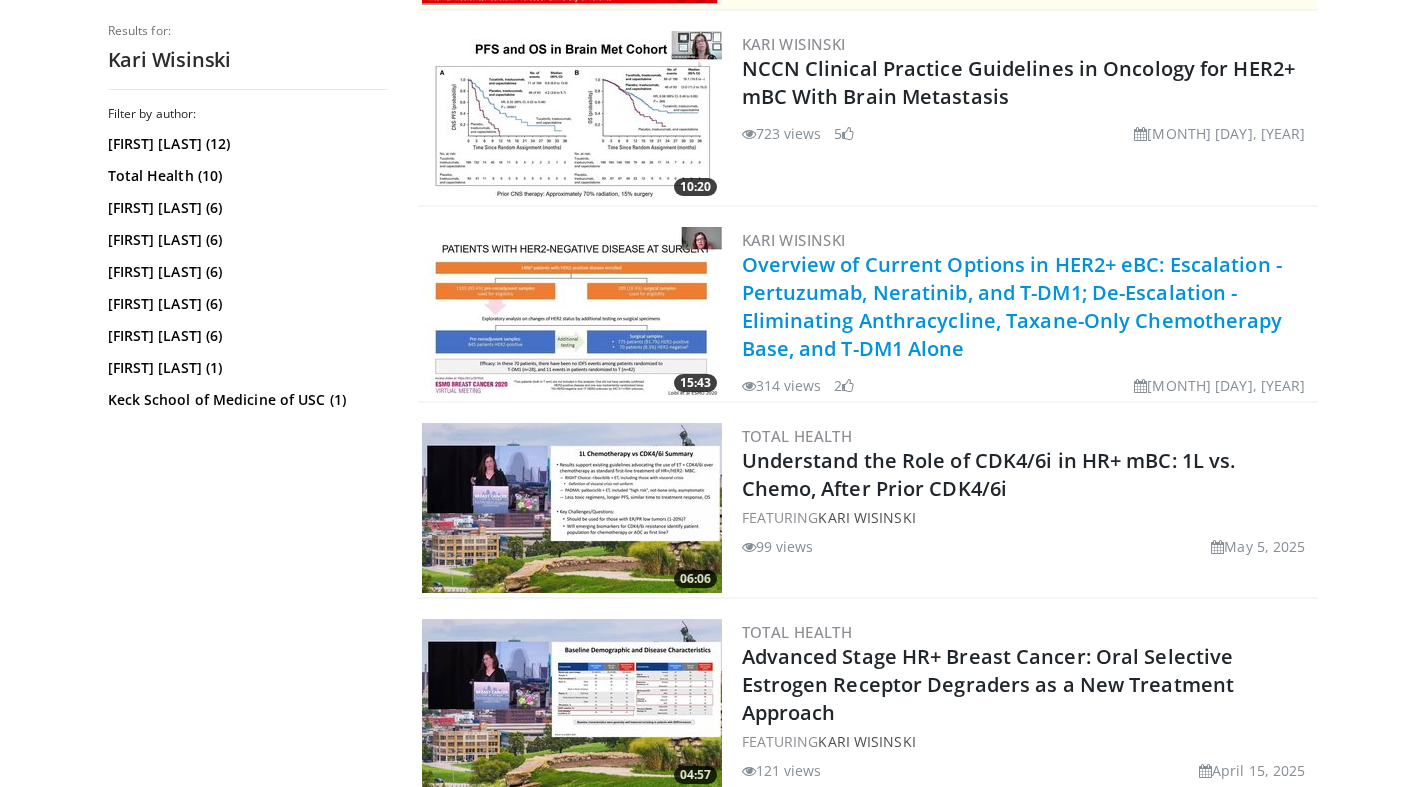 scroll, scrollTop: 546, scrollLeft: 0, axis: vertical 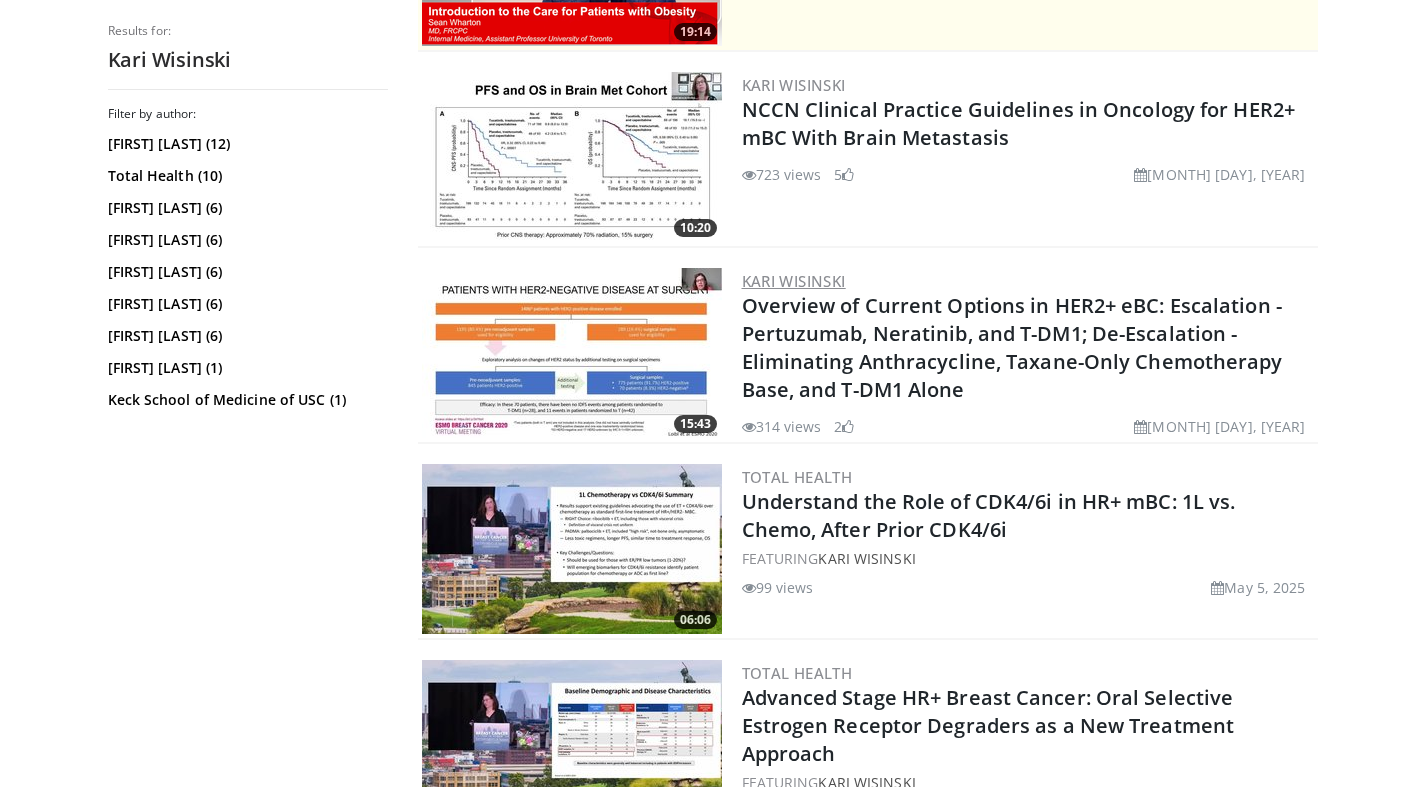 click on "Kari Wisinski" at bounding box center [794, 281] 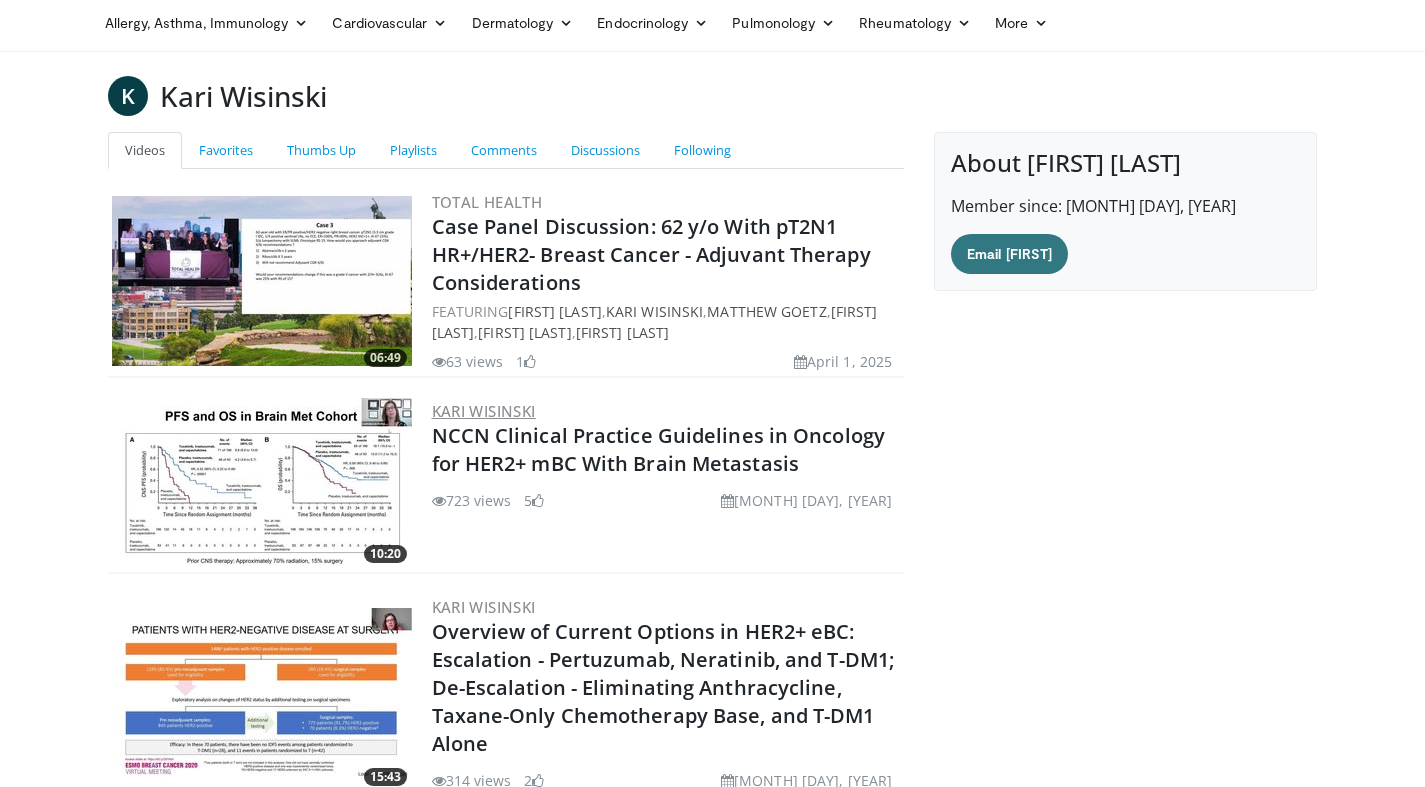 scroll, scrollTop: 0, scrollLeft: 0, axis: both 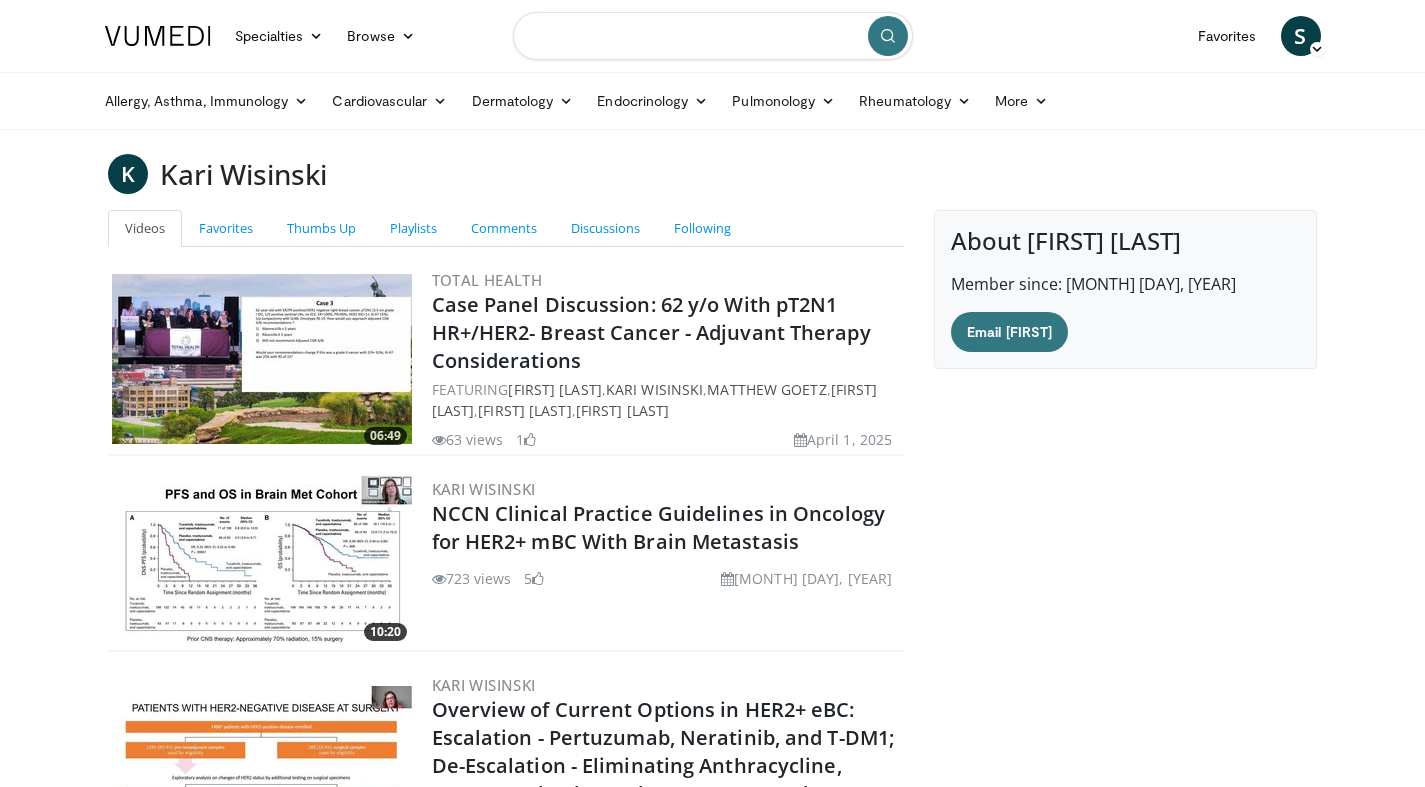 click at bounding box center (713, 36) 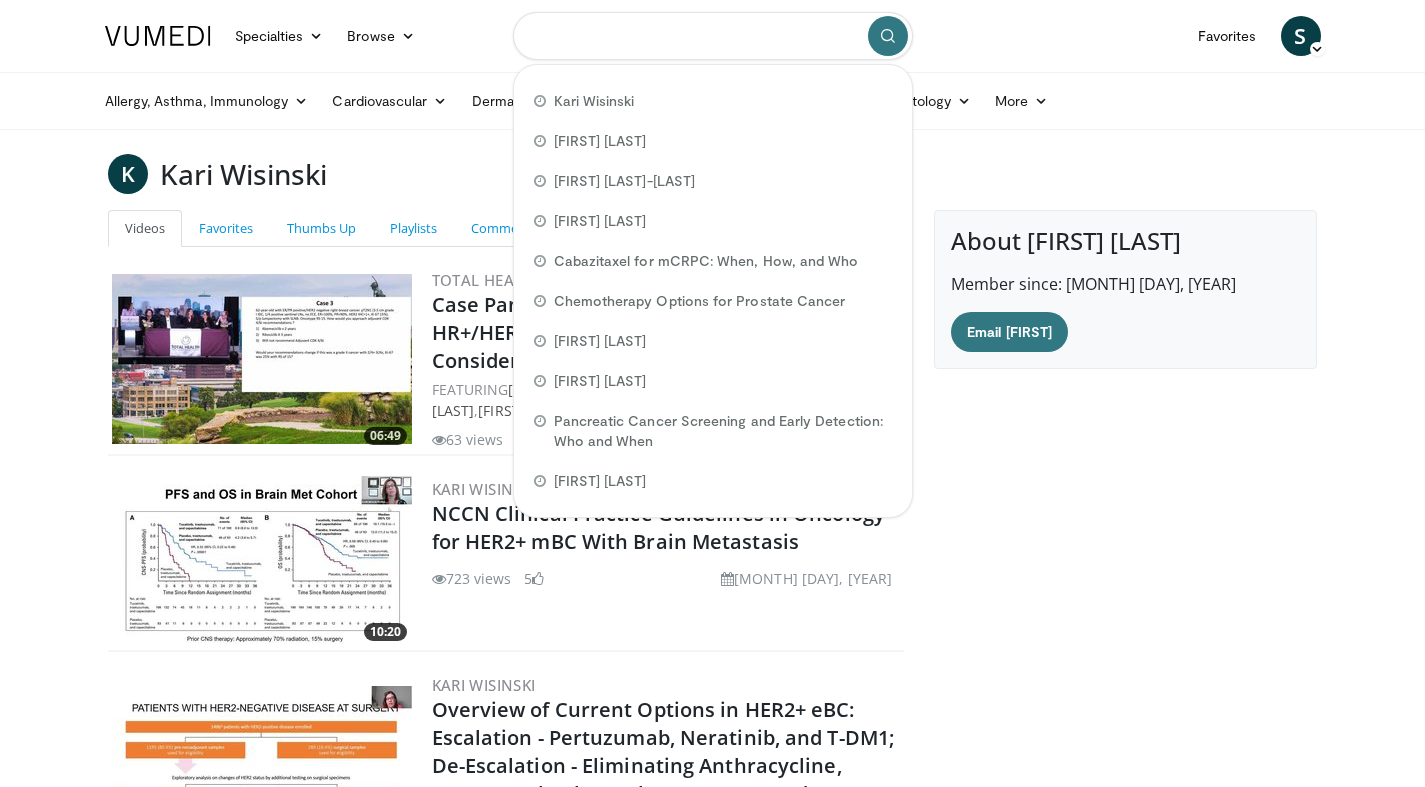 paste on "**********" 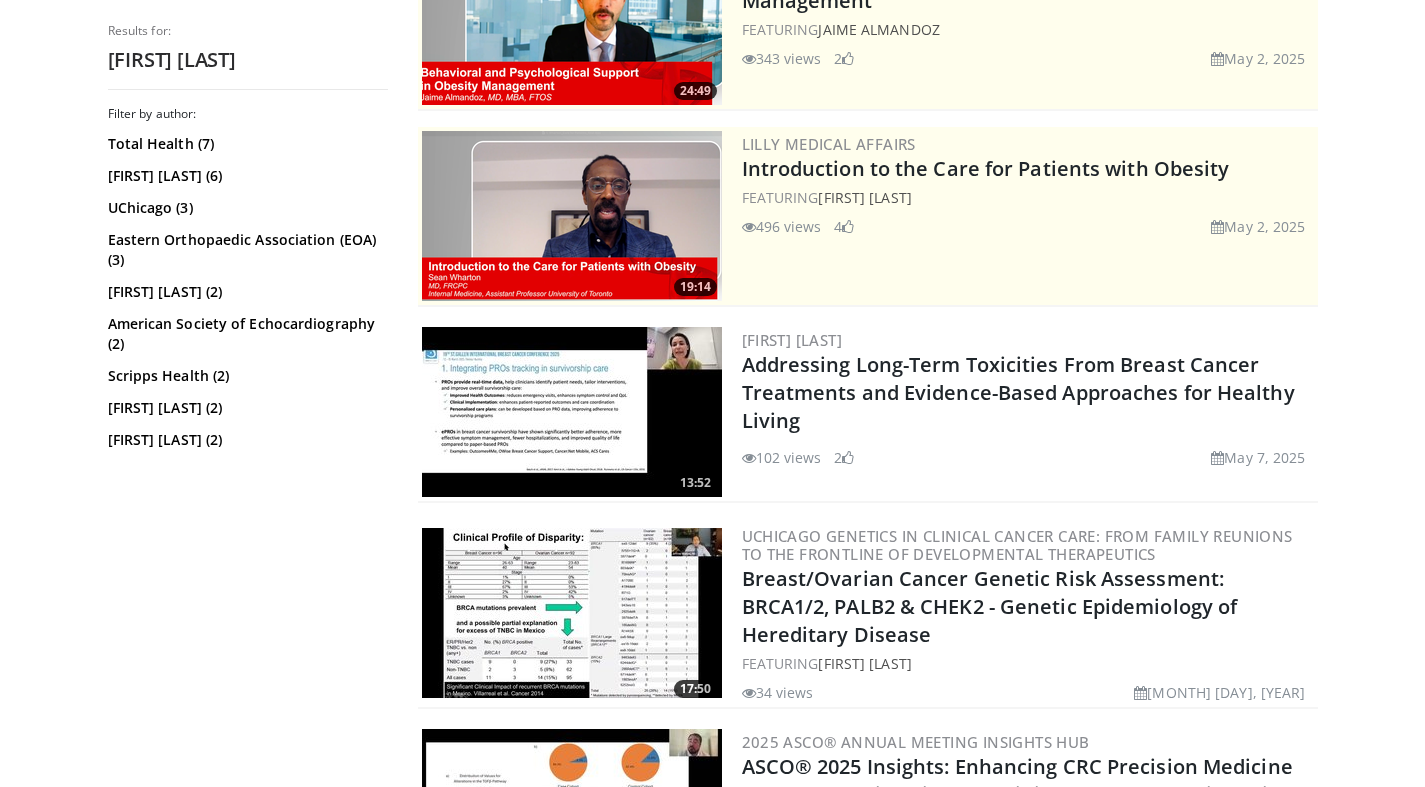 scroll, scrollTop: 328, scrollLeft: 0, axis: vertical 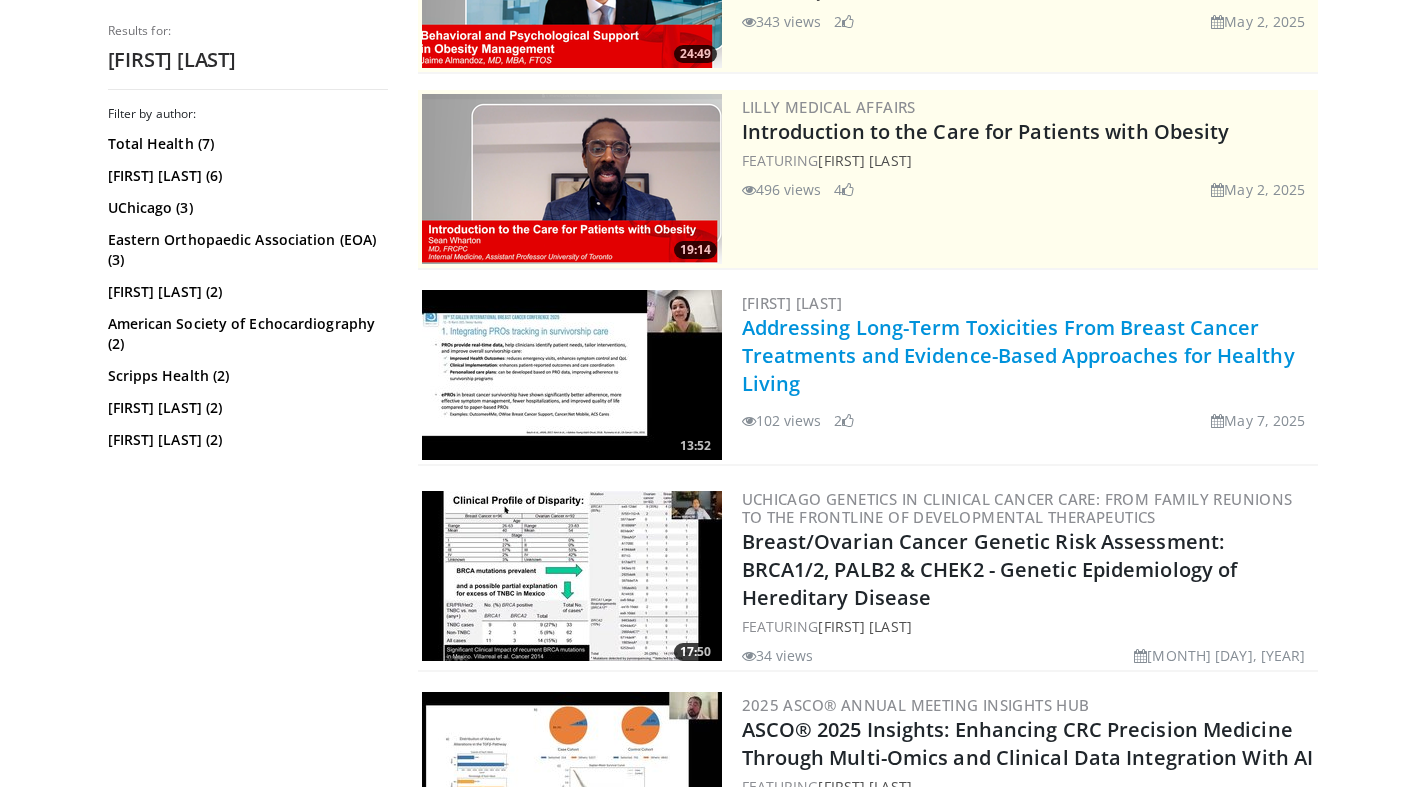 click on "Addressing Long-Term Toxicities From Breast Cancer Treatments and Evidence-Based Approaches for Healthy Living" at bounding box center [1018, 355] 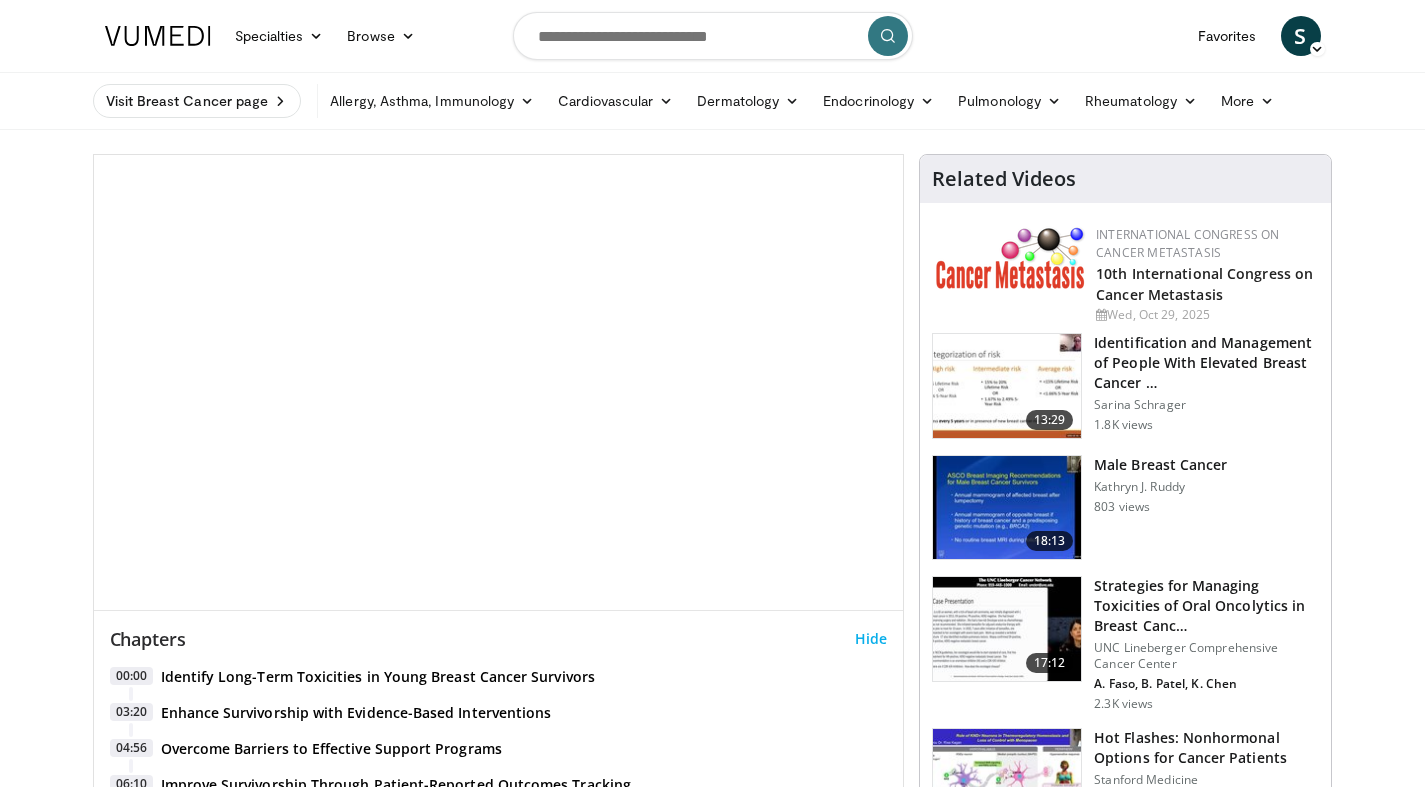 scroll, scrollTop: 0, scrollLeft: 0, axis: both 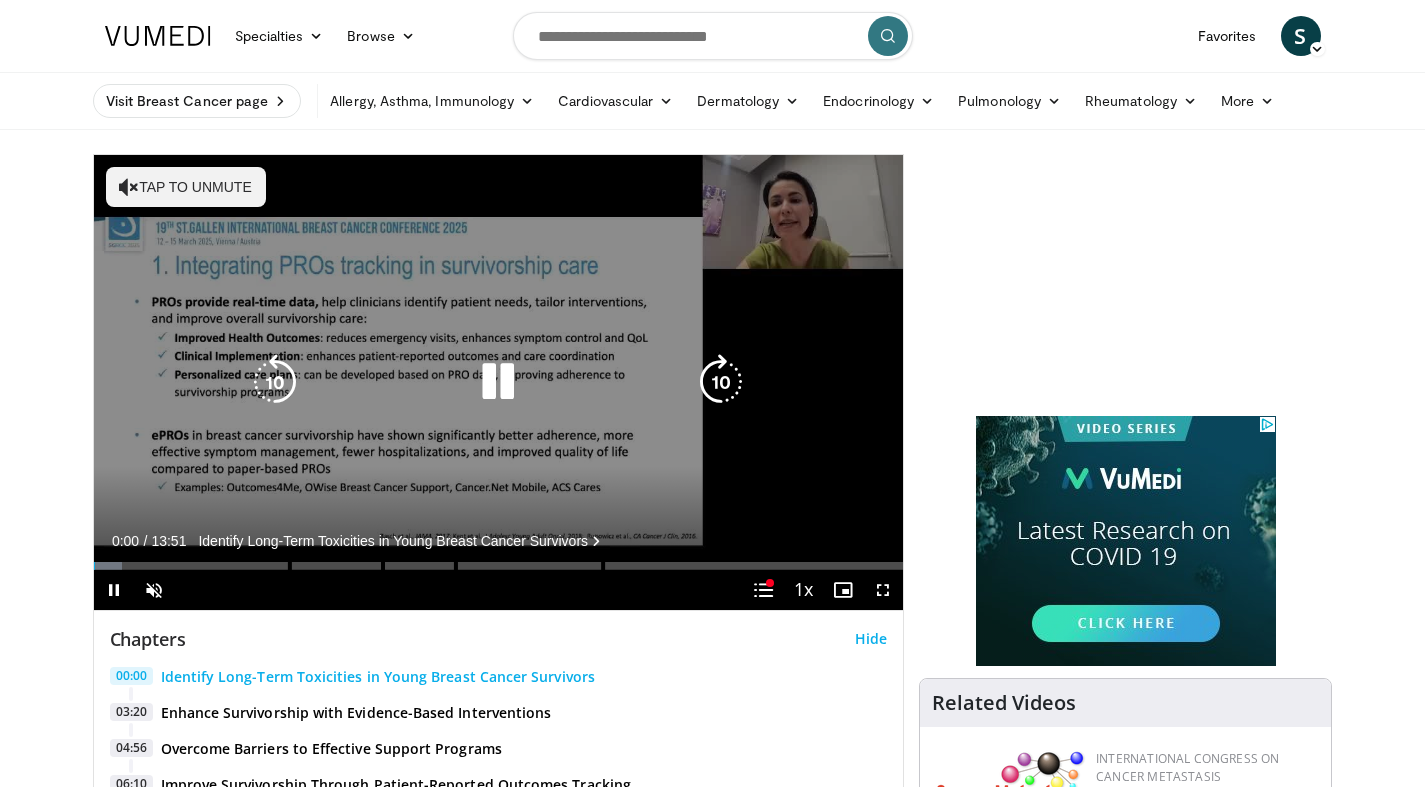 click at bounding box center [498, 382] 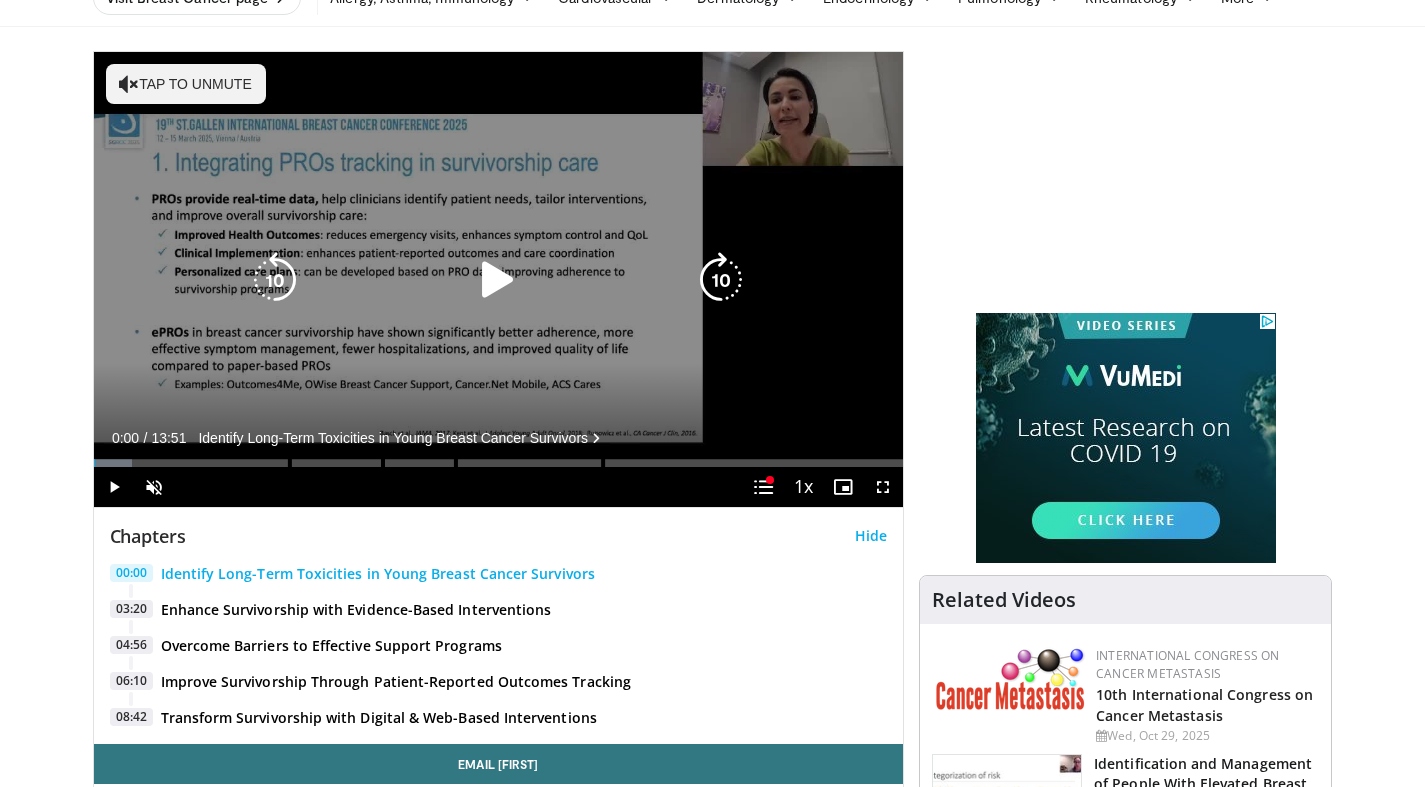 scroll, scrollTop: 89, scrollLeft: 0, axis: vertical 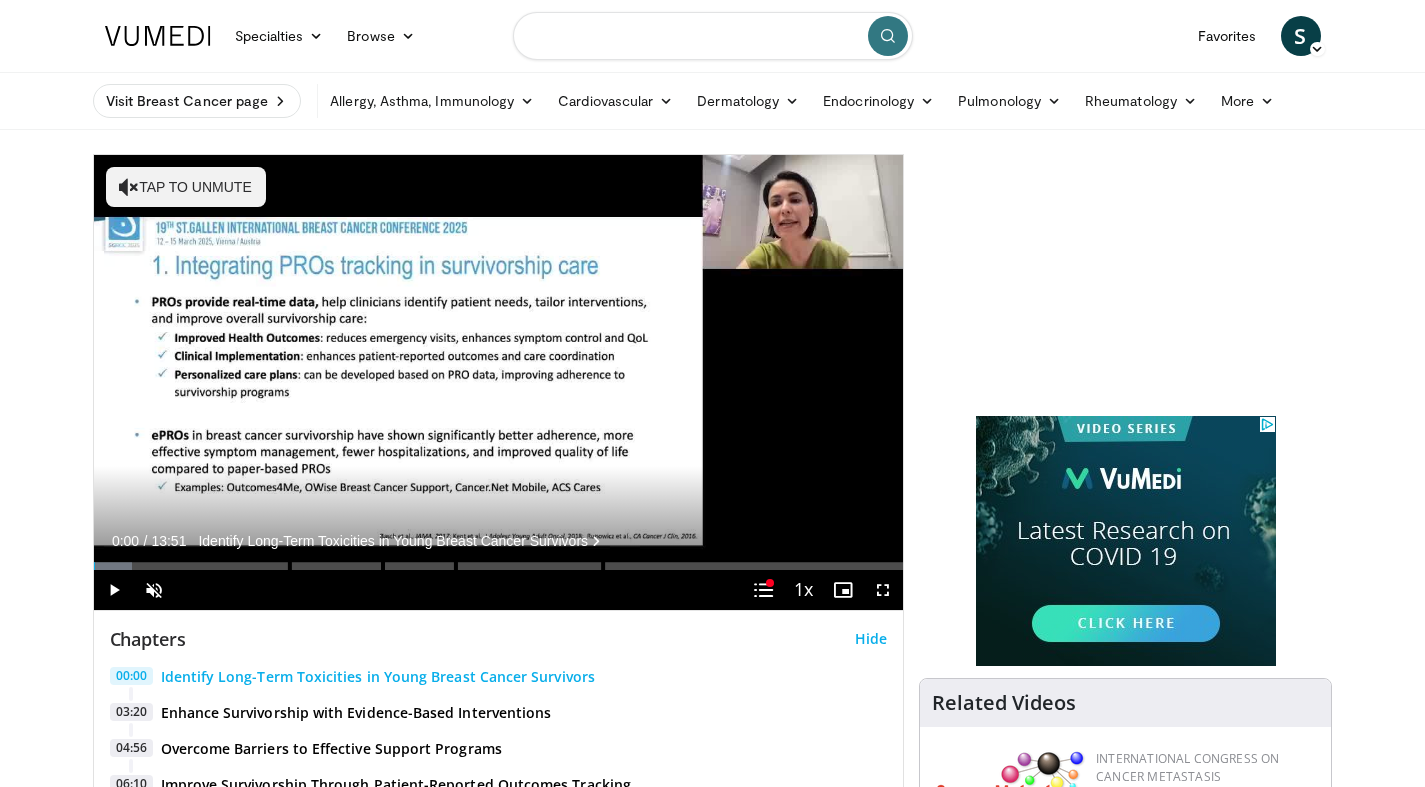 click at bounding box center [713, 36] 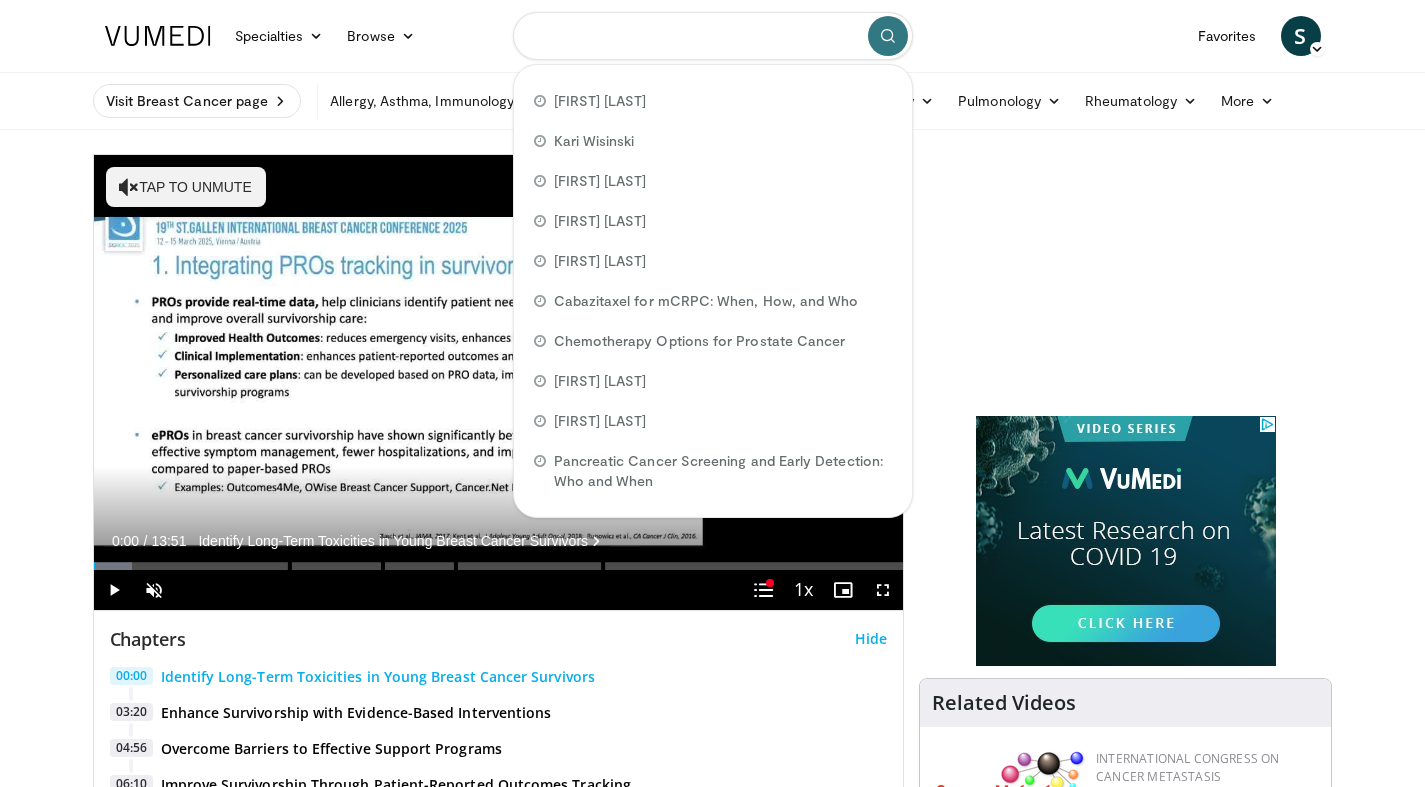 paste on "**********" 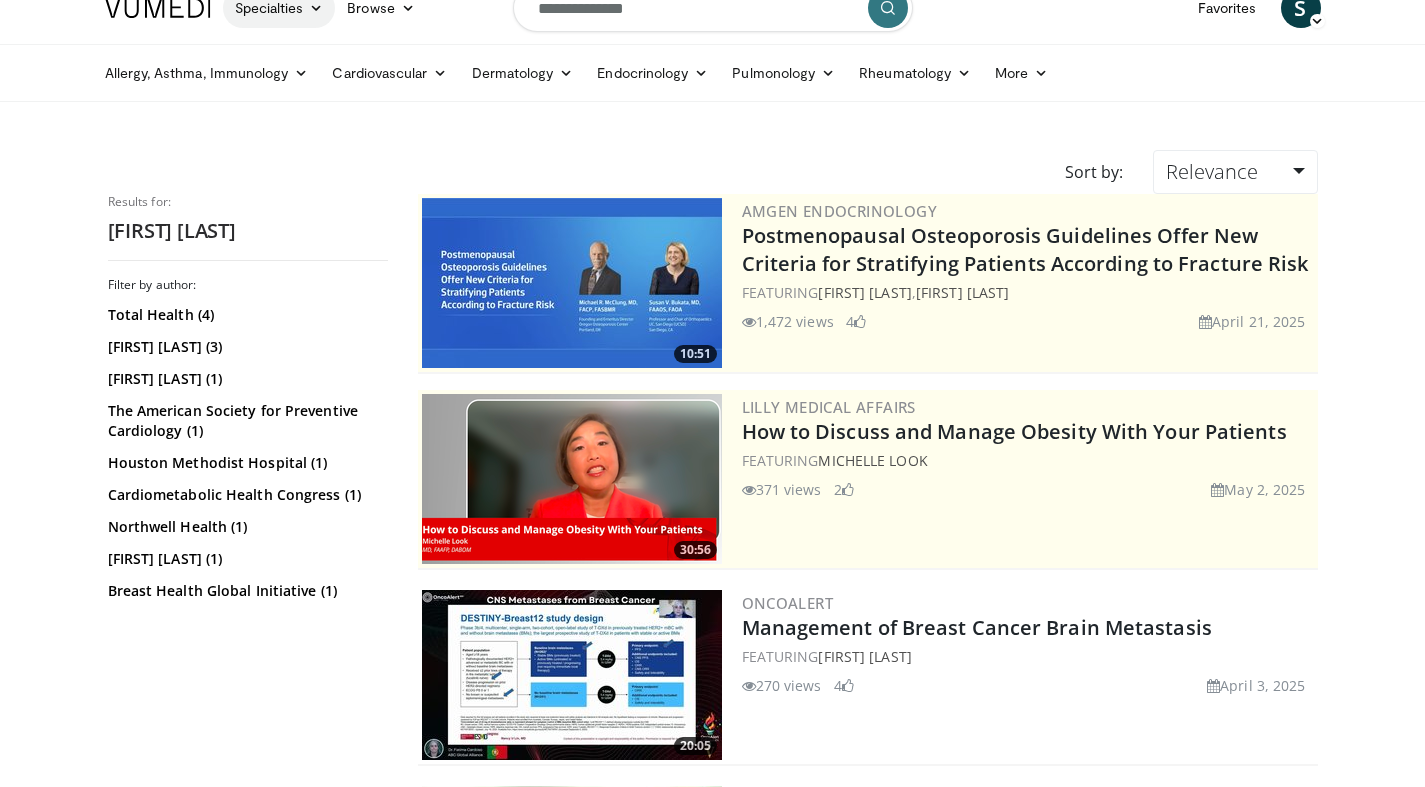 scroll, scrollTop: 0, scrollLeft: 0, axis: both 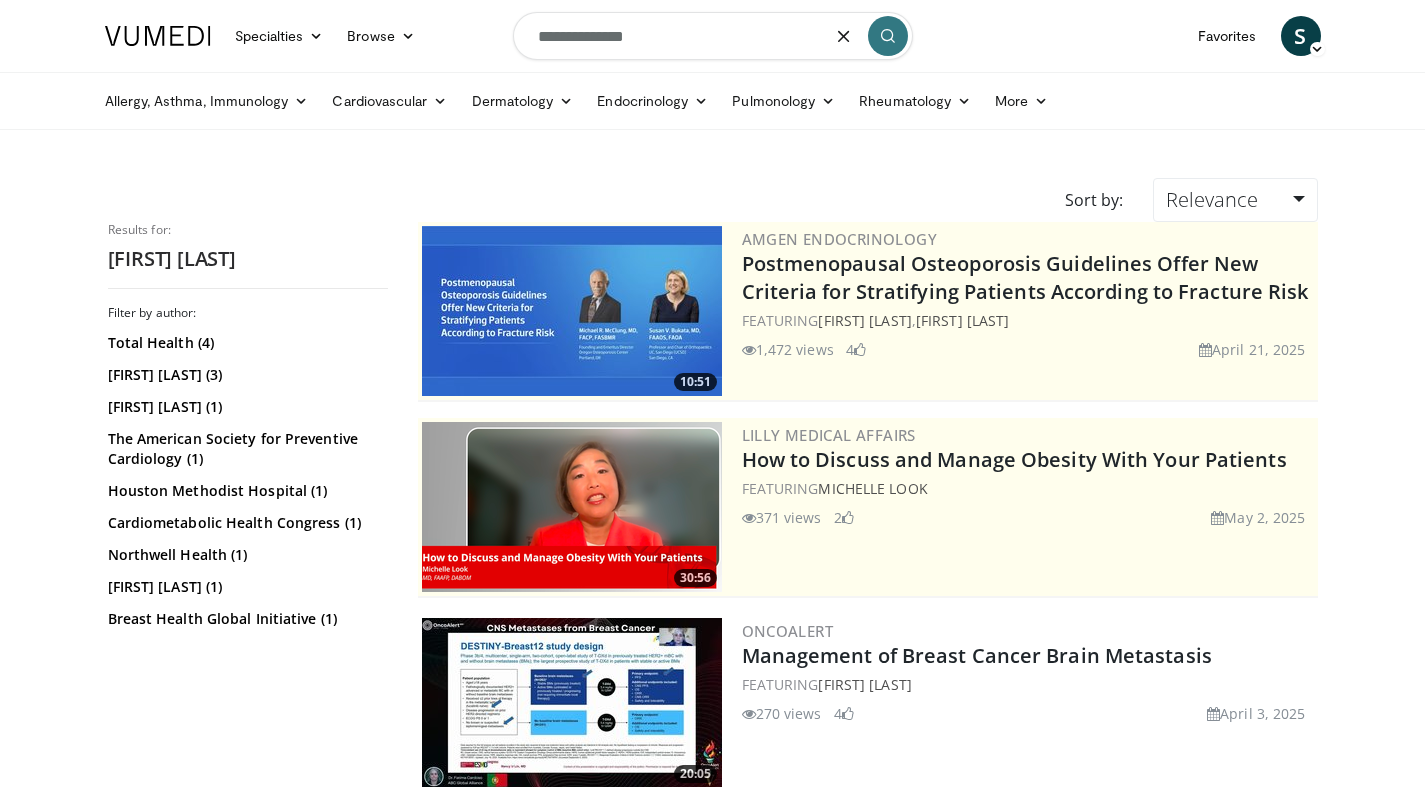 drag, startPoint x: 597, startPoint y: 31, endPoint x: 395, endPoint y: -9, distance: 205.92232 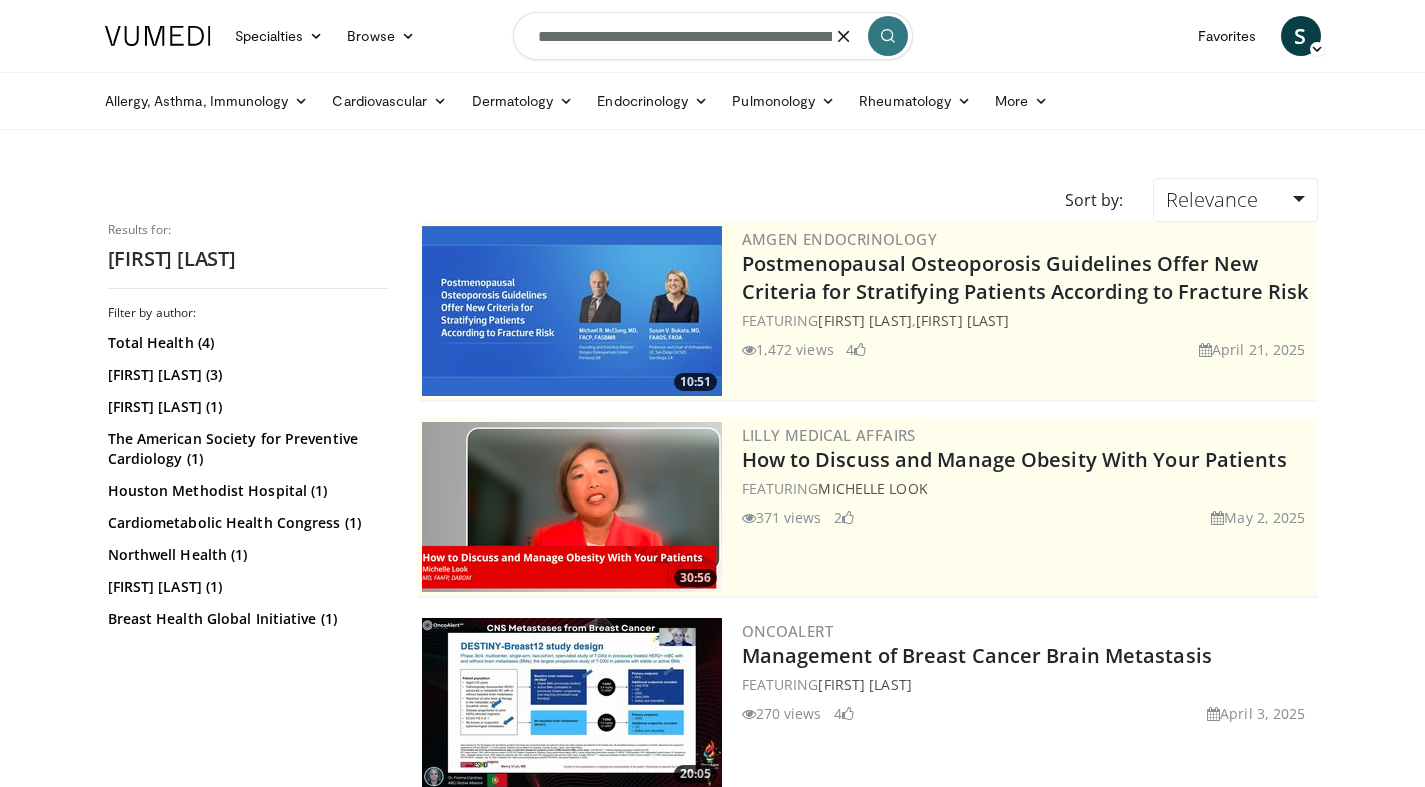 scroll, scrollTop: 0, scrollLeft: 307, axis: horizontal 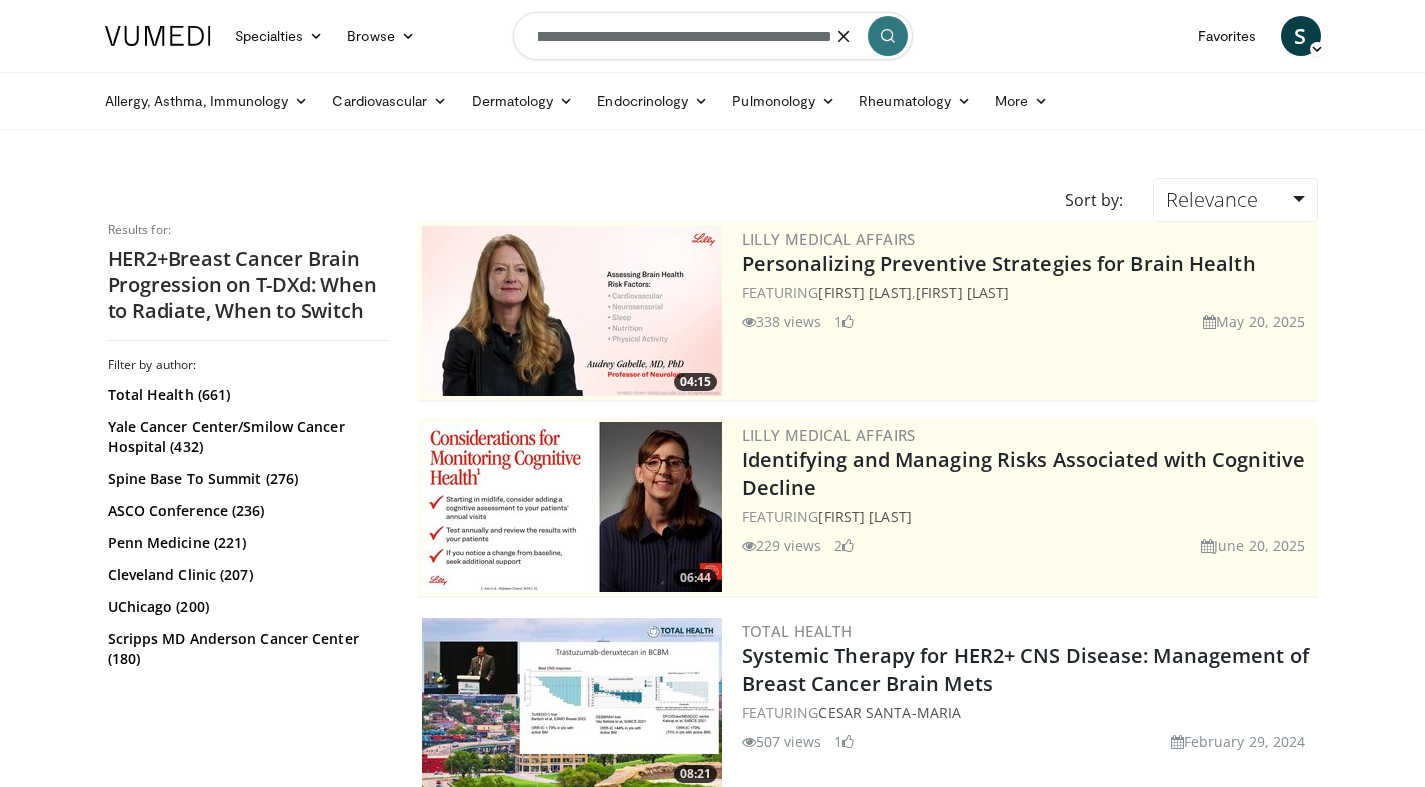 drag, startPoint x: 550, startPoint y: 40, endPoint x: 1053, endPoint y: 83, distance: 504.83463 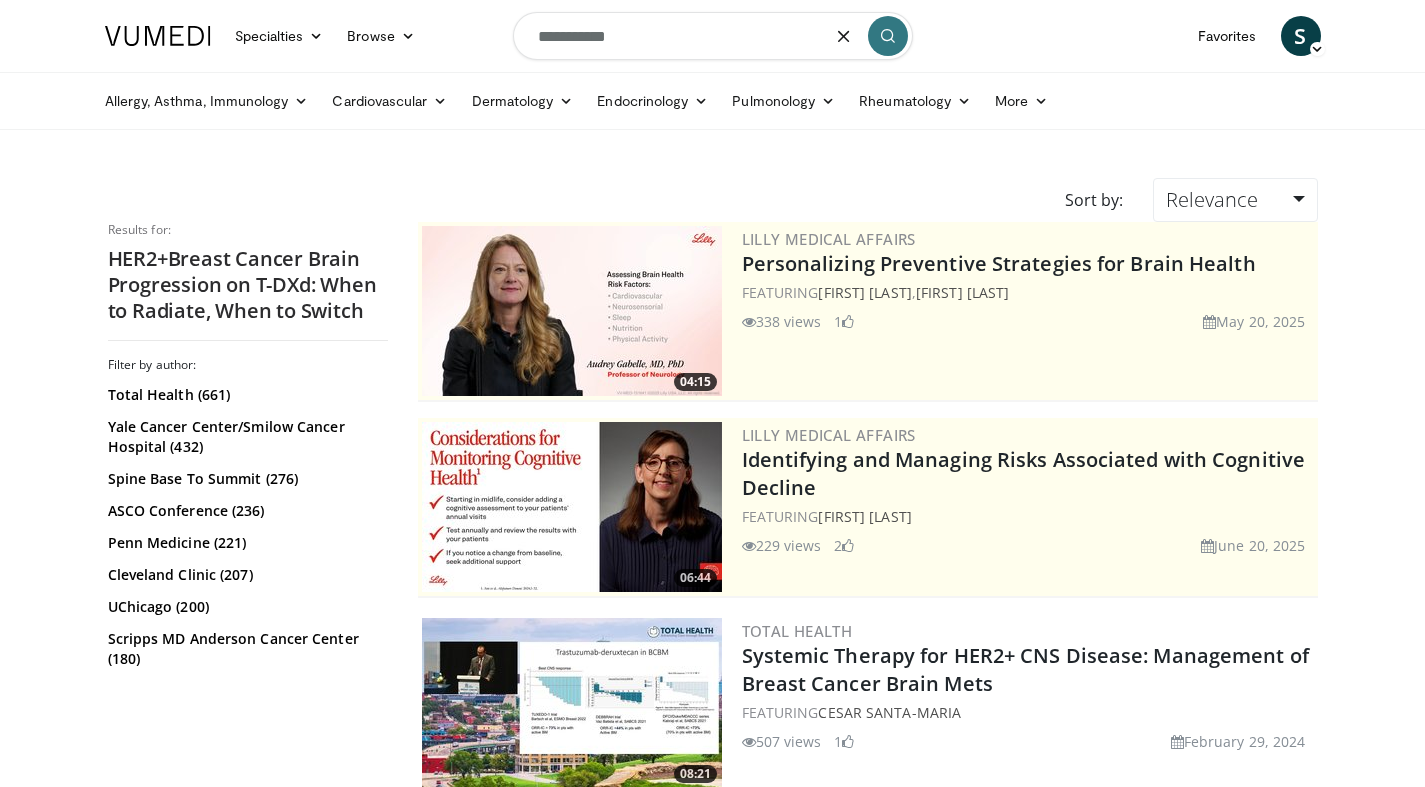 scroll, scrollTop: 0, scrollLeft: 0, axis: both 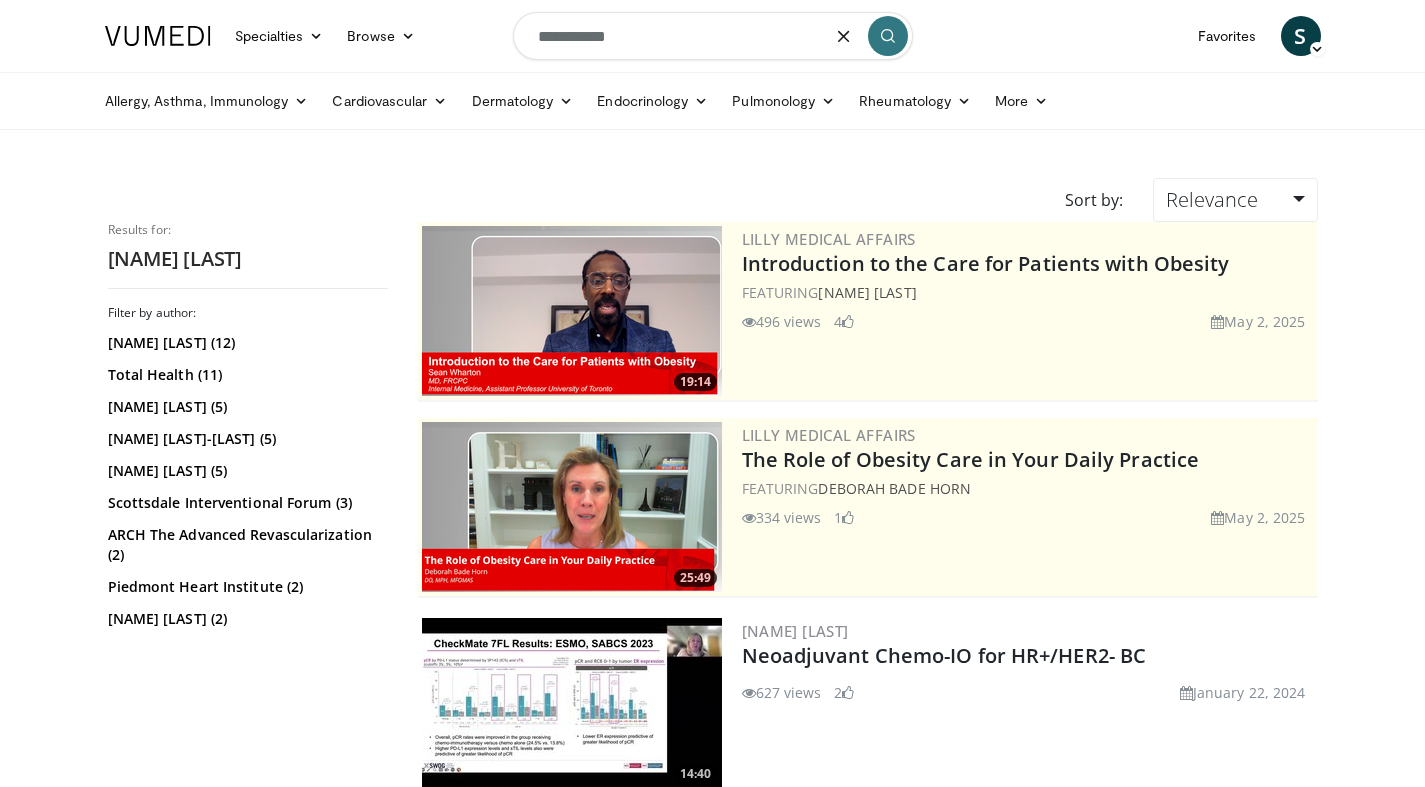 drag, startPoint x: 629, startPoint y: 48, endPoint x: 507, endPoint y: 26, distance: 123.967735 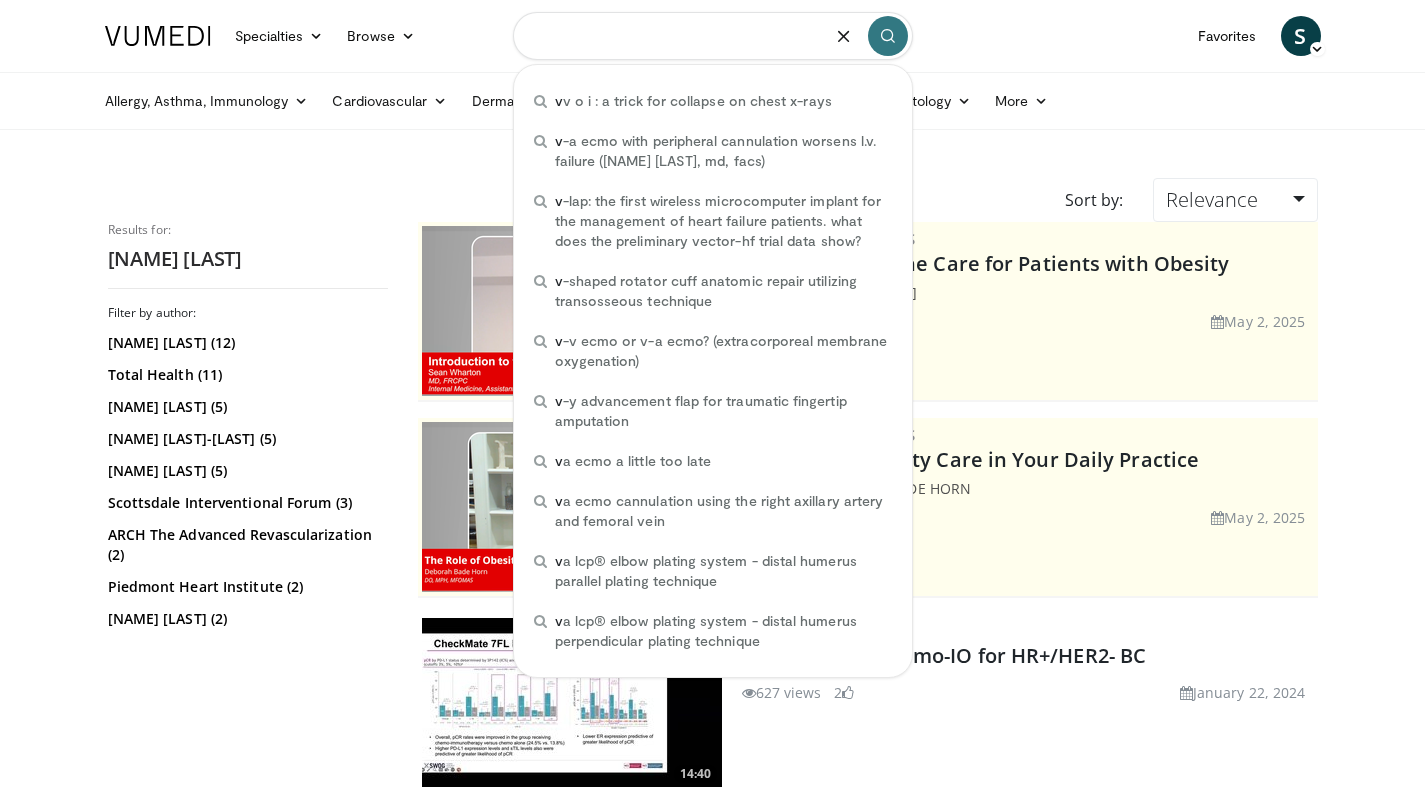 paste on "**********" 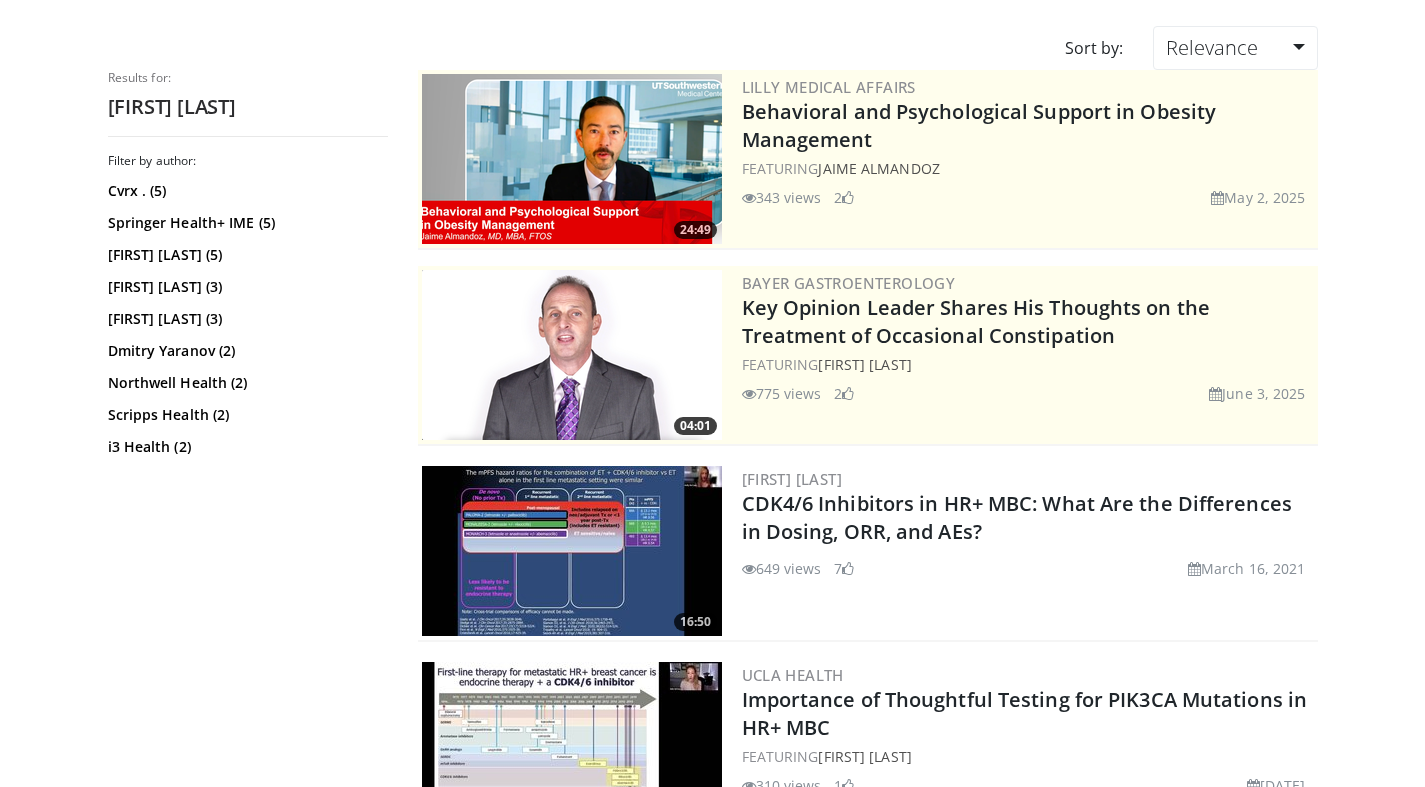scroll, scrollTop: 154, scrollLeft: 0, axis: vertical 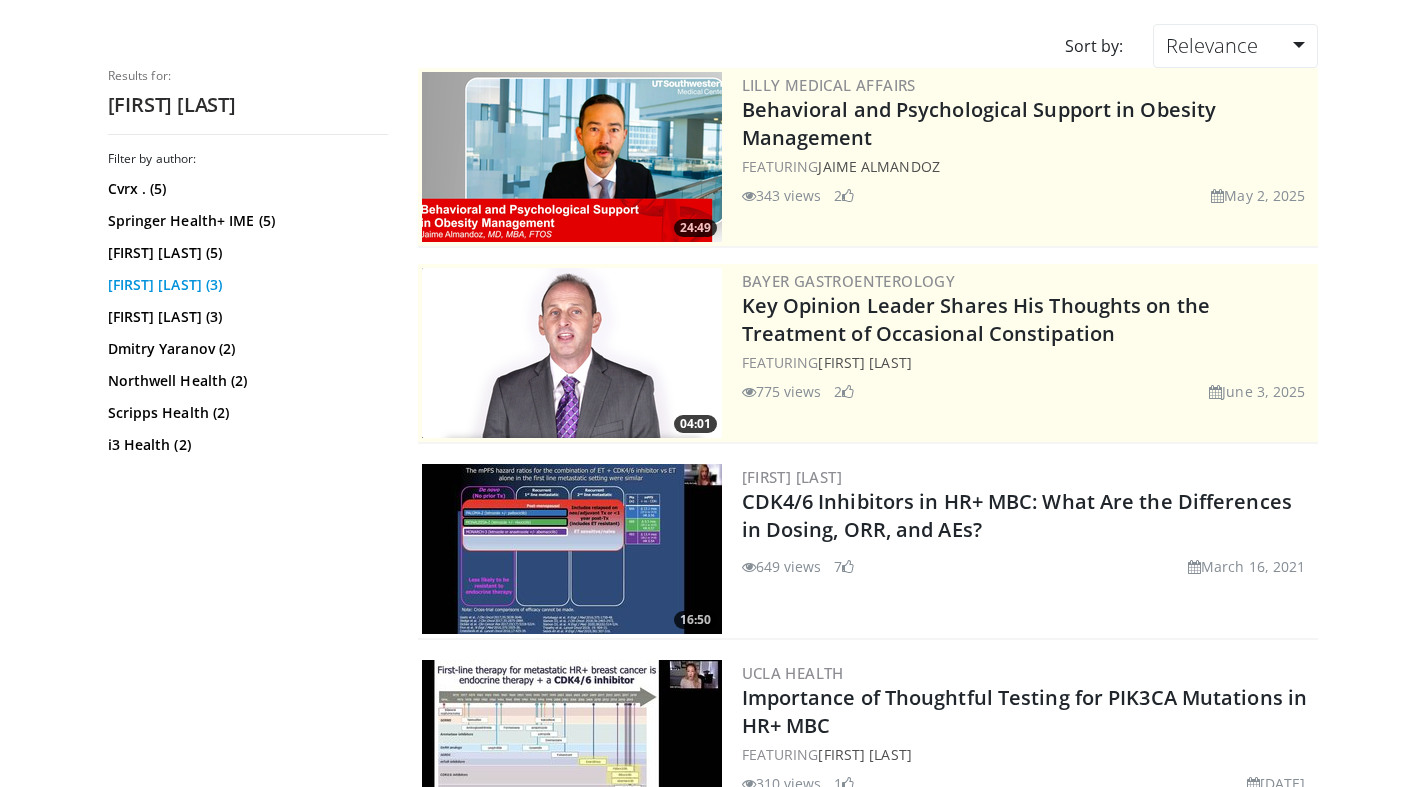 click on "[FIRST] [LAST] (3)" at bounding box center [245, 285] 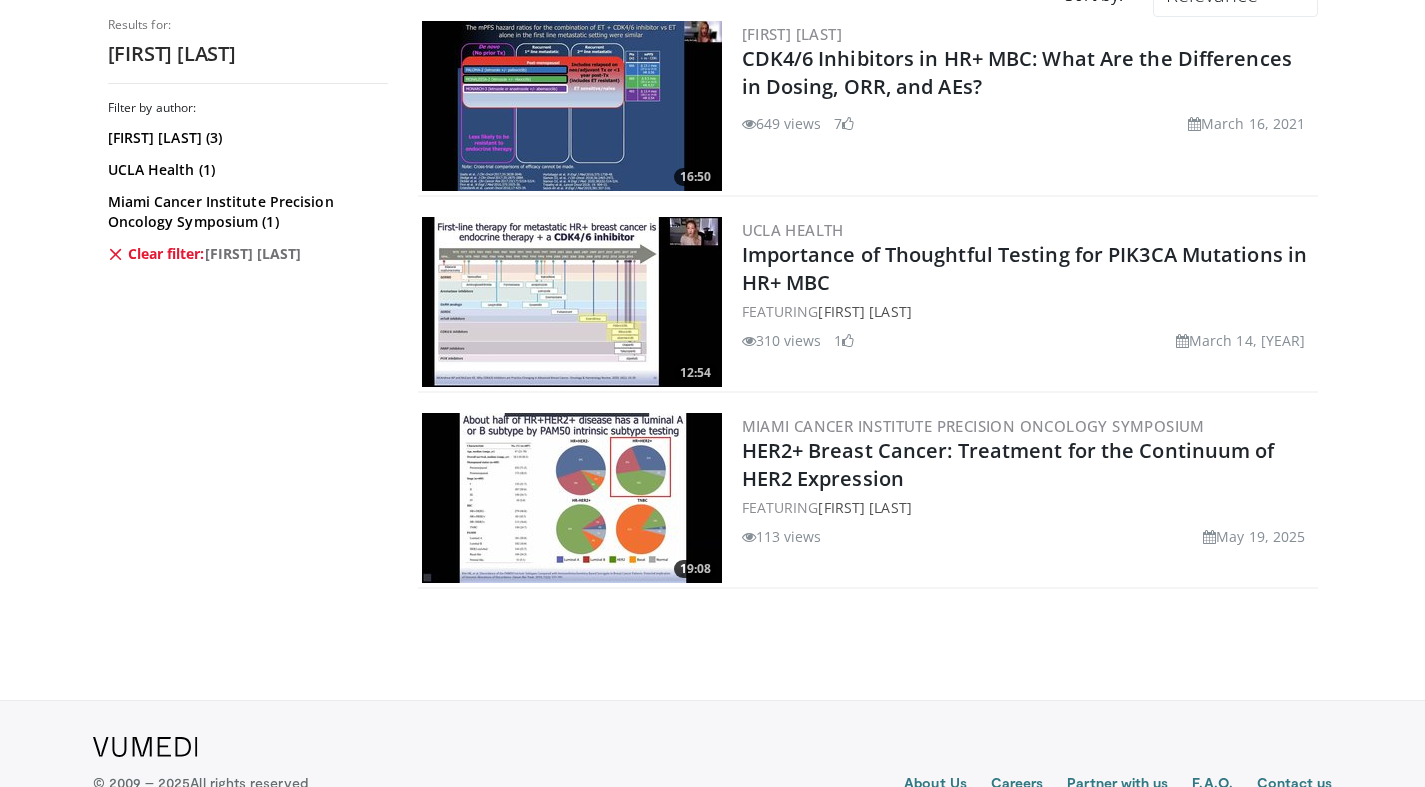 scroll, scrollTop: 210, scrollLeft: 0, axis: vertical 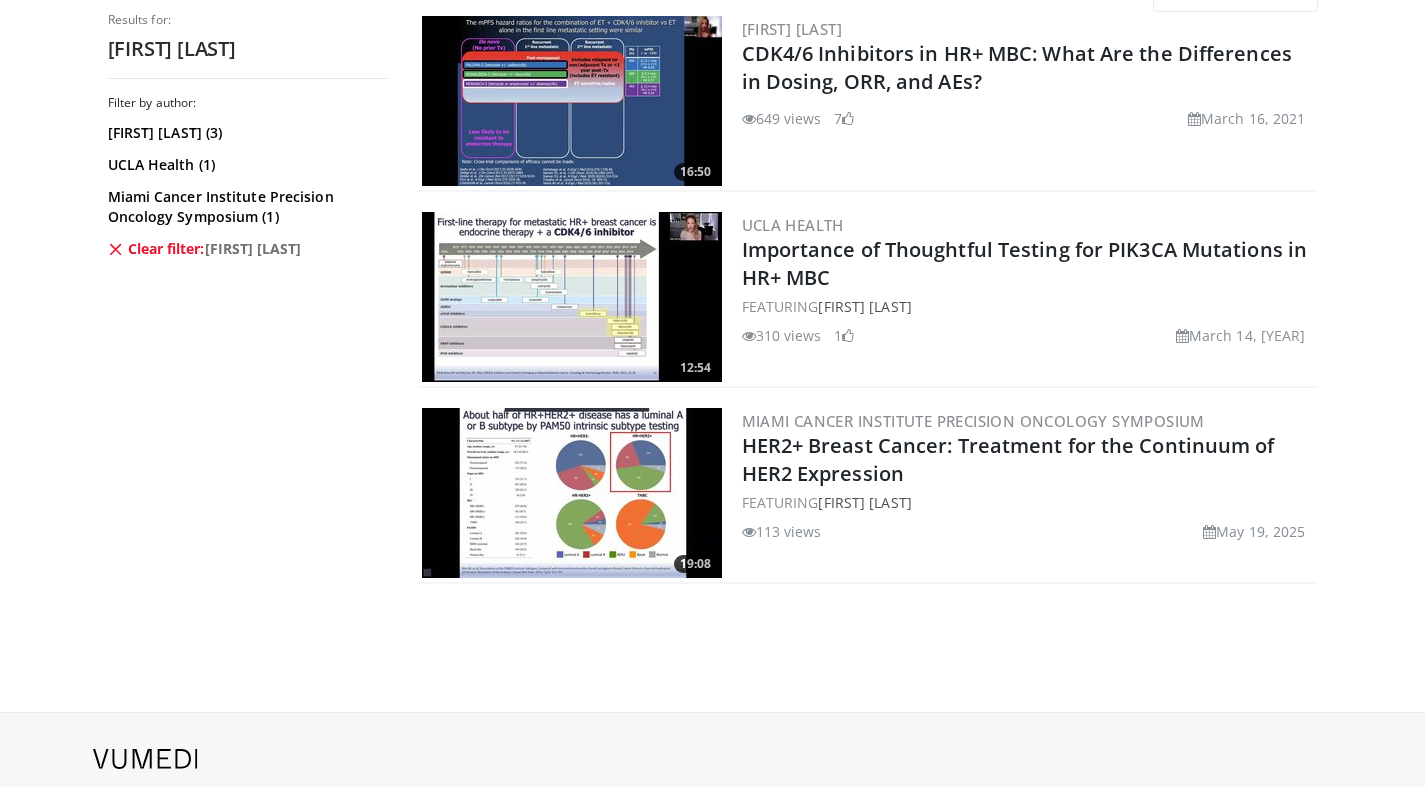 drag, startPoint x: 1229, startPoint y: 416, endPoint x: 747, endPoint y: 402, distance: 482.20328 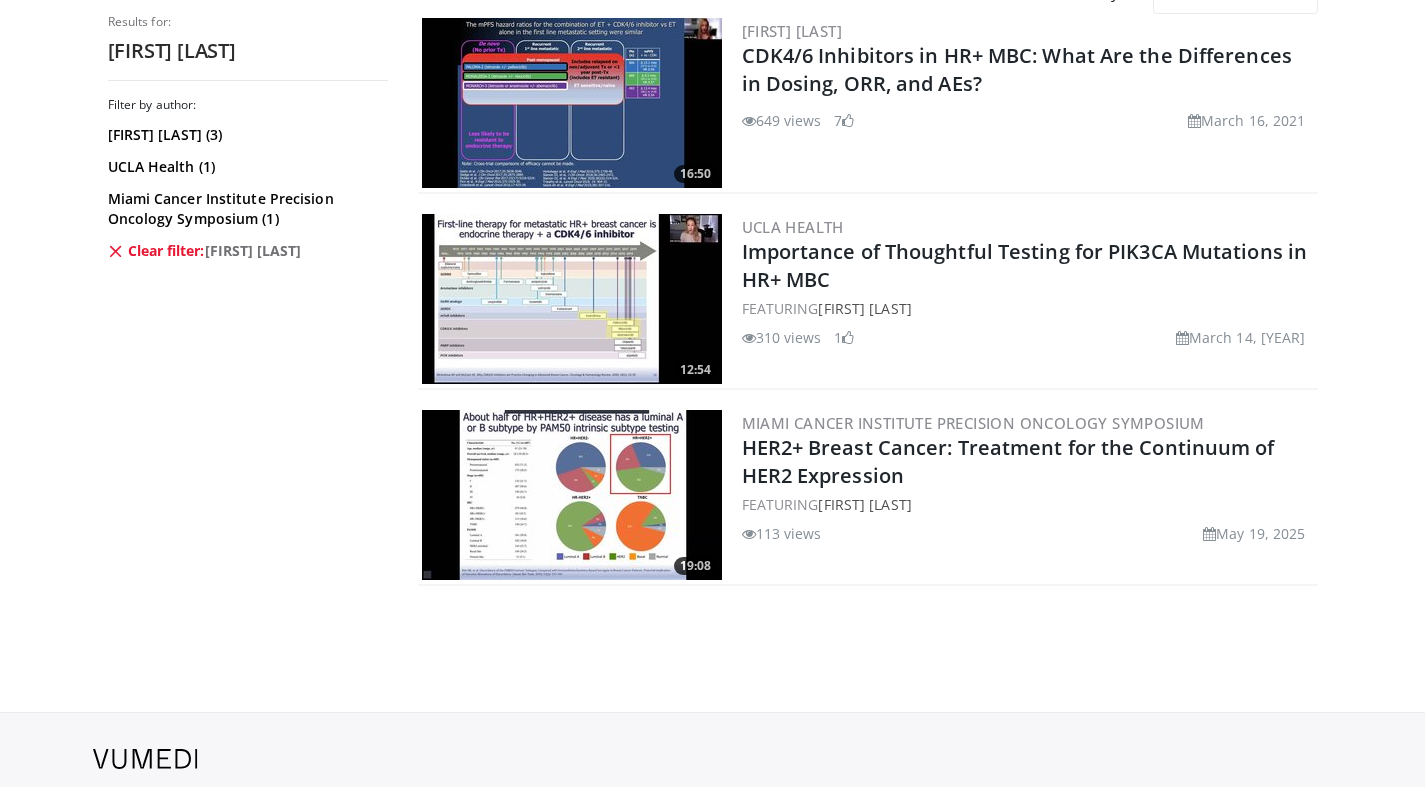 scroll, scrollTop: 0, scrollLeft: 0, axis: both 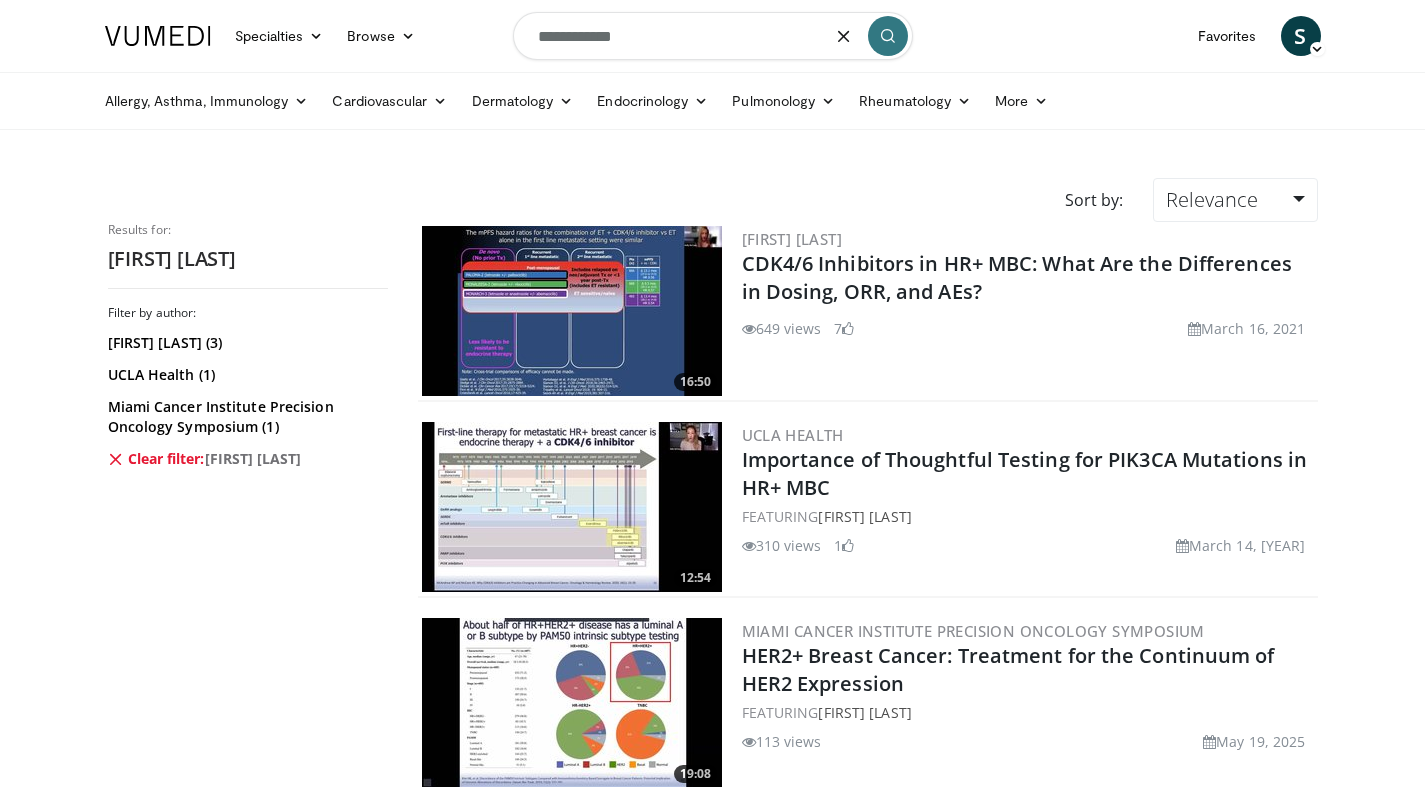 drag, startPoint x: 670, startPoint y: 46, endPoint x: 341, endPoint y: 3, distance: 331.79813 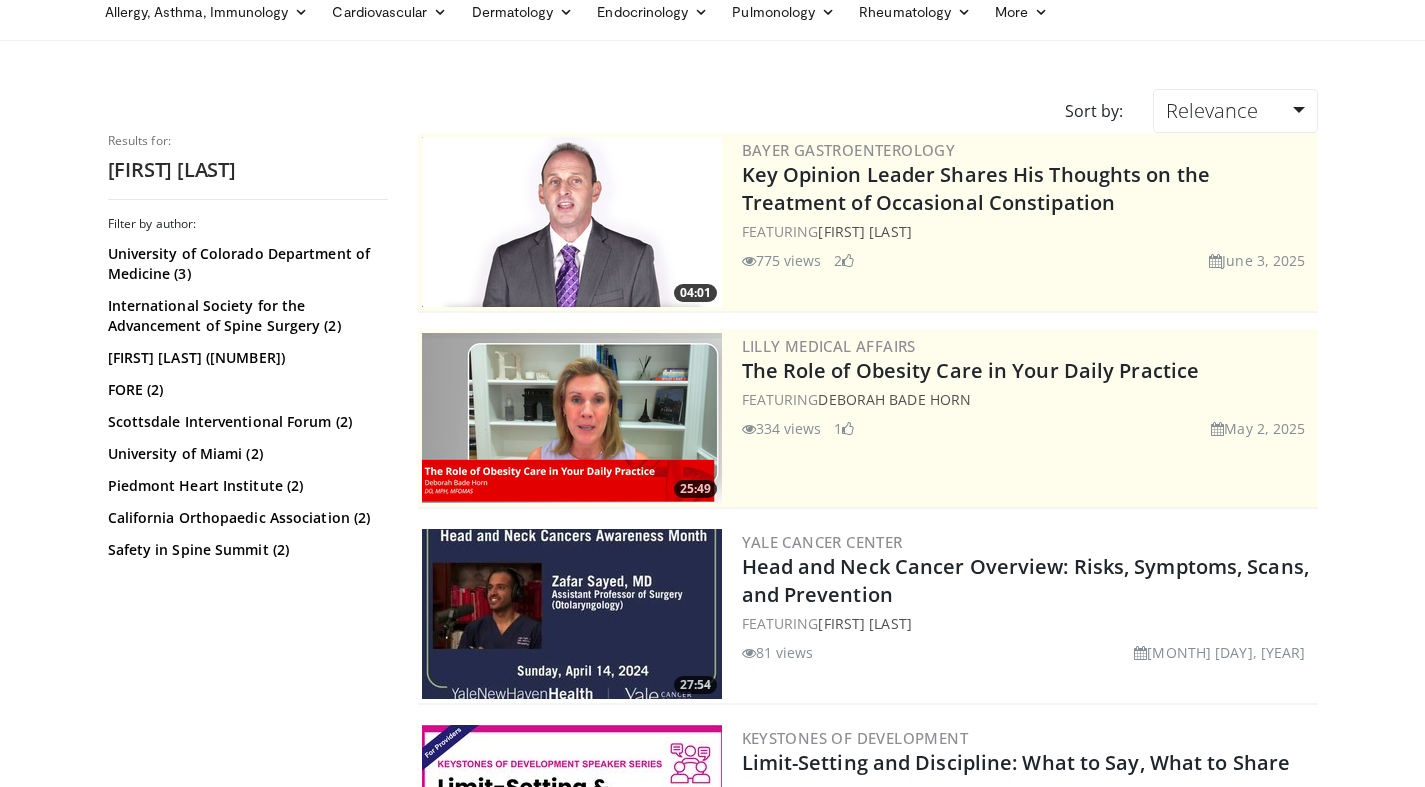 scroll, scrollTop: 98, scrollLeft: 0, axis: vertical 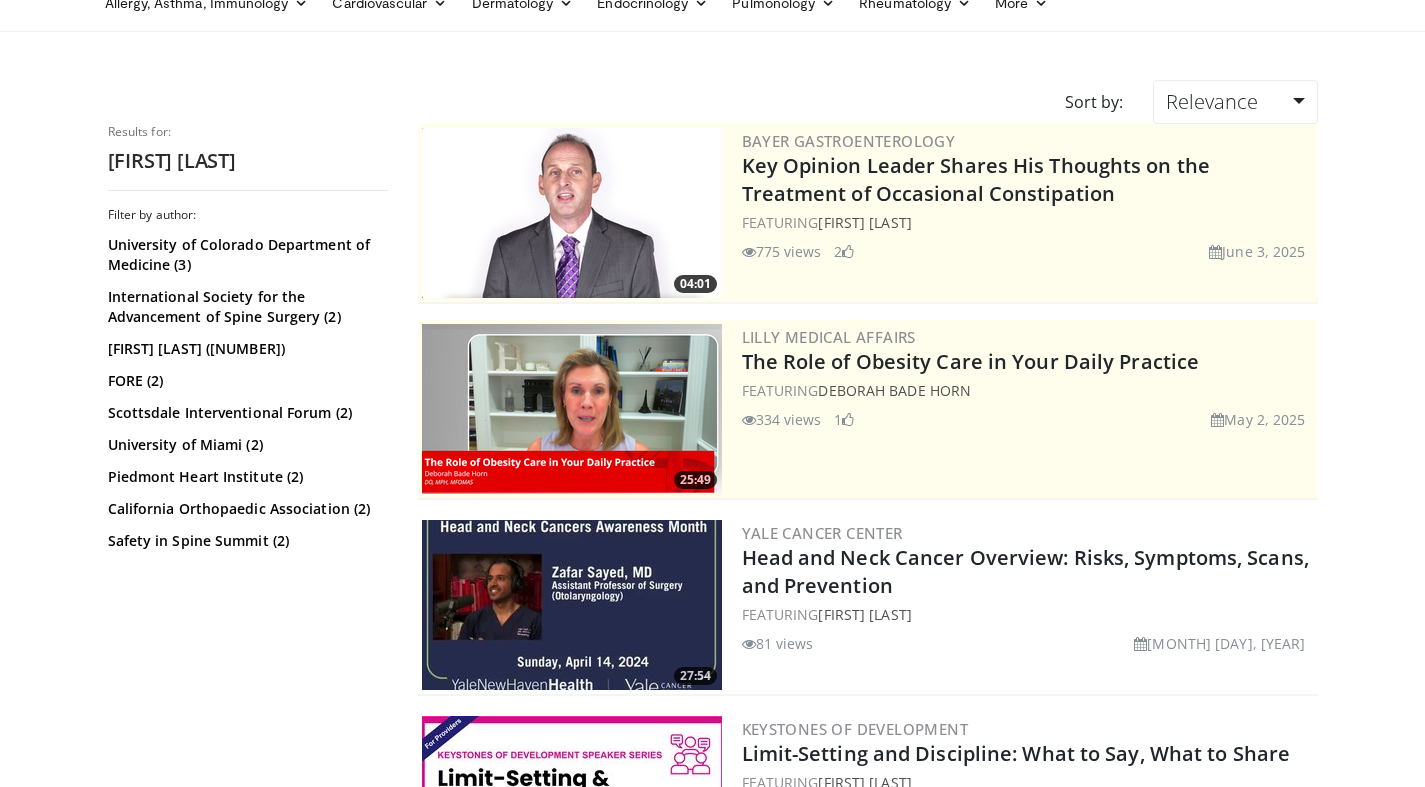 drag, startPoint x: 933, startPoint y: 528, endPoint x: 728, endPoint y: 521, distance: 205.11948 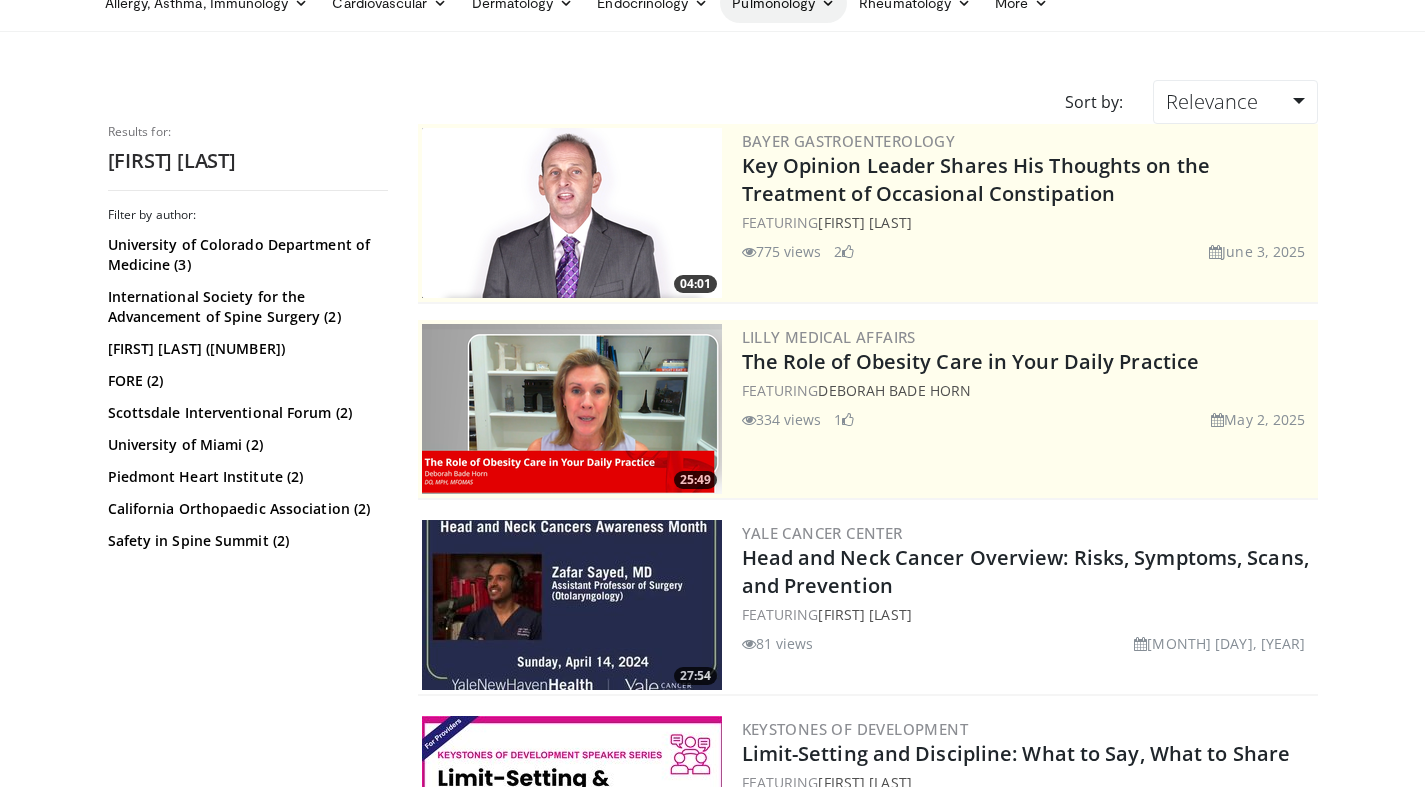 scroll, scrollTop: 0, scrollLeft: 0, axis: both 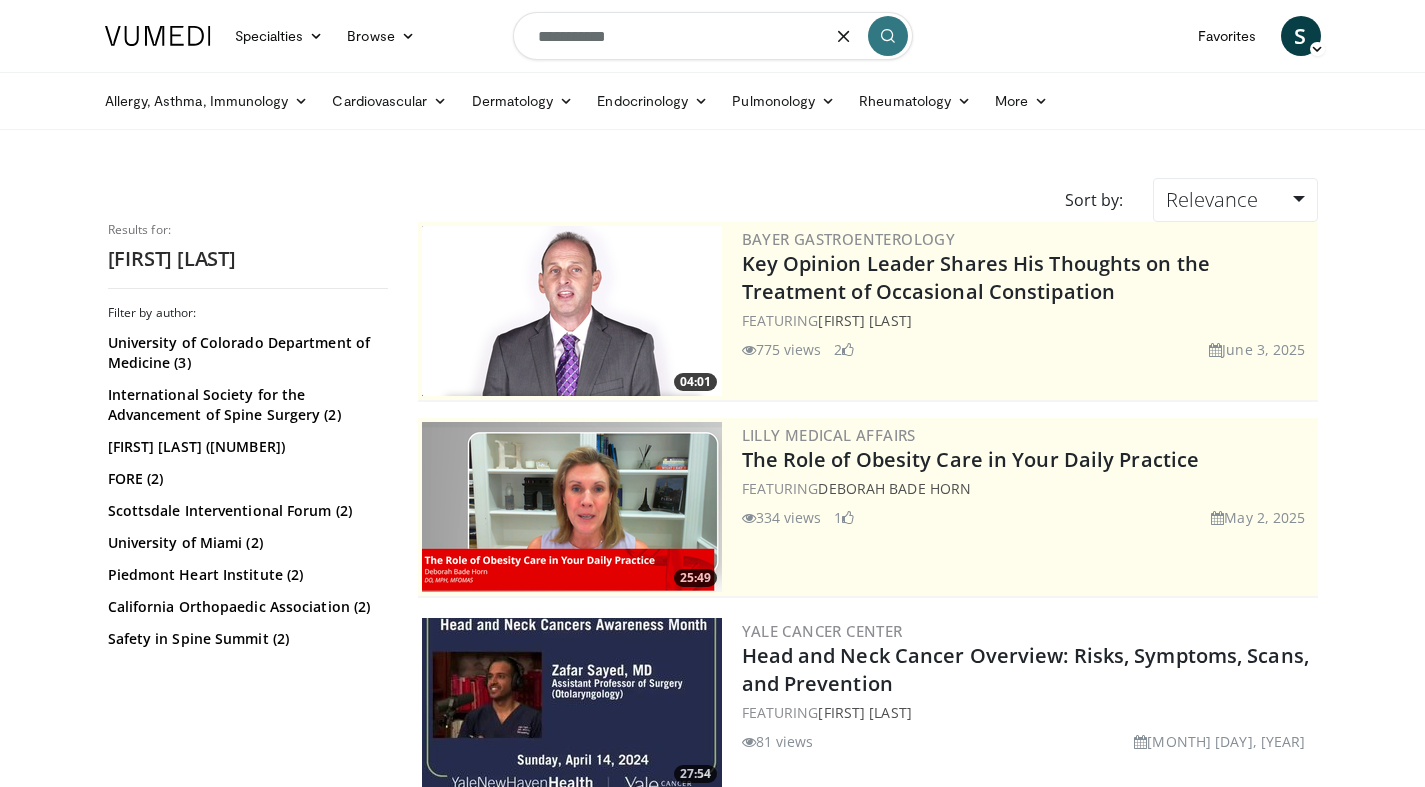 drag, startPoint x: 655, startPoint y: 40, endPoint x: 391, endPoint y: 1, distance: 266.86514 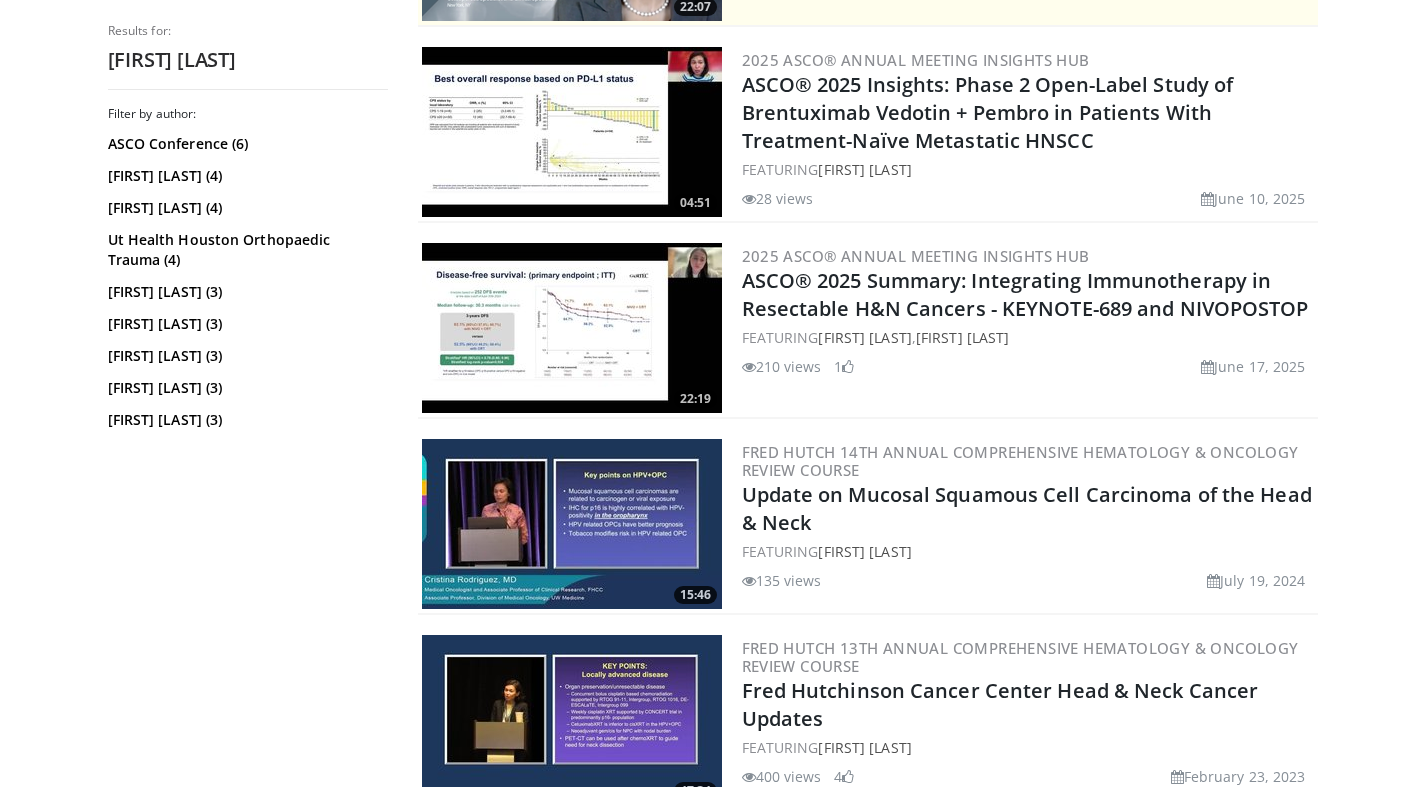 scroll, scrollTop: 573, scrollLeft: 0, axis: vertical 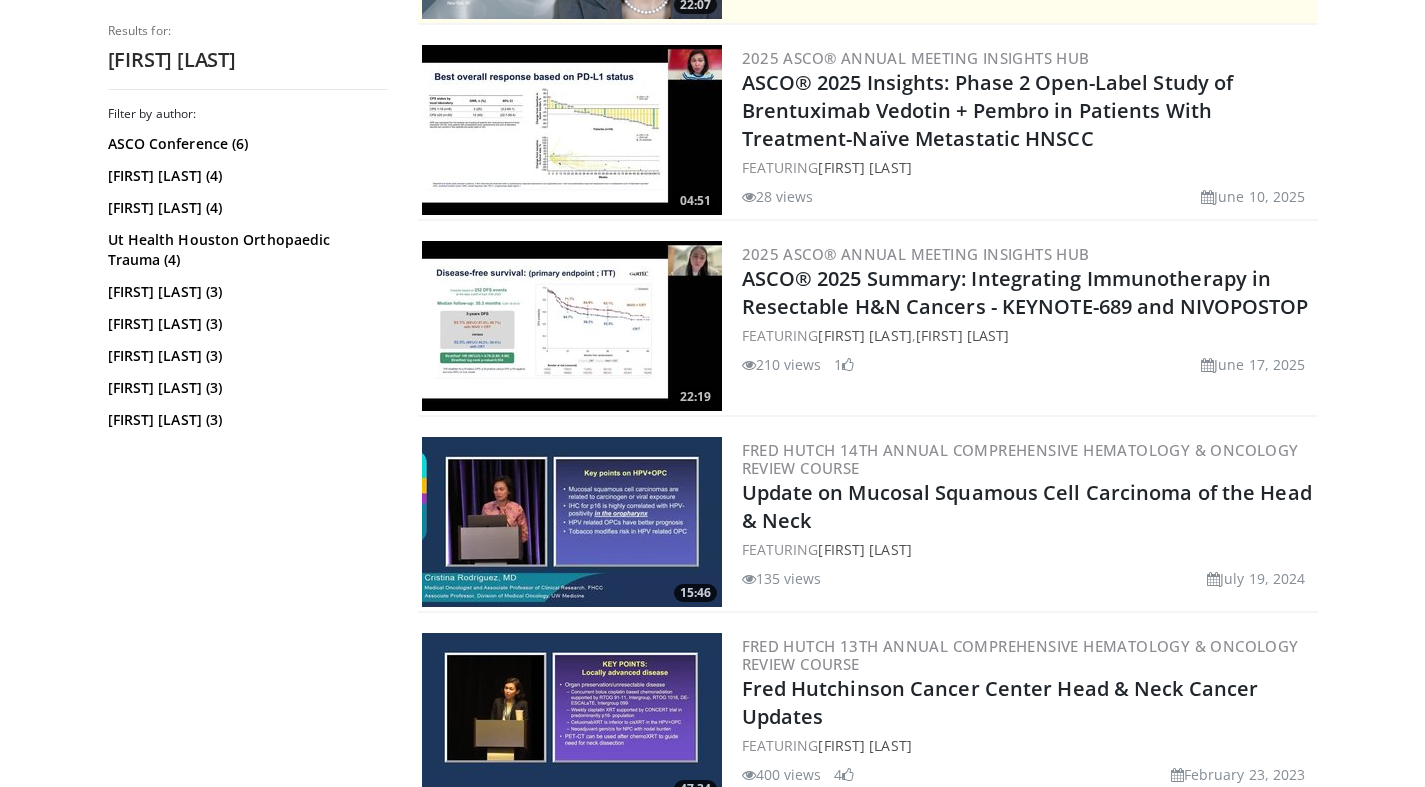 drag, startPoint x: 904, startPoint y: 465, endPoint x: 729, endPoint y: 445, distance: 176.13914 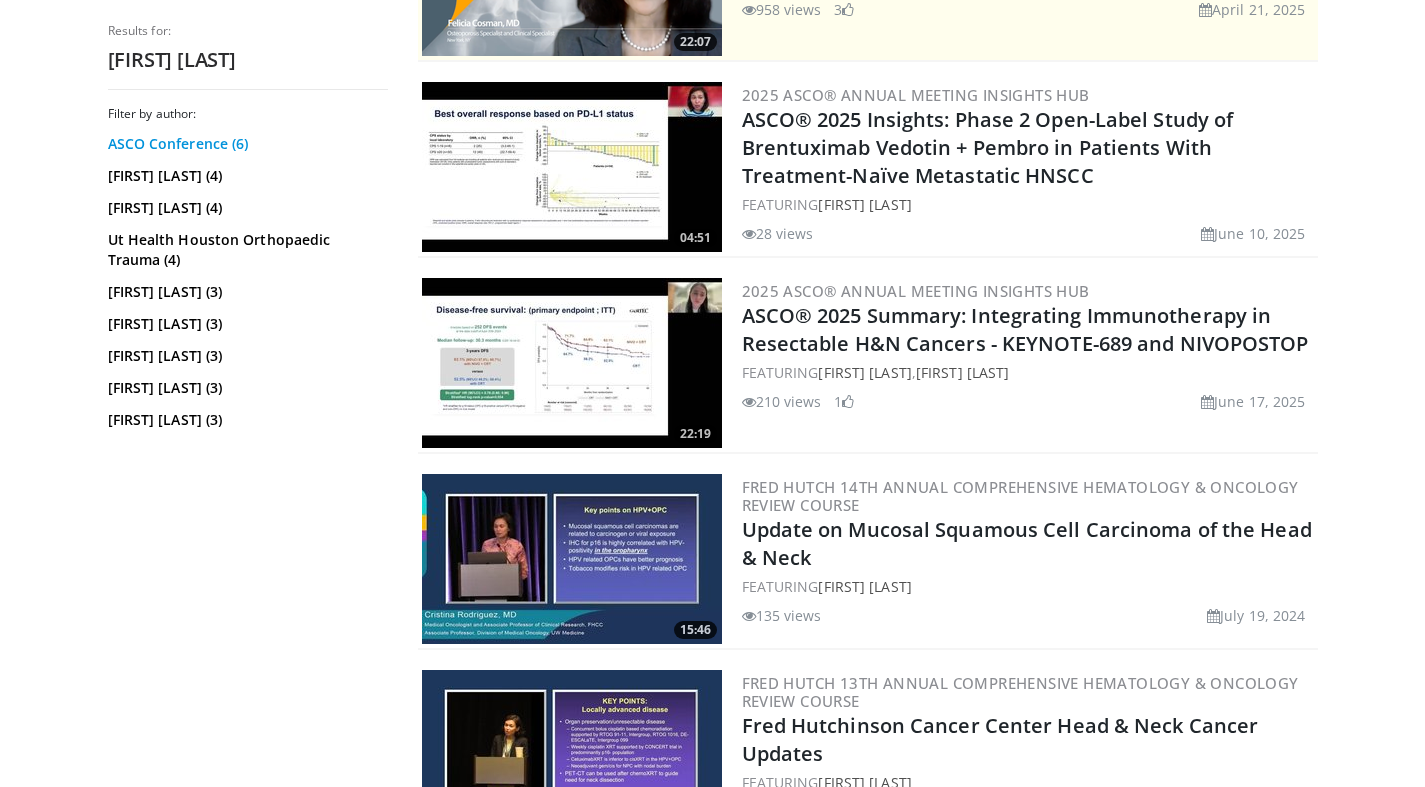 scroll, scrollTop: 0, scrollLeft: 0, axis: both 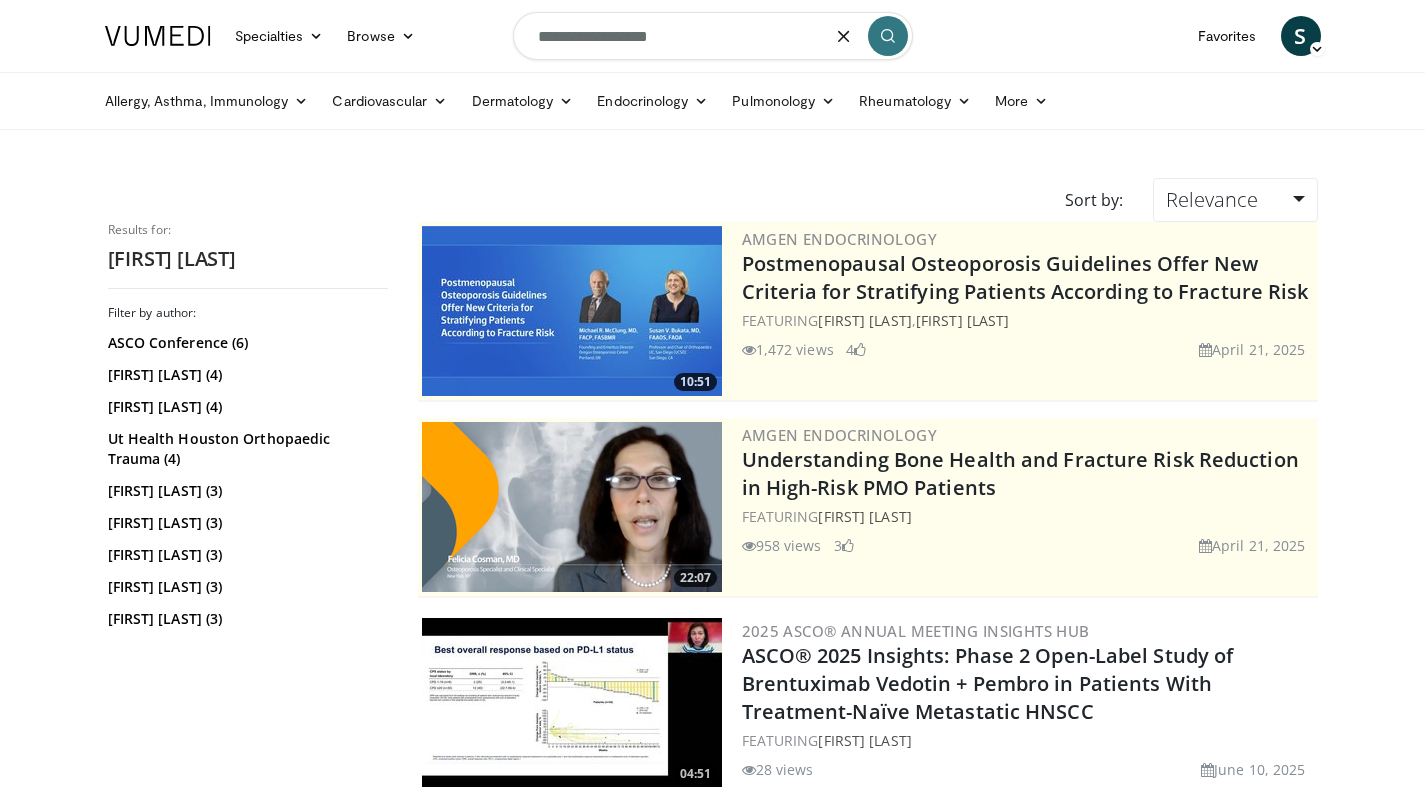 drag, startPoint x: 711, startPoint y: 49, endPoint x: 309, endPoint y: -5, distance: 405.61066 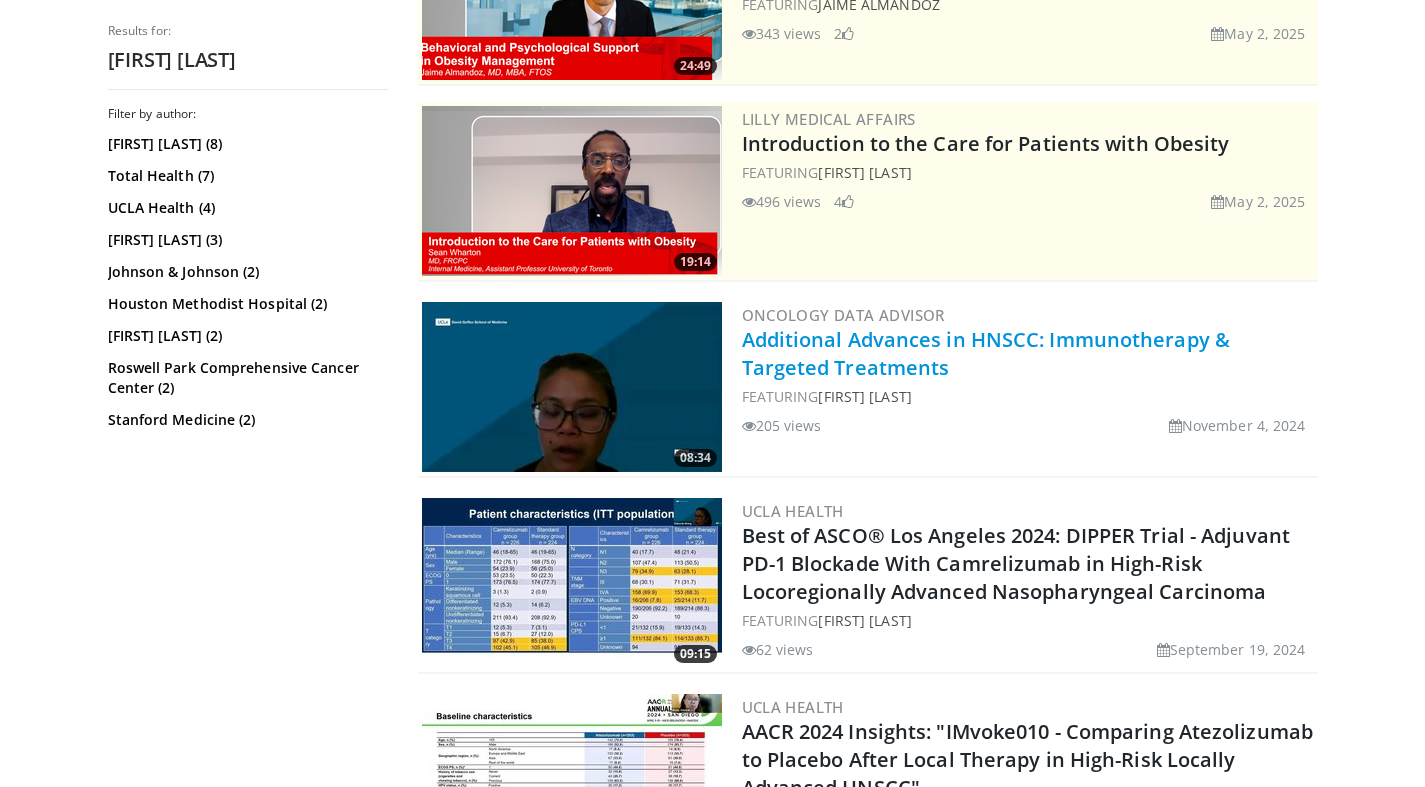 scroll, scrollTop: 322, scrollLeft: 0, axis: vertical 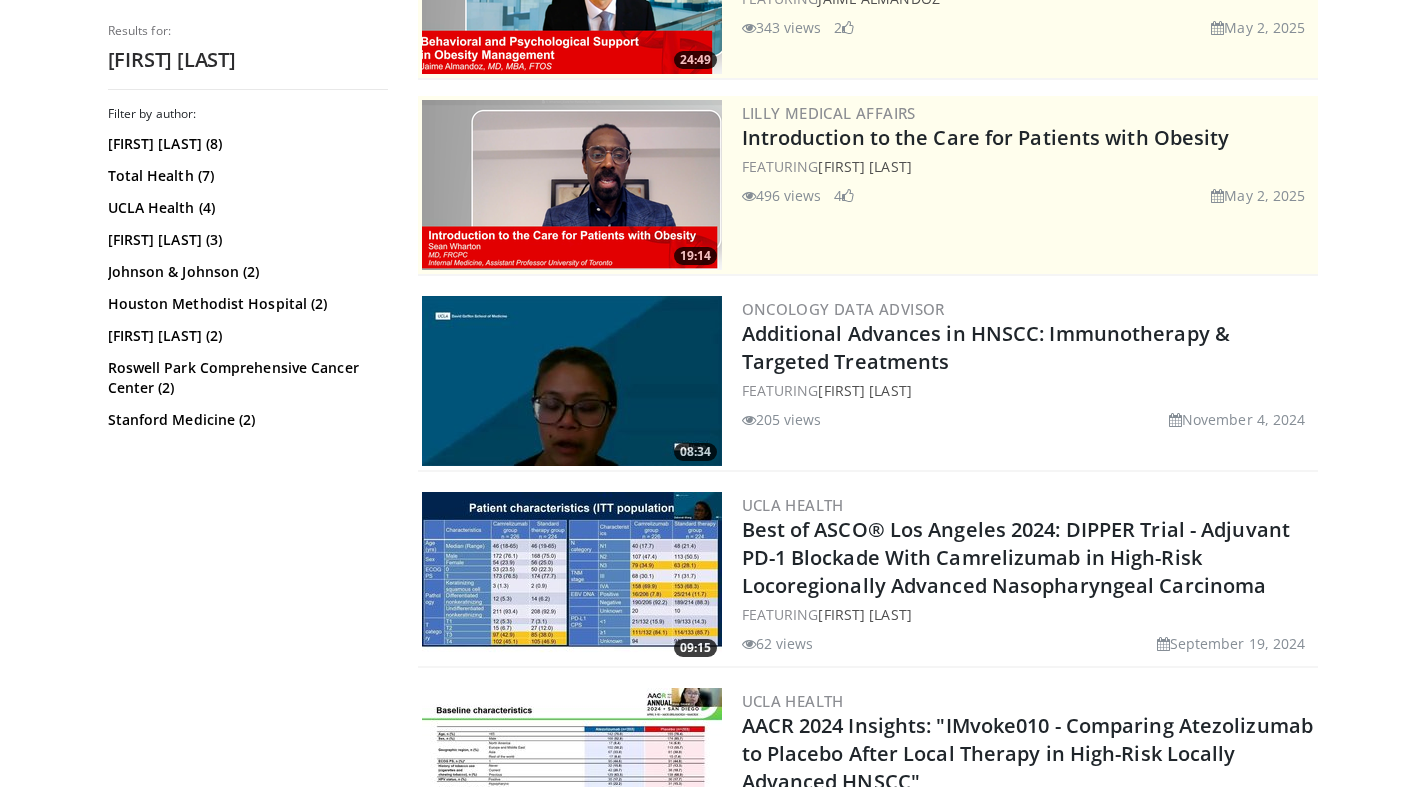 drag, startPoint x: 972, startPoint y: 314, endPoint x: 733, endPoint y: 304, distance: 239.2091 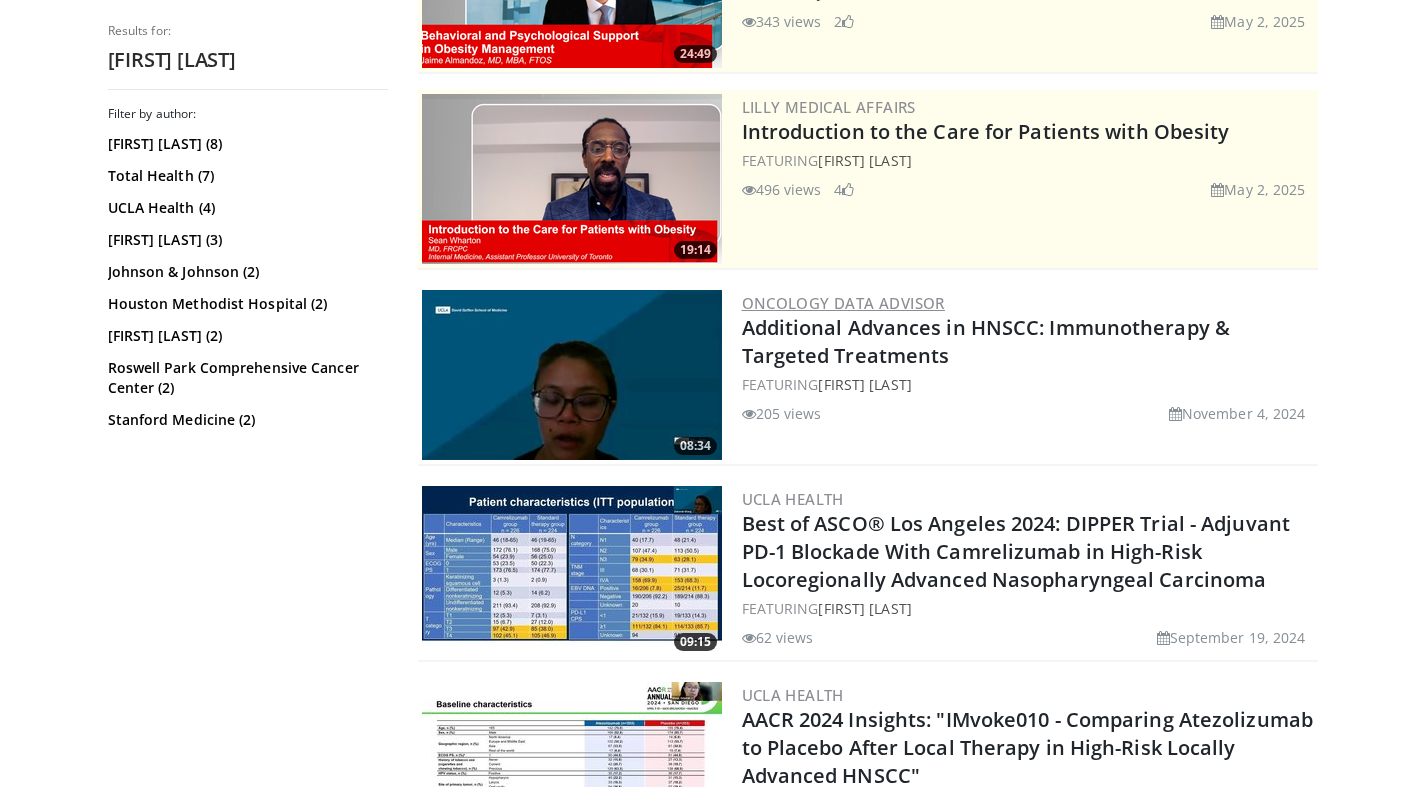 copy on "Oncology Data Advisor" 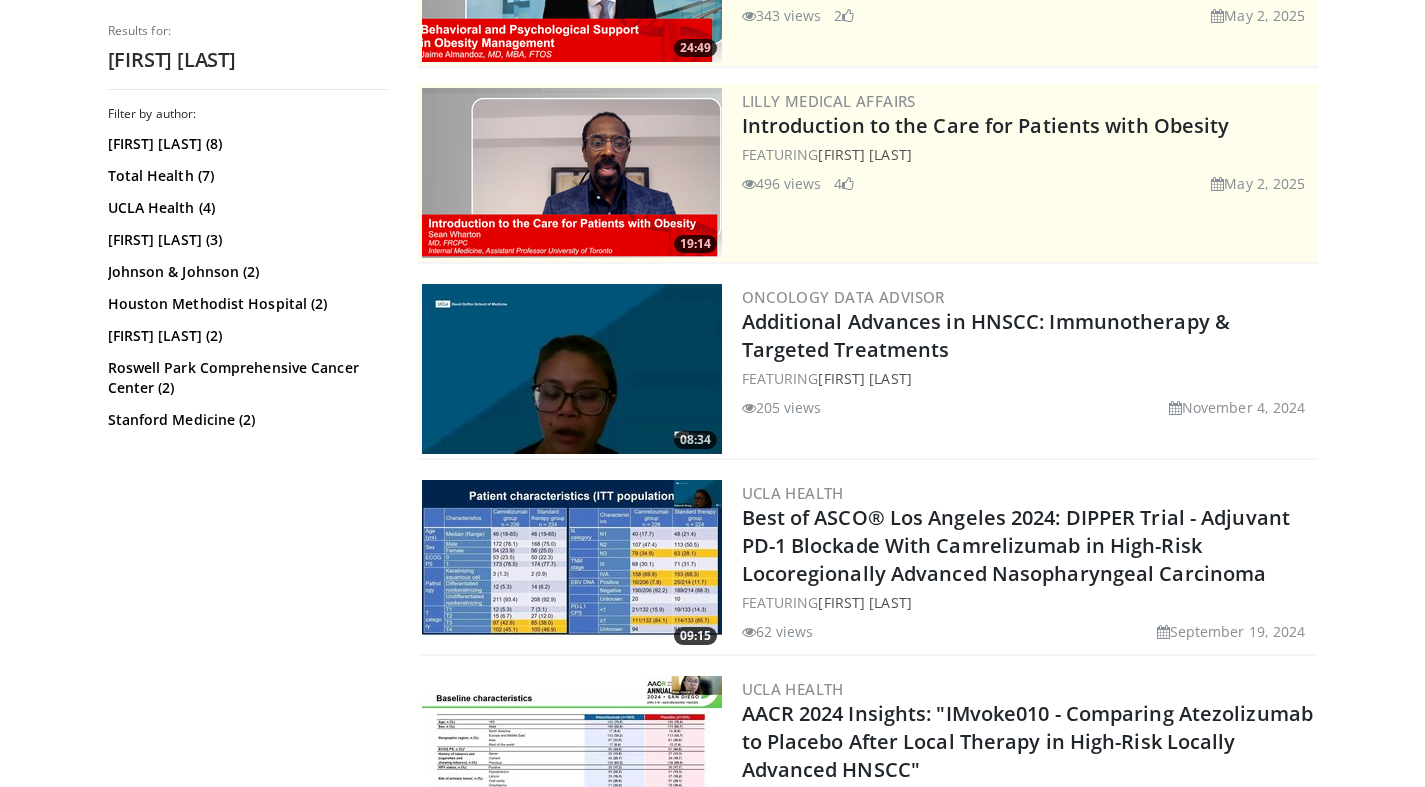 scroll, scrollTop: 0, scrollLeft: 0, axis: both 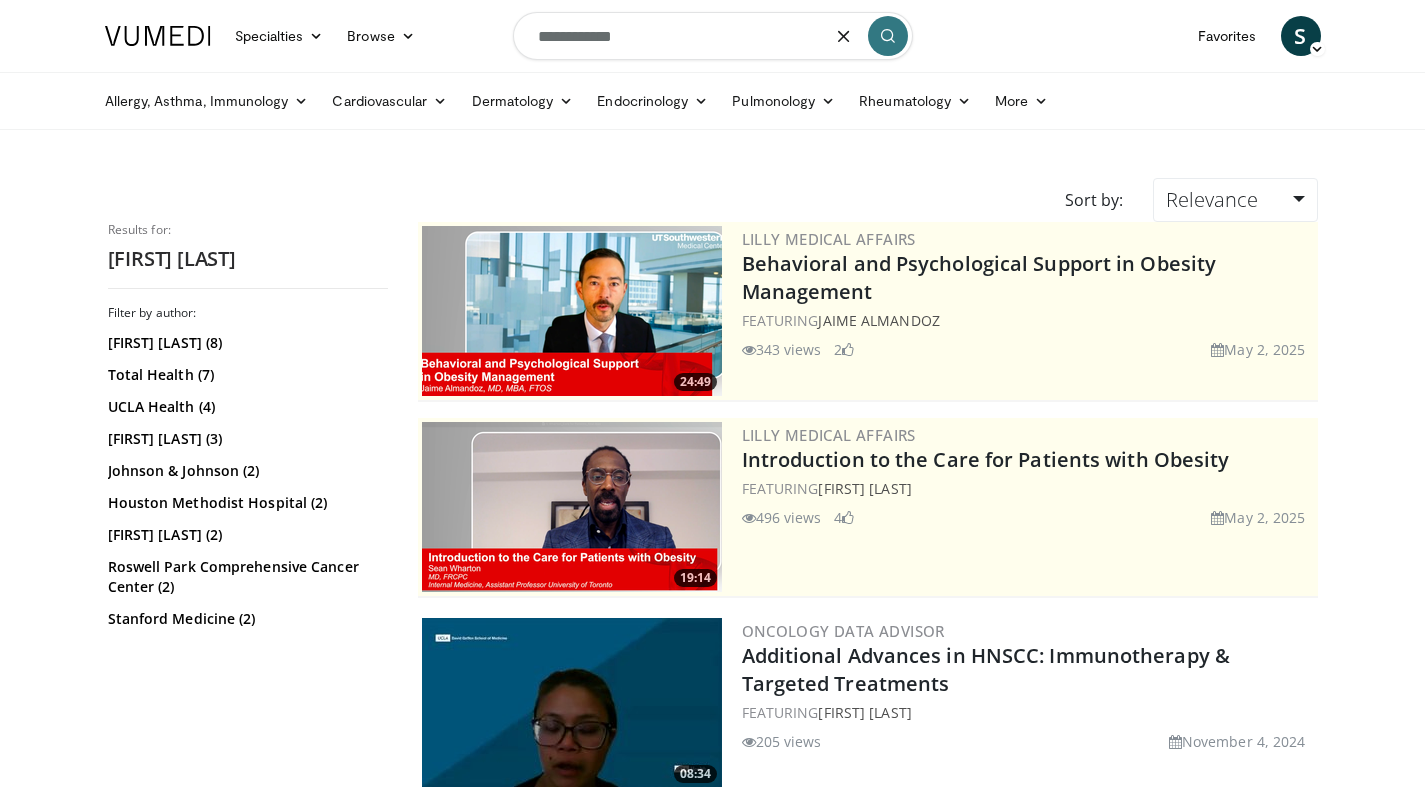 drag, startPoint x: 618, startPoint y: 33, endPoint x: 440, endPoint y: 27, distance: 178.10109 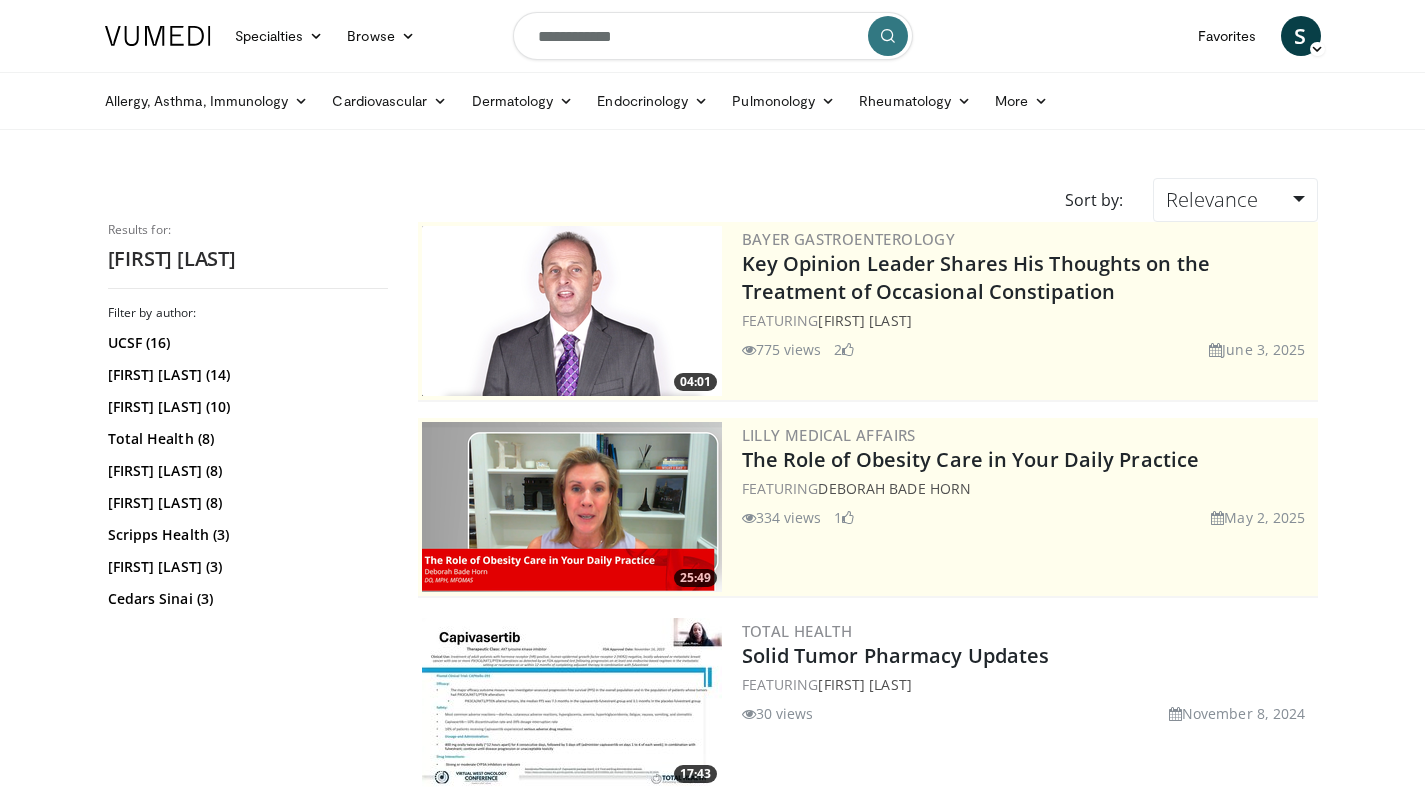 scroll, scrollTop: 0, scrollLeft: 0, axis: both 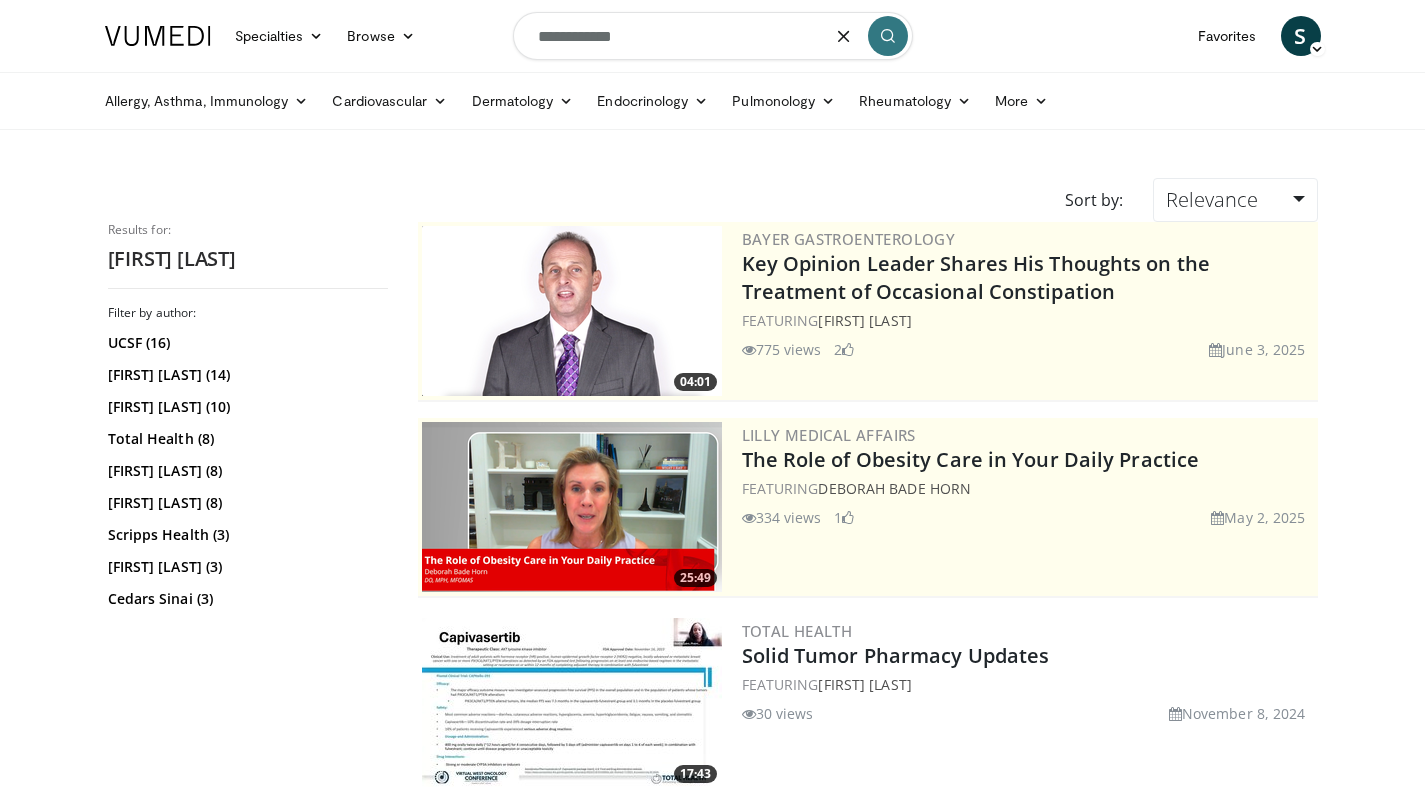 drag, startPoint x: 675, startPoint y: 35, endPoint x: 404, endPoint y: 3, distance: 272.88275 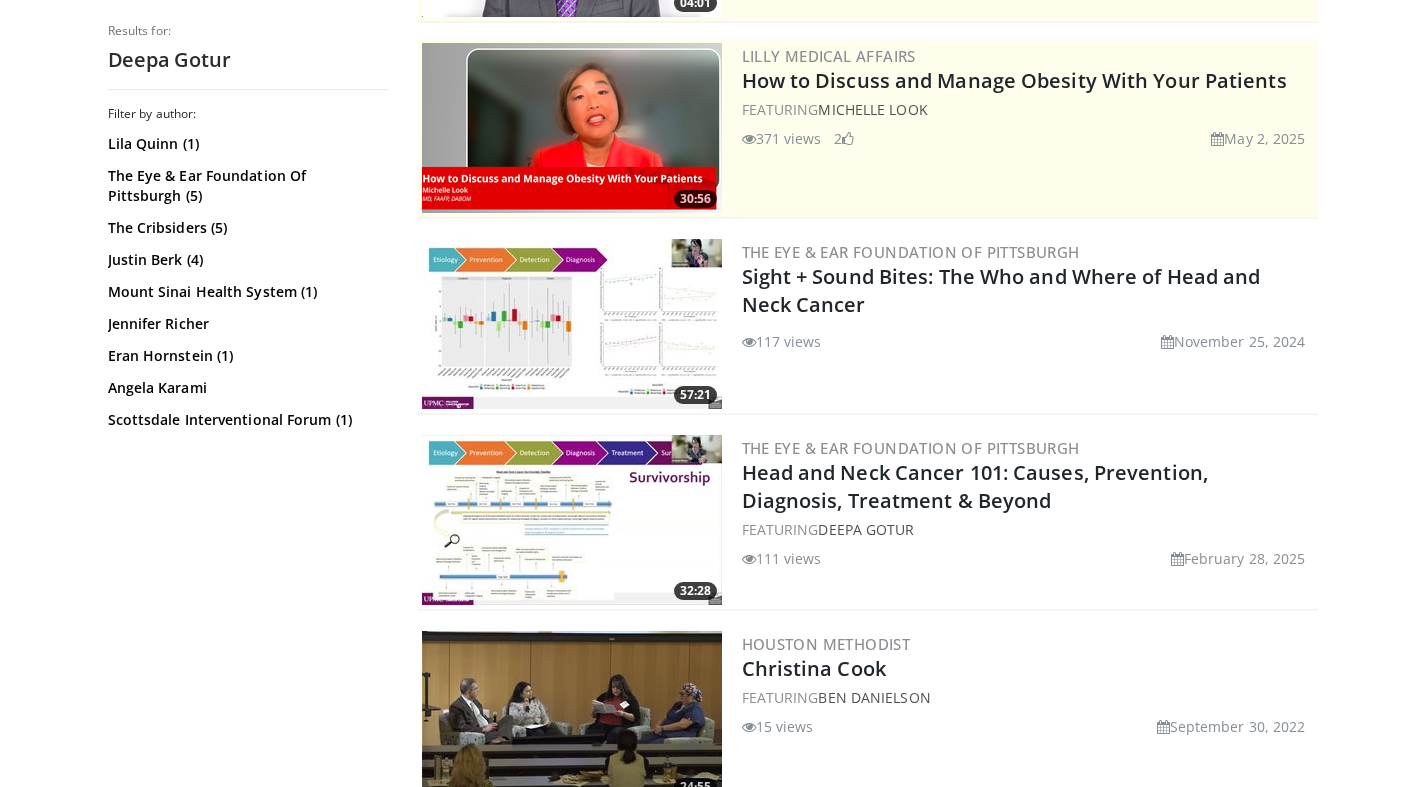 scroll, scrollTop: 389, scrollLeft: 0, axis: vertical 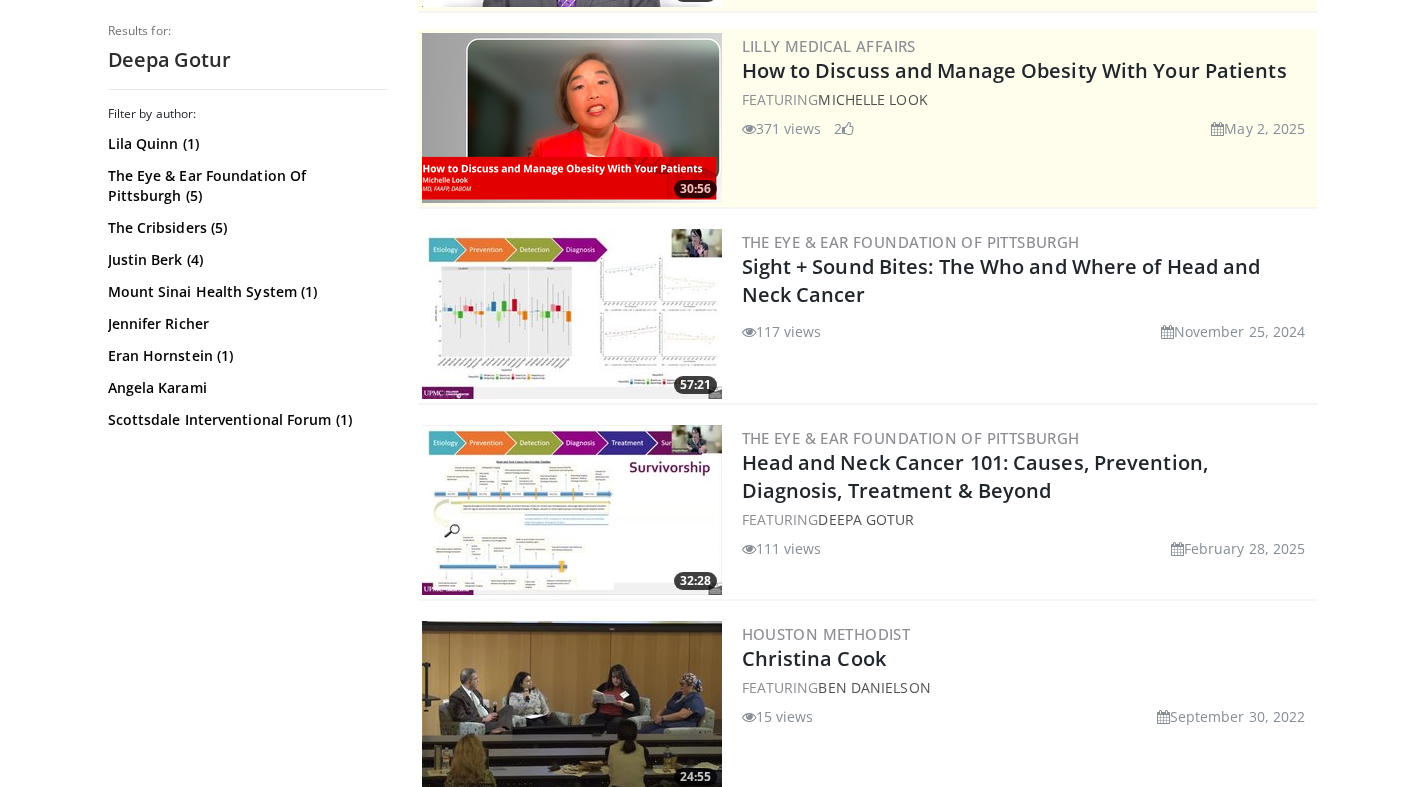drag, startPoint x: 1089, startPoint y: 435, endPoint x: 730, endPoint y: 434, distance: 359.0014 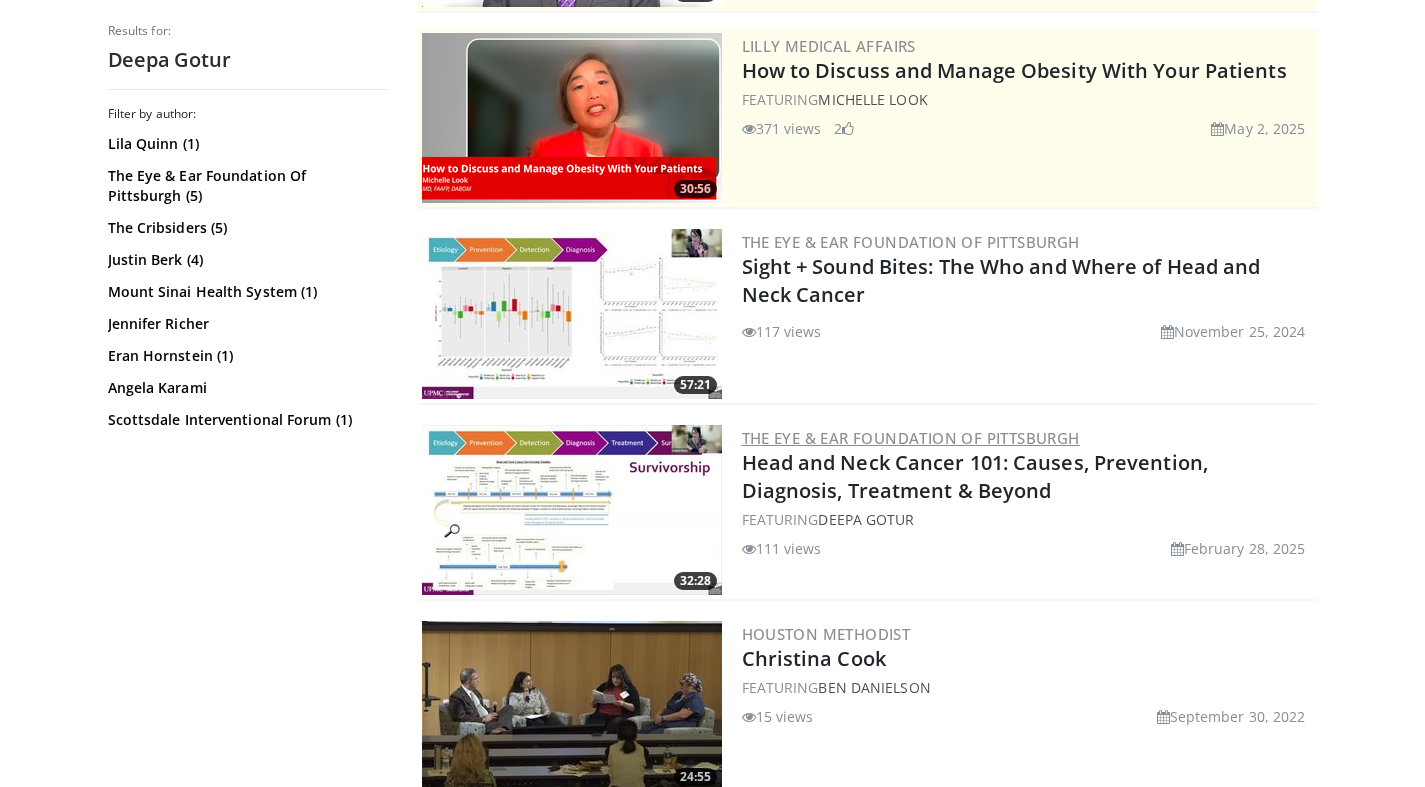 copy on "32:28
The Eye & Ear Foundation of Pittsburgh" 